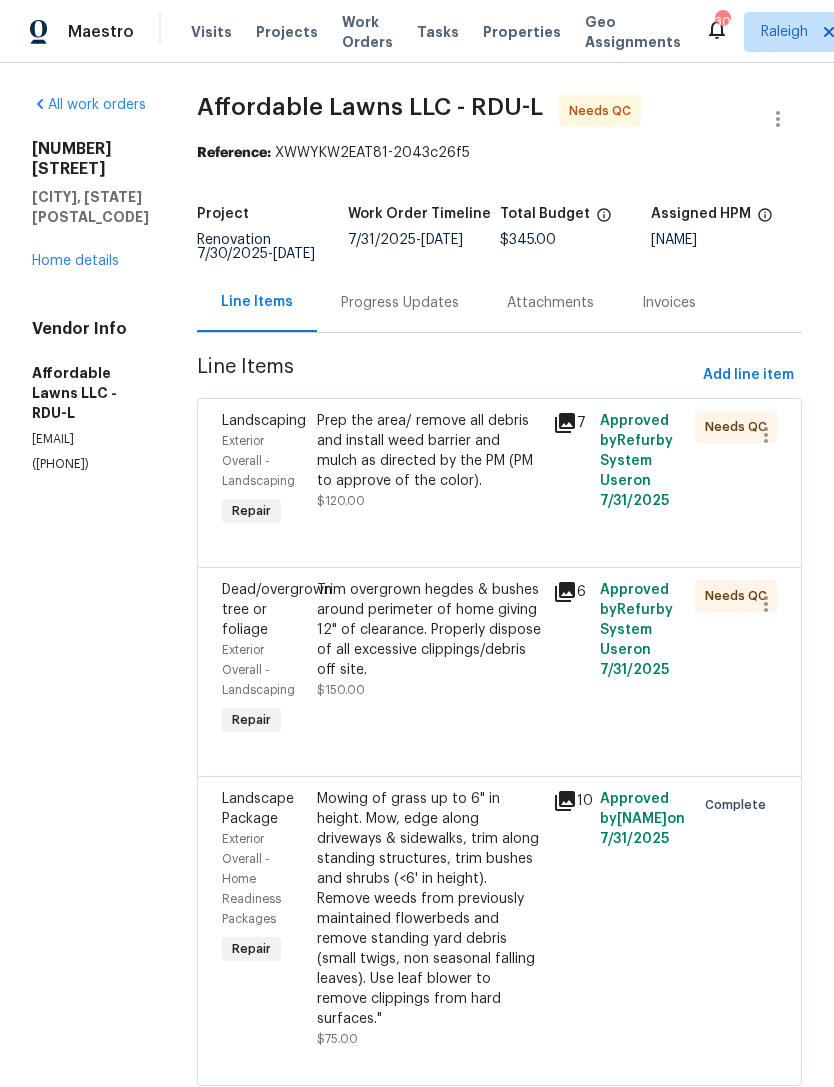 scroll, scrollTop: 0, scrollLeft: 0, axis: both 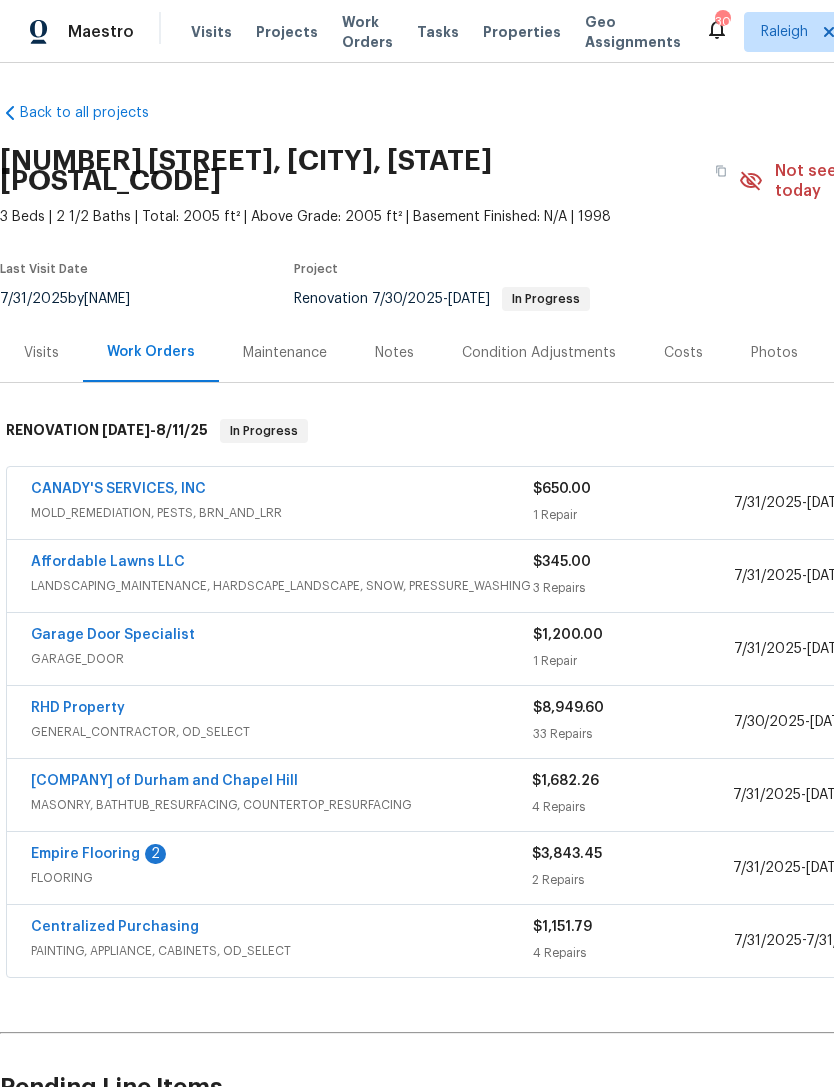 click on "CANADY'S SERVICES, INC" at bounding box center (118, 489) 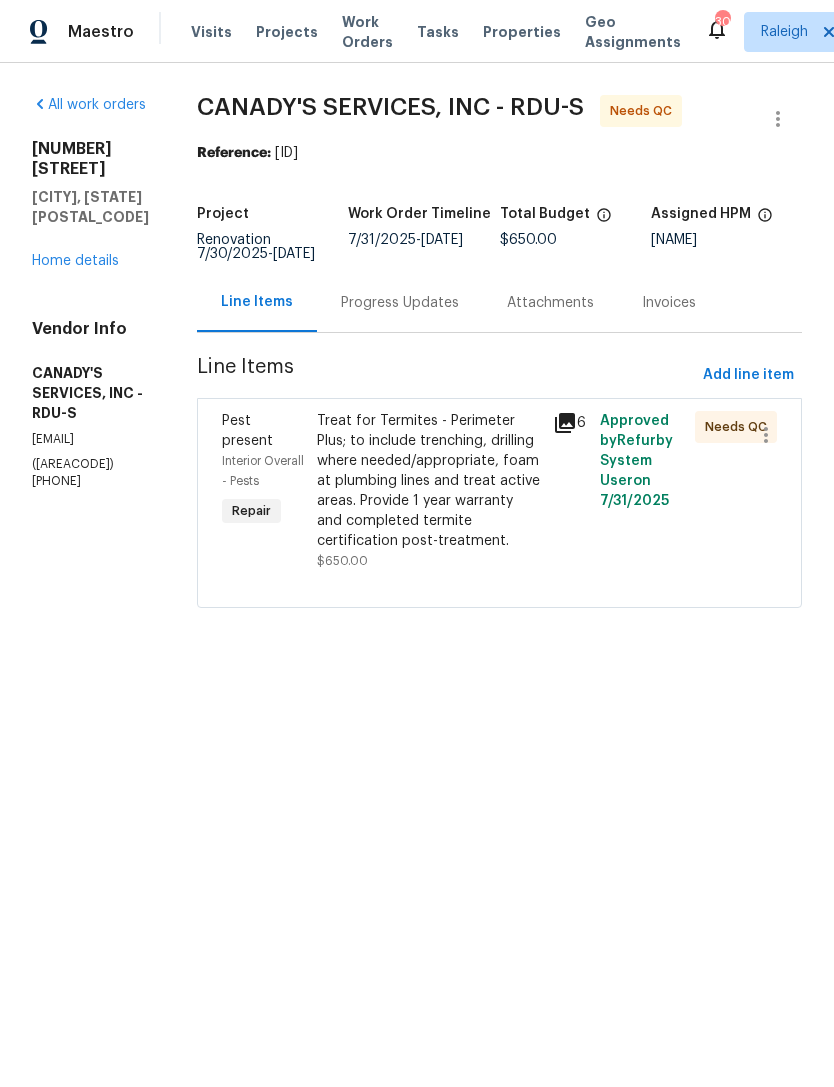 click on "Treat for Termites - Perimeter Plus; to include trenching, drilling where needed/appropriate, foam at plumbing lines and treat active areas. Provide 1 year warranty and completed termite certification post-treatment." at bounding box center [429, 481] 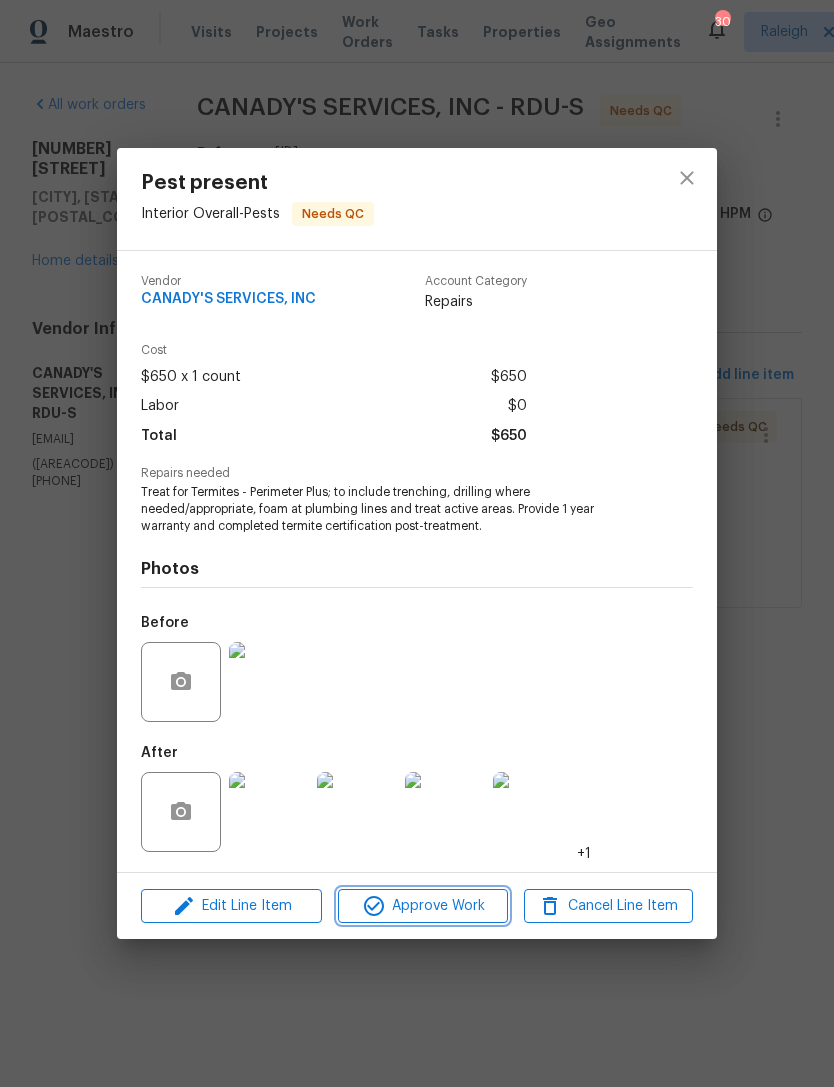 click on "Approve Work" at bounding box center [422, 906] 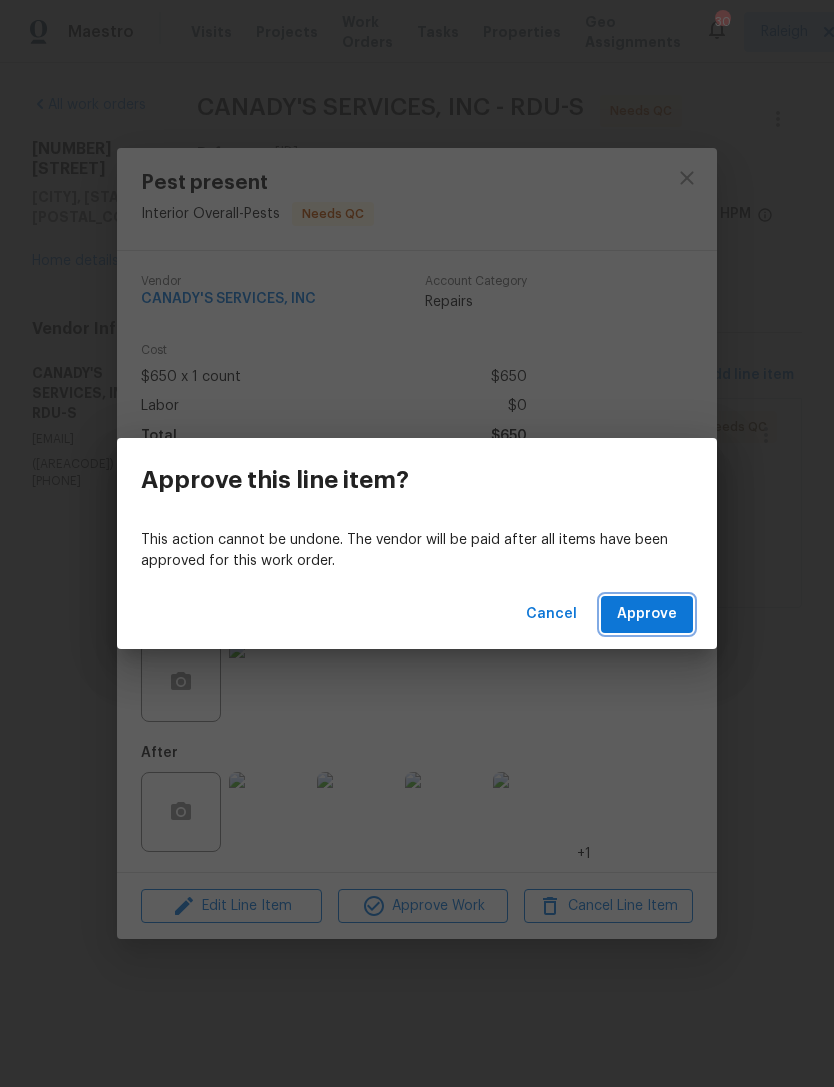 click on "Approve" at bounding box center [647, 614] 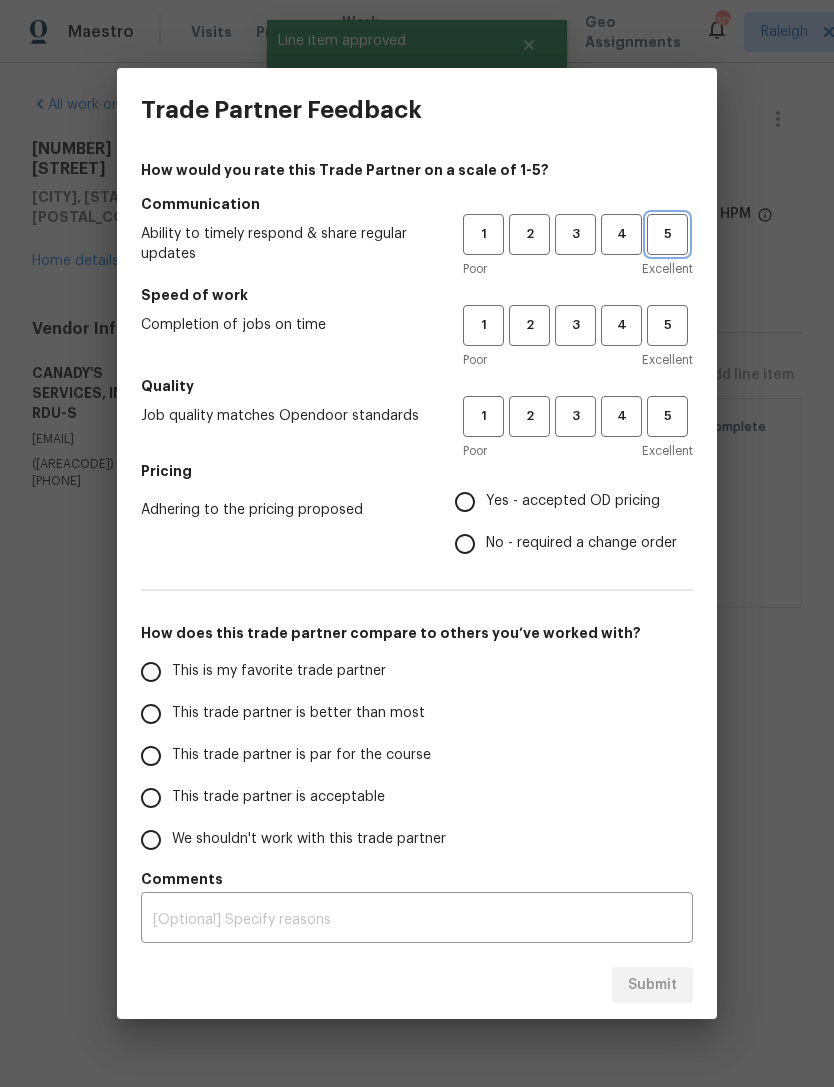 click on "5" at bounding box center [667, 234] 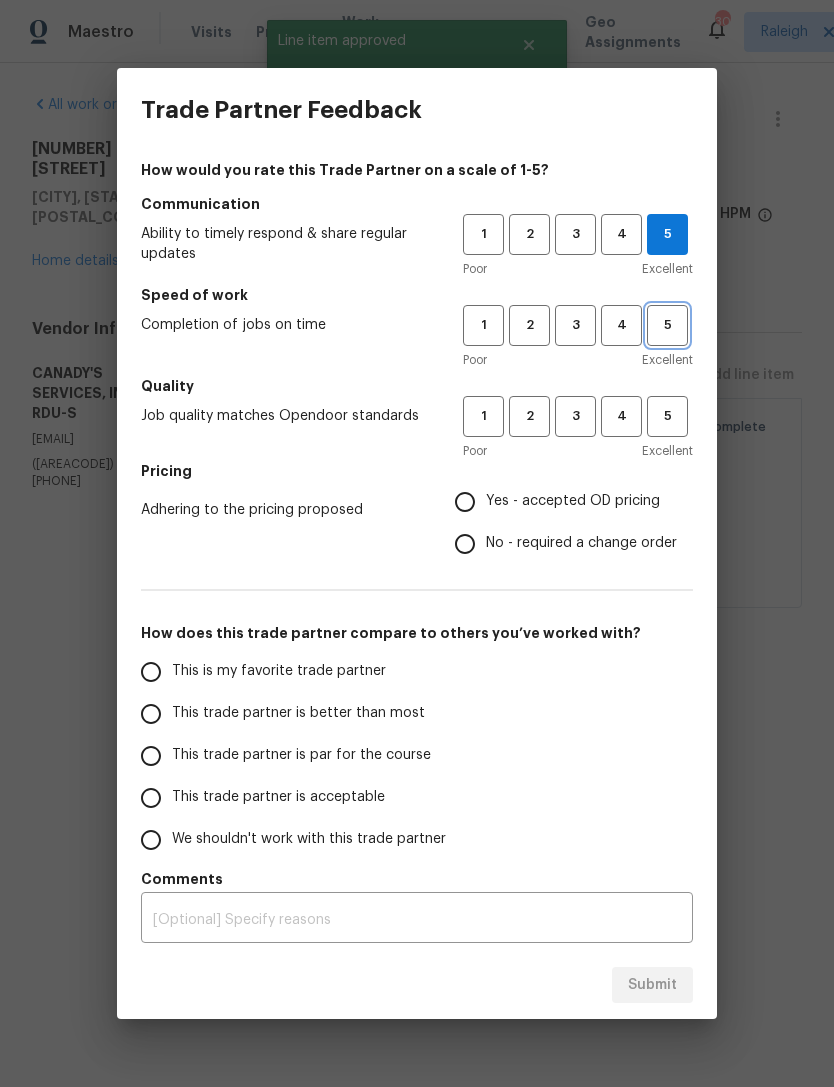 click on "5" at bounding box center [667, 325] 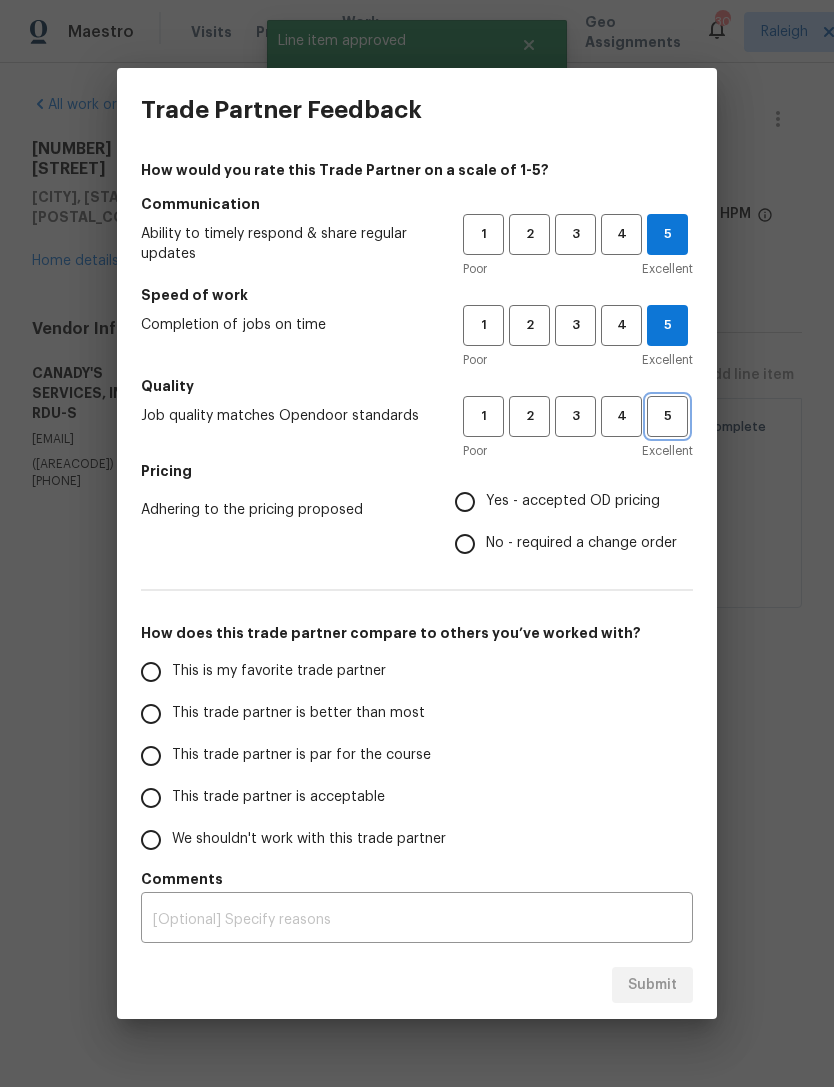 click on "5" at bounding box center (667, 416) 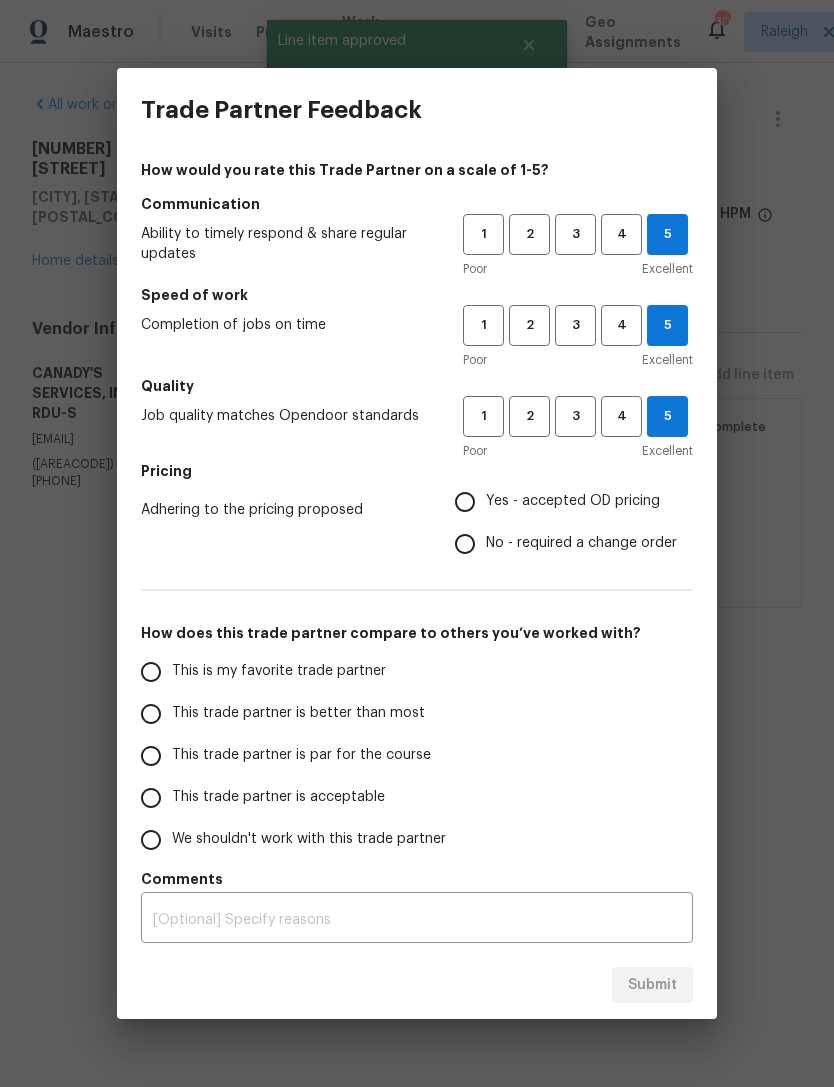 click on "Yes - accepted OD pricing" at bounding box center [573, 501] 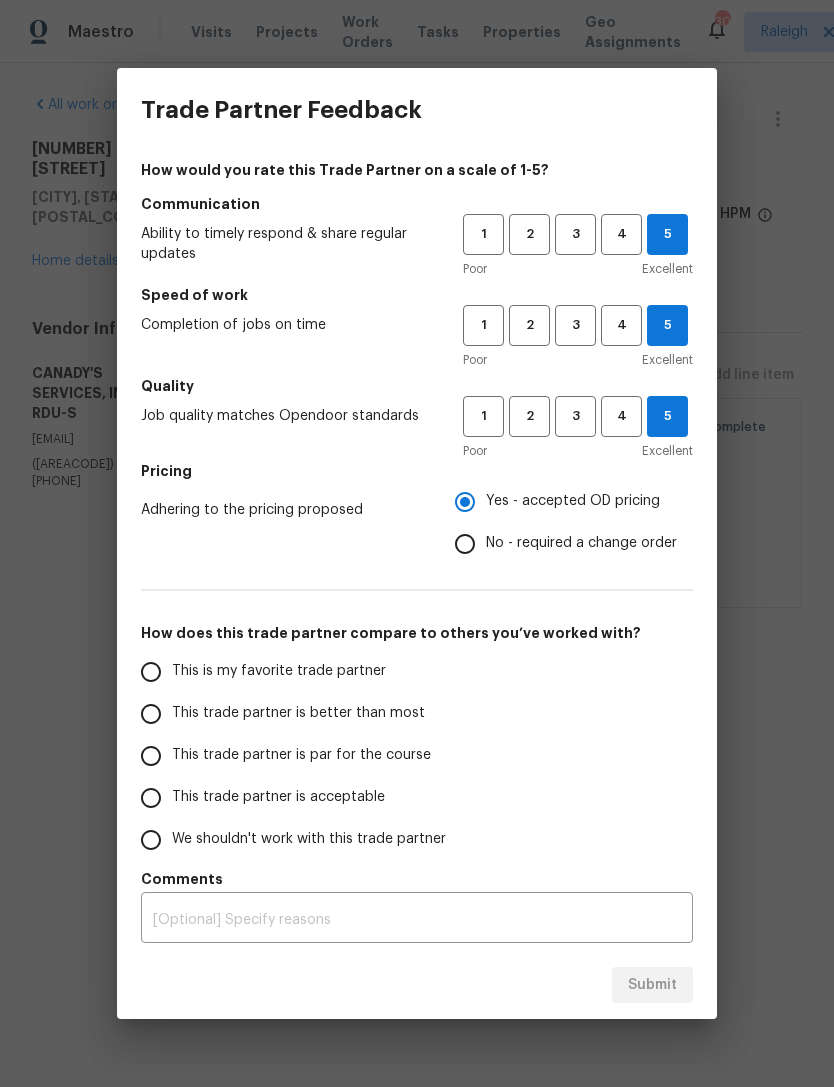 click on "This trade partner is better than most" at bounding box center (298, 713) 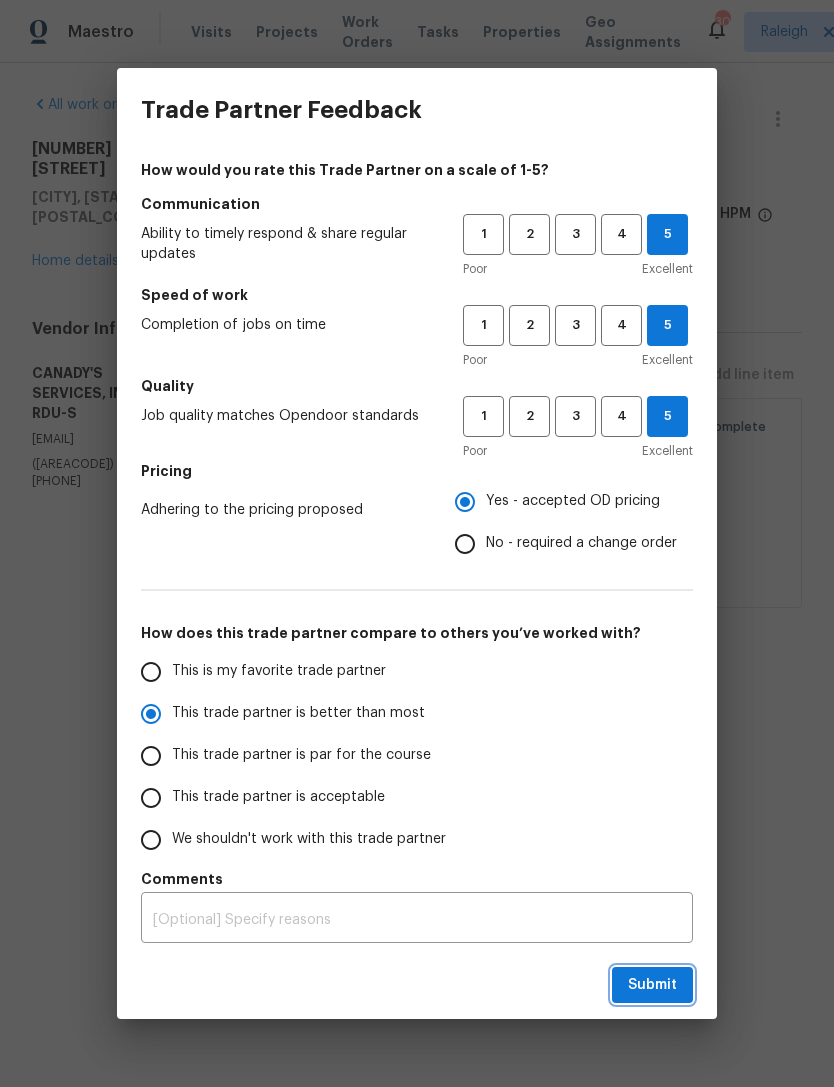 click on "Submit" at bounding box center (652, 985) 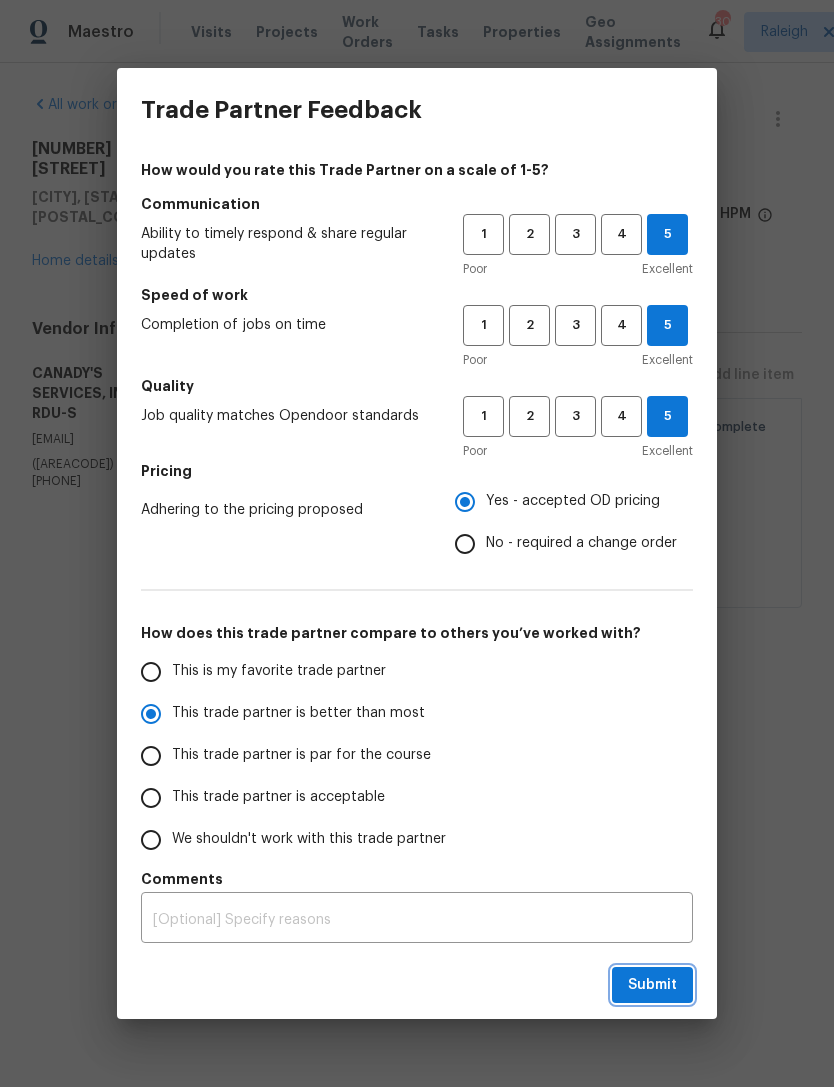 radio on "true" 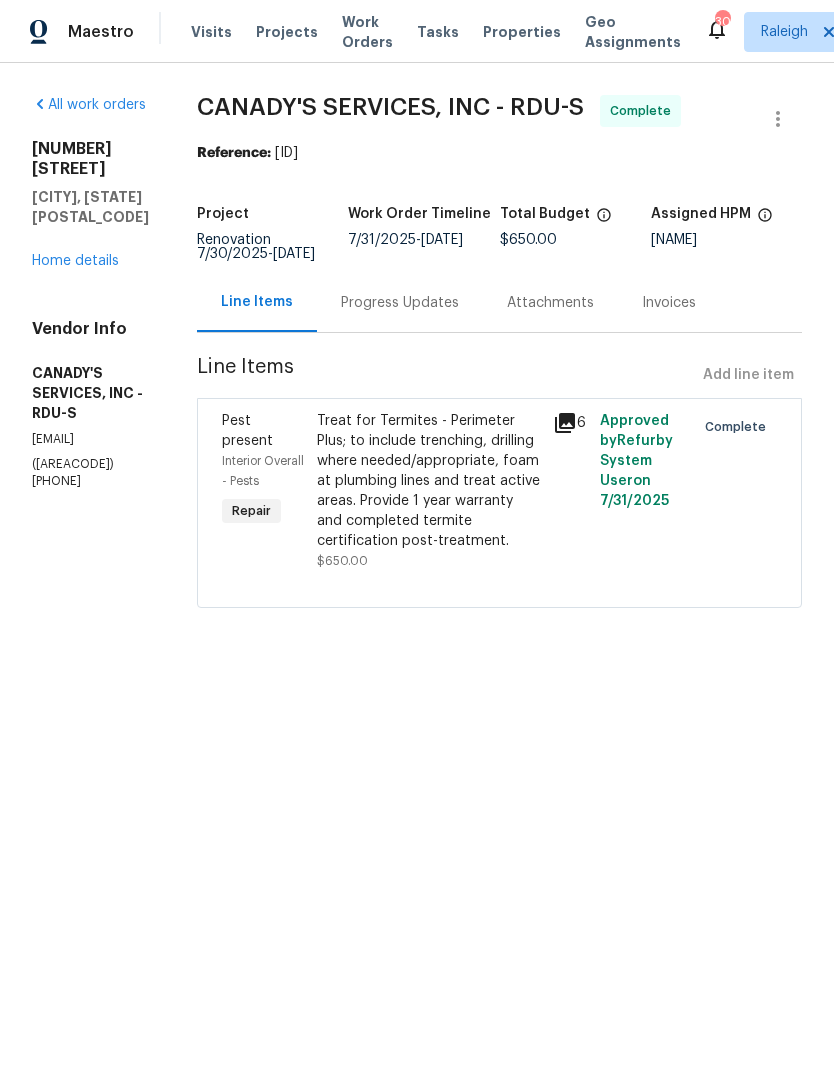 radio on "false" 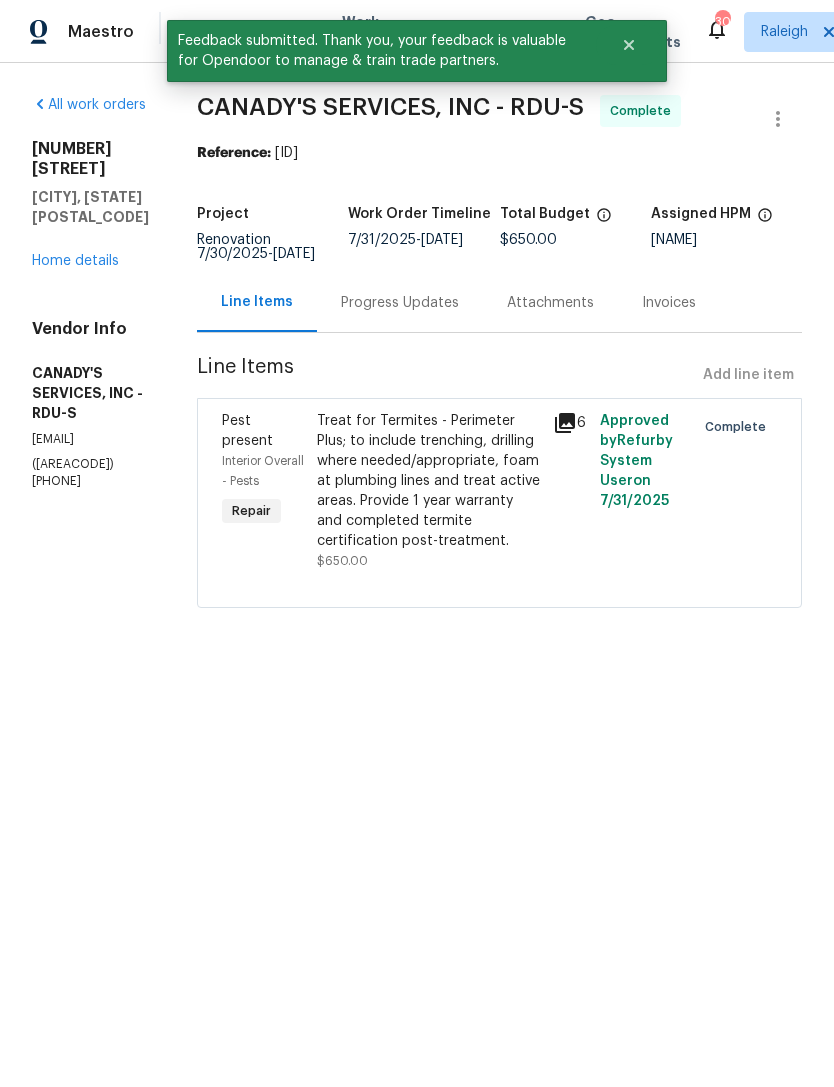 click on "Home details" at bounding box center [75, 261] 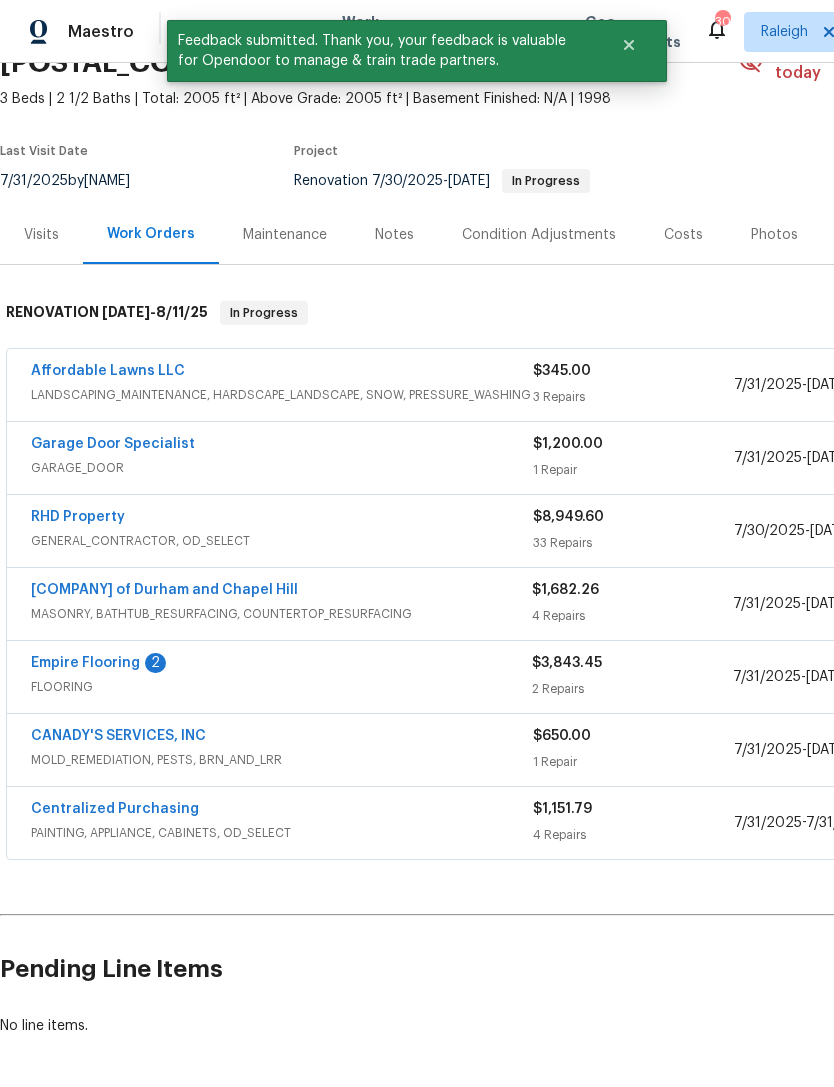 scroll, scrollTop: 118, scrollLeft: 0, axis: vertical 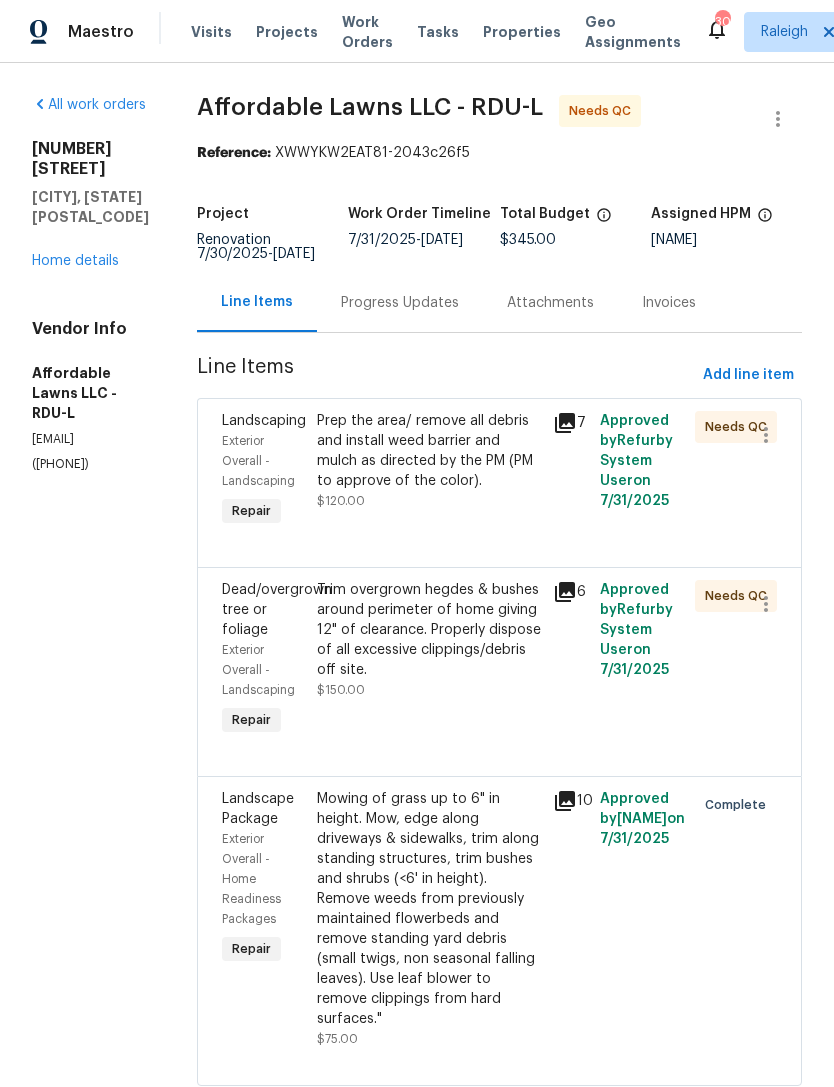 click on "Prep the area/ remove all debris and install weed barrier and mulch as directed by the PM (PM to approve of the color)." at bounding box center (429, 451) 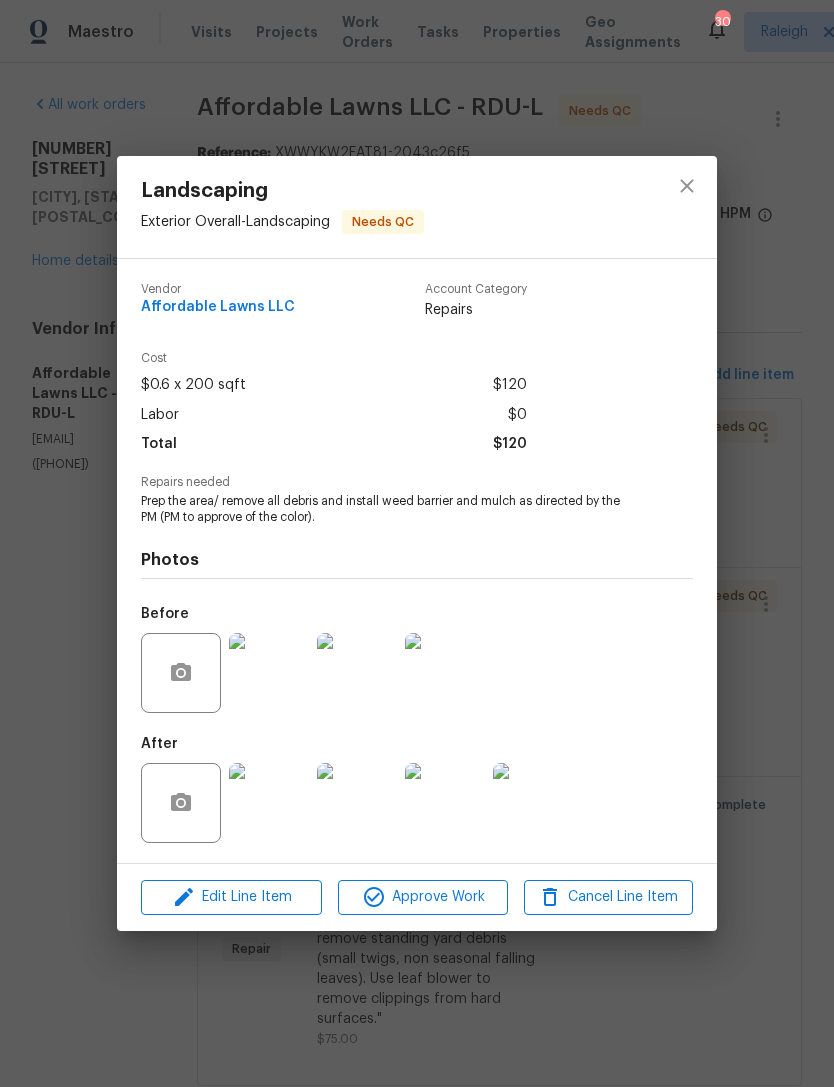 click at bounding box center [269, 803] 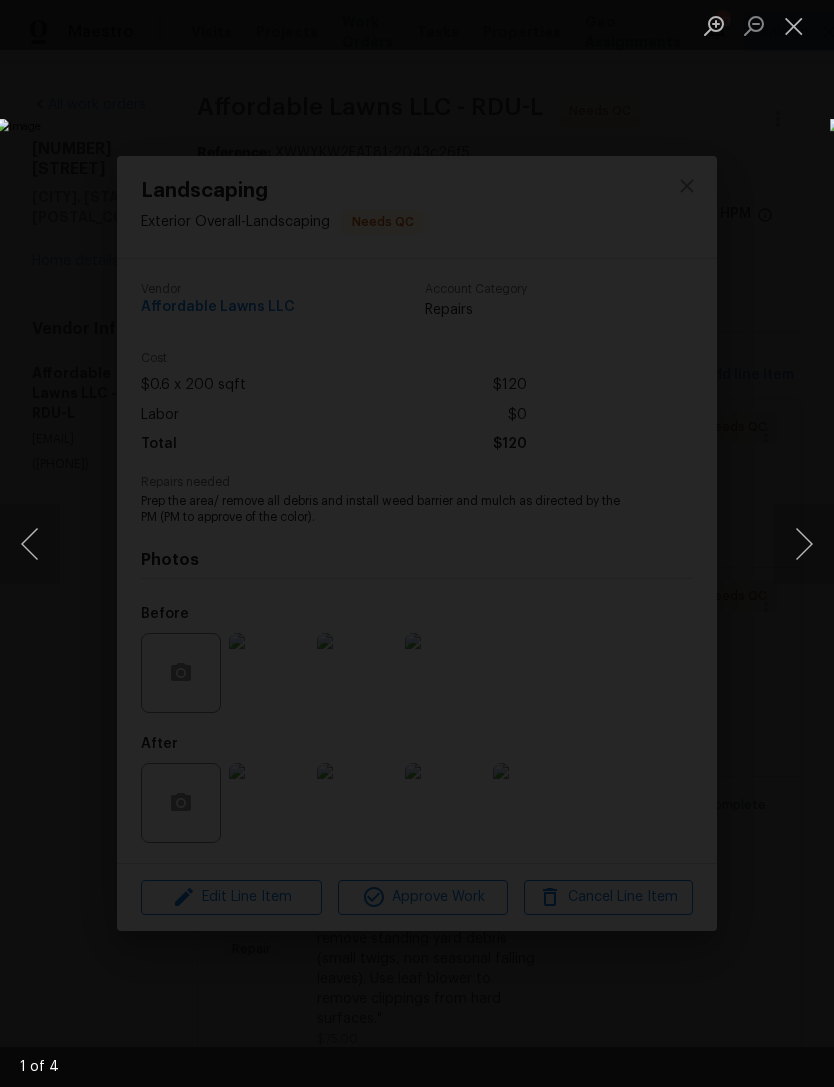 click at bounding box center [794, 25] 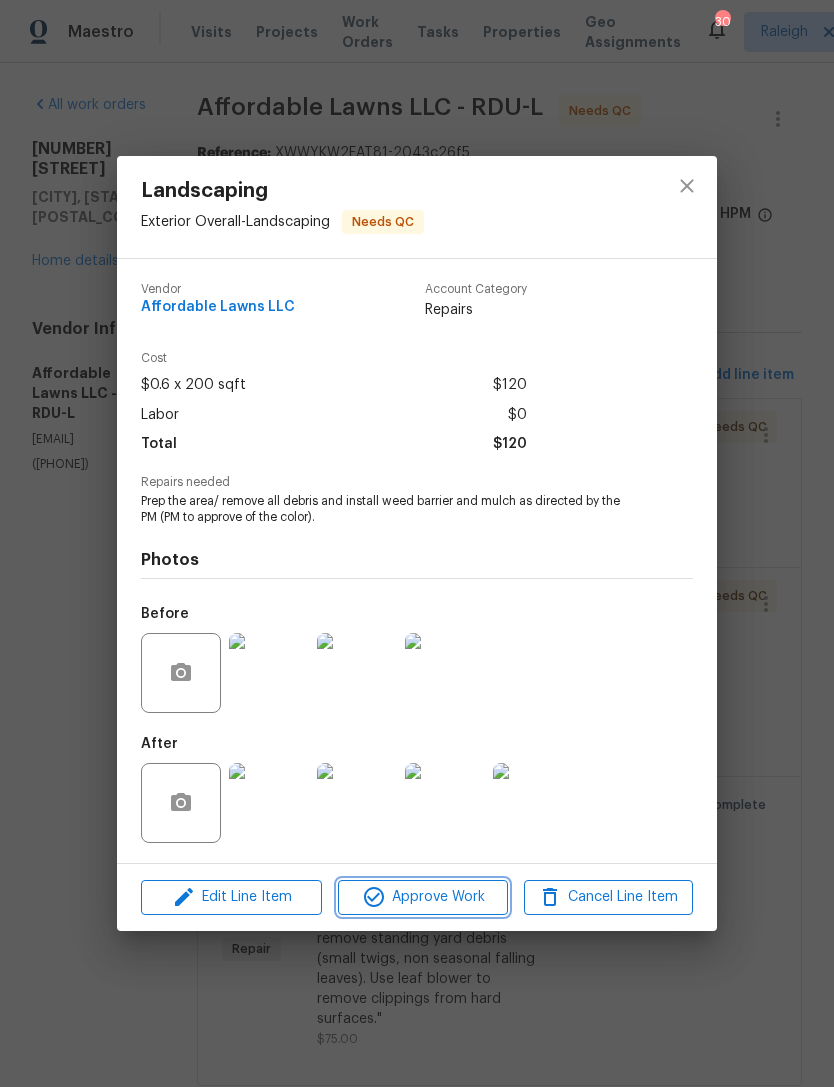 click on "Approve Work" at bounding box center (422, 897) 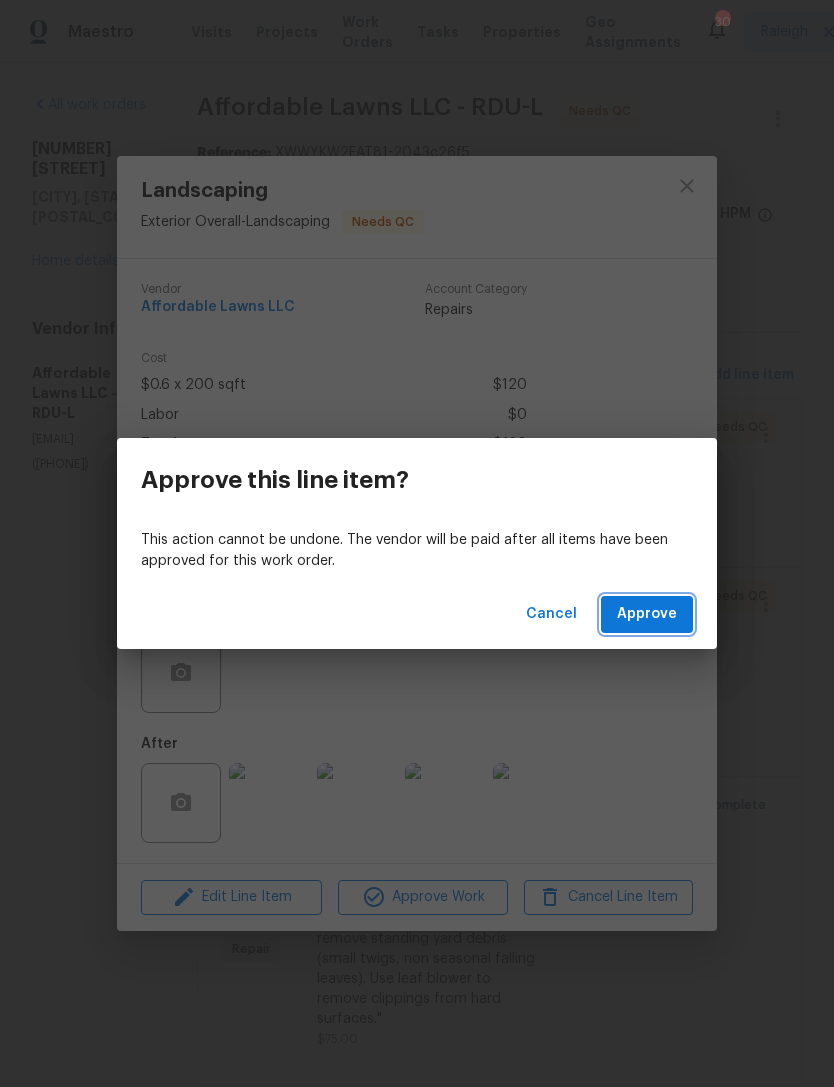 click on "Approve" at bounding box center [647, 614] 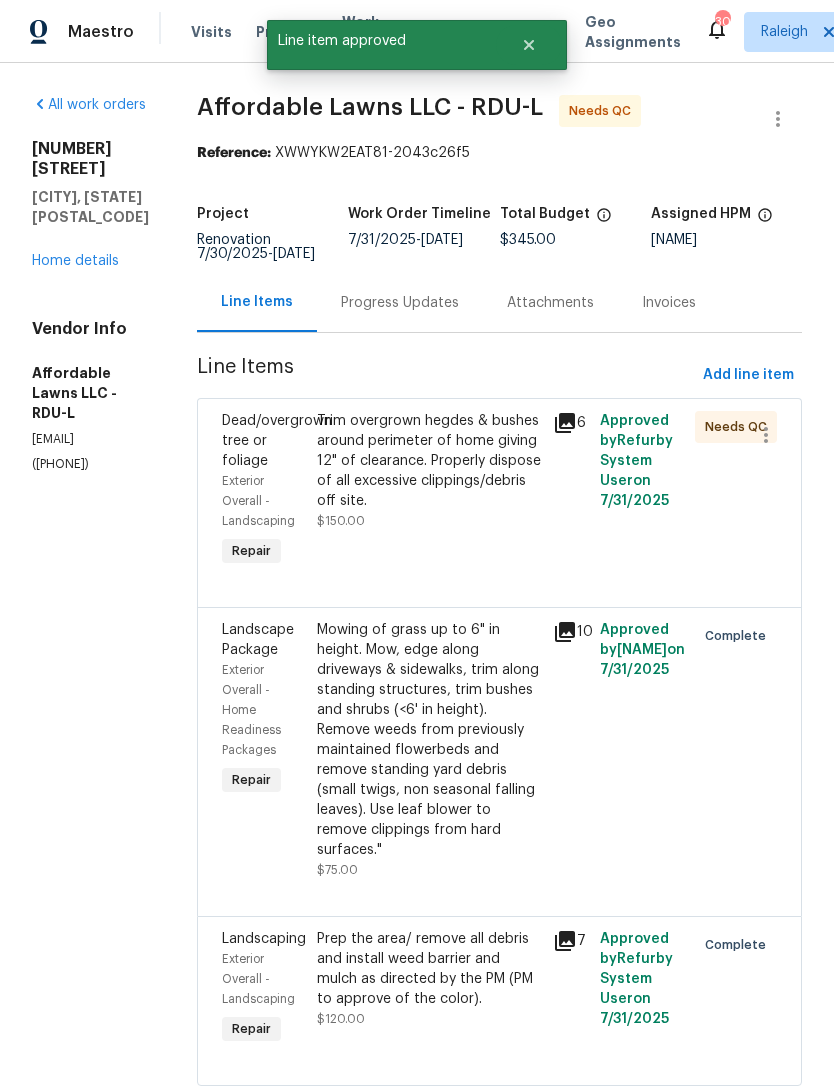 click on "Trim overgrown hegdes & bushes around perimeter of home giving 12" of clearance. Properly dispose of all excessive clippings/debris off site." at bounding box center (429, 461) 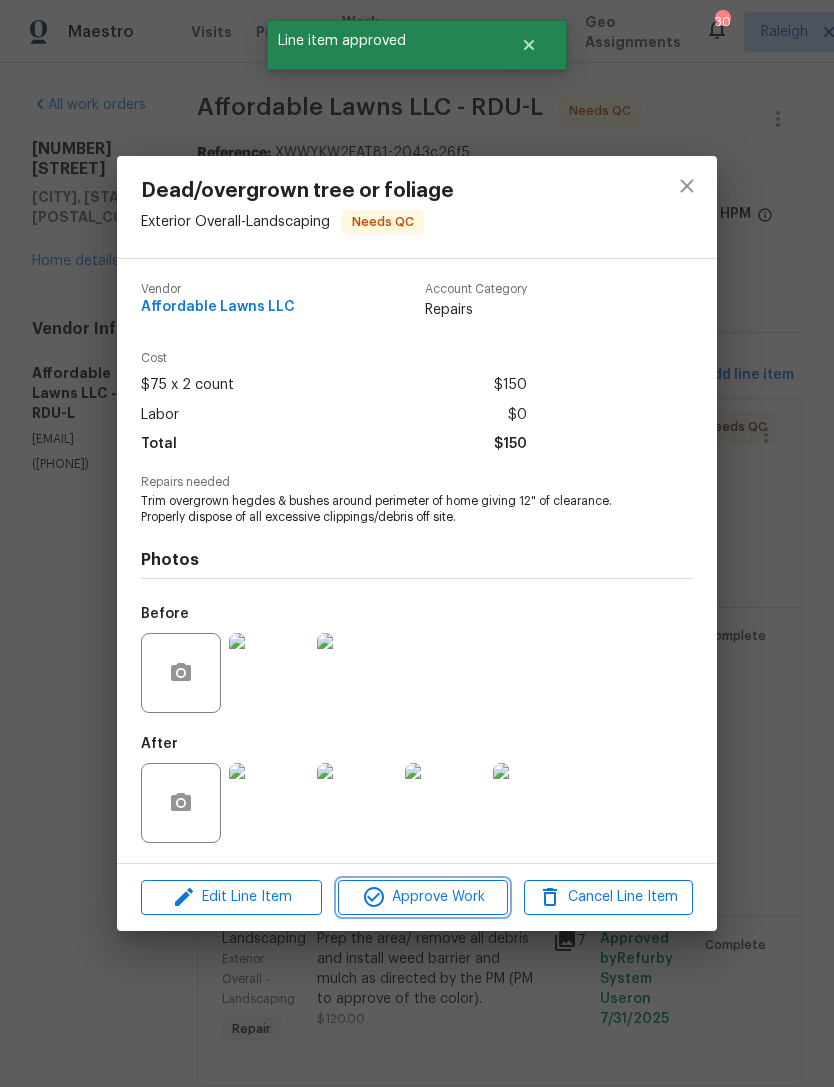 click on "Approve Work" at bounding box center (422, 897) 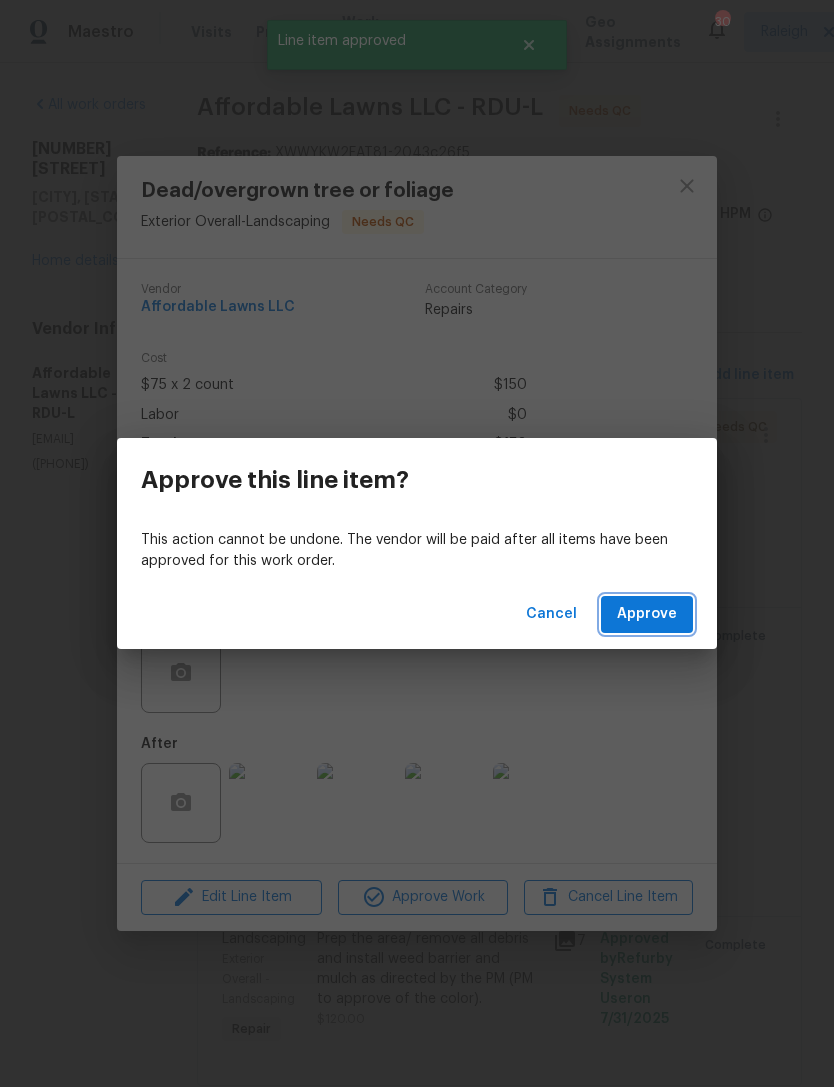 click on "Approve" at bounding box center [647, 614] 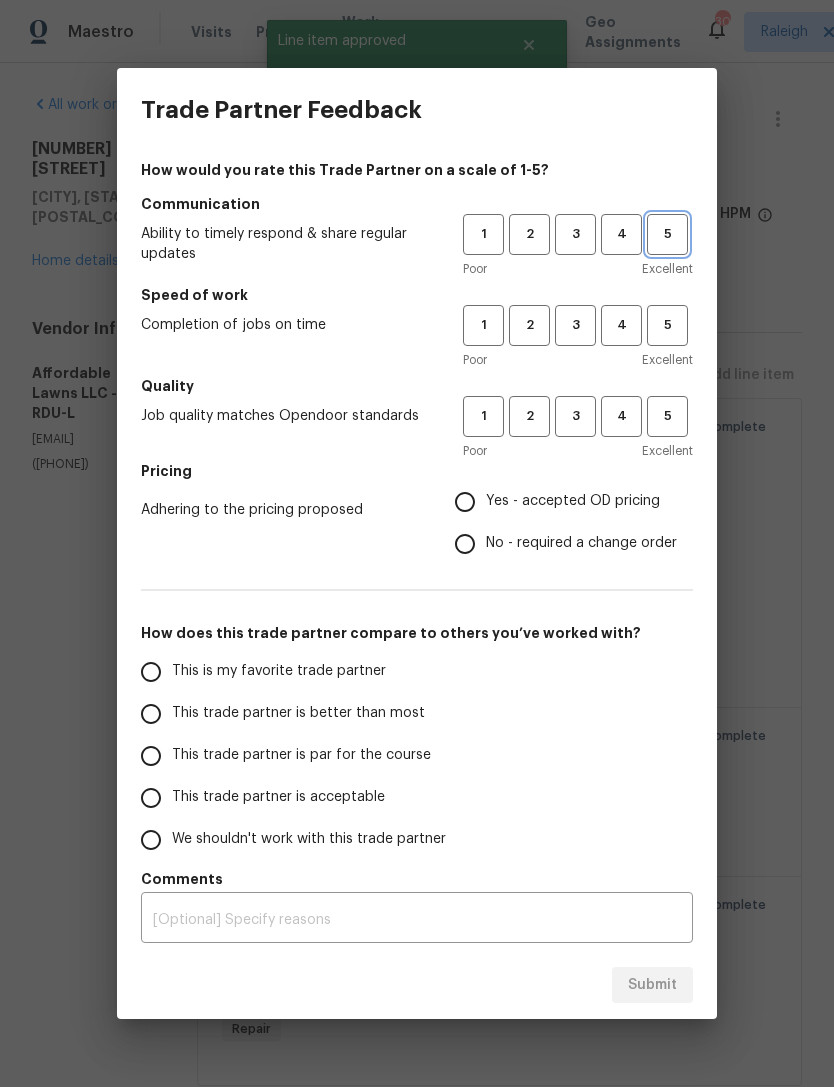 click on "5" at bounding box center (667, 234) 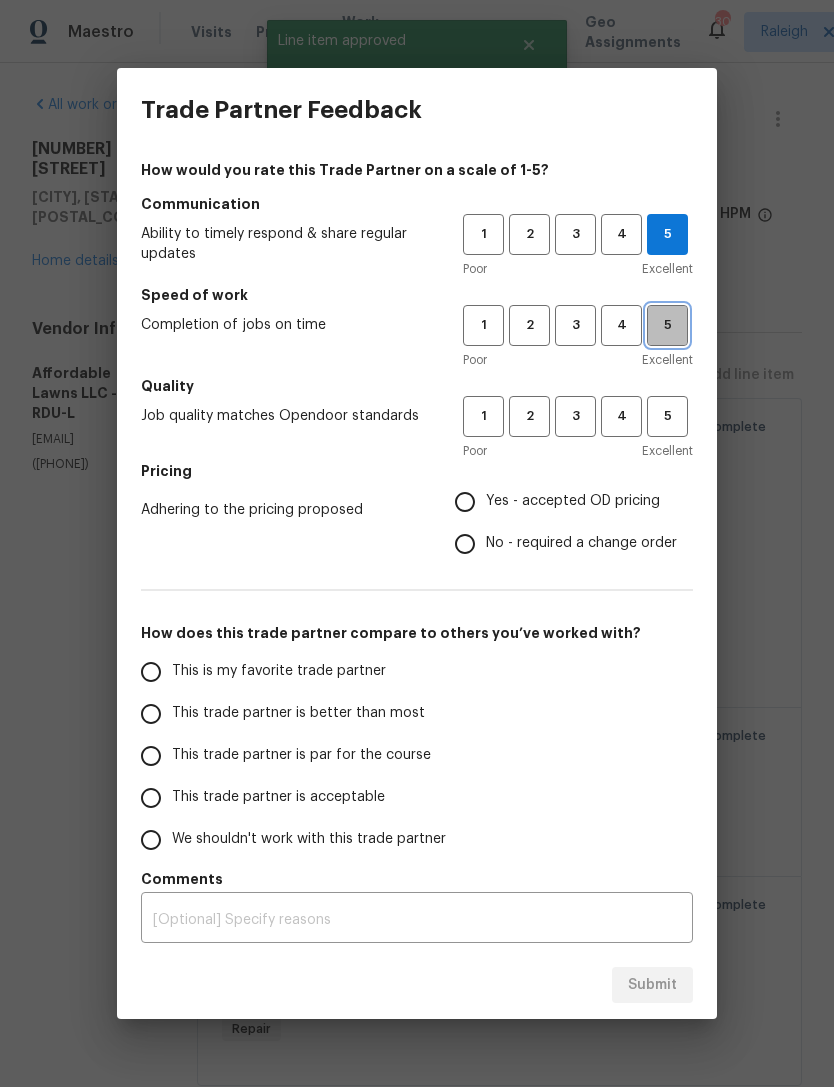 click on "5" at bounding box center (667, 325) 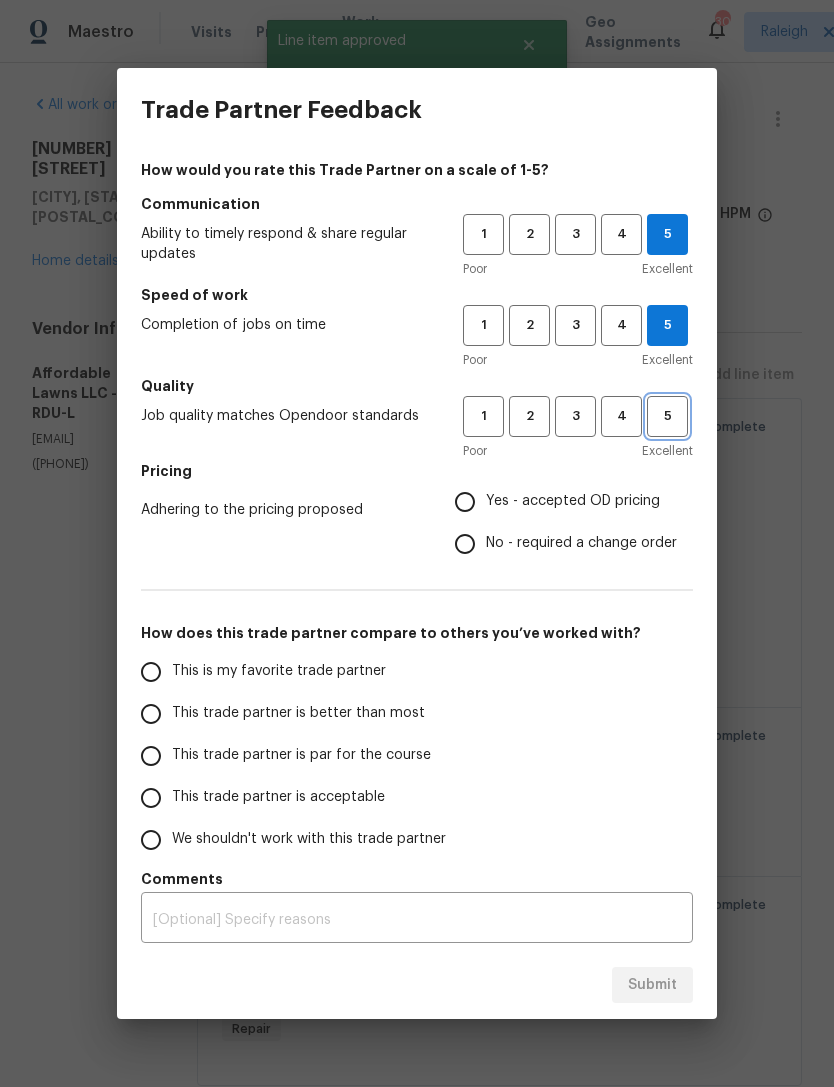 click on "5" at bounding box center (667, 416) 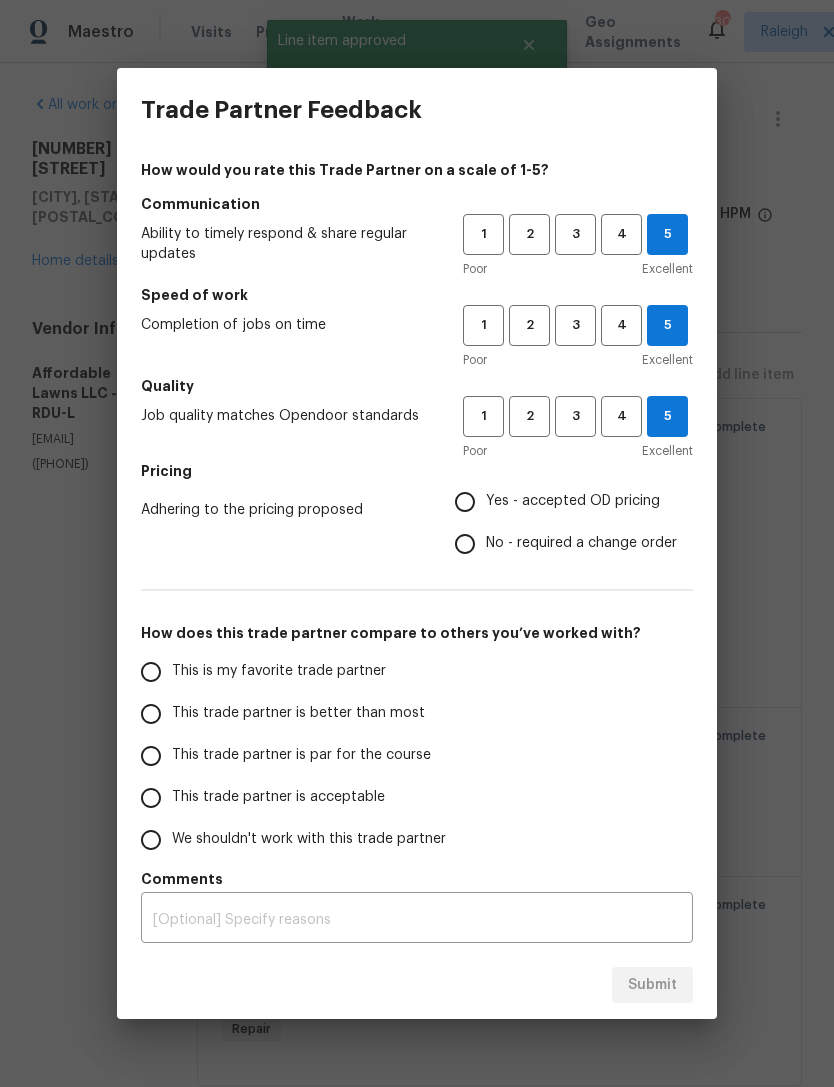 click on "Yes - accepted OD pricing" at bounding box center (573, 501) 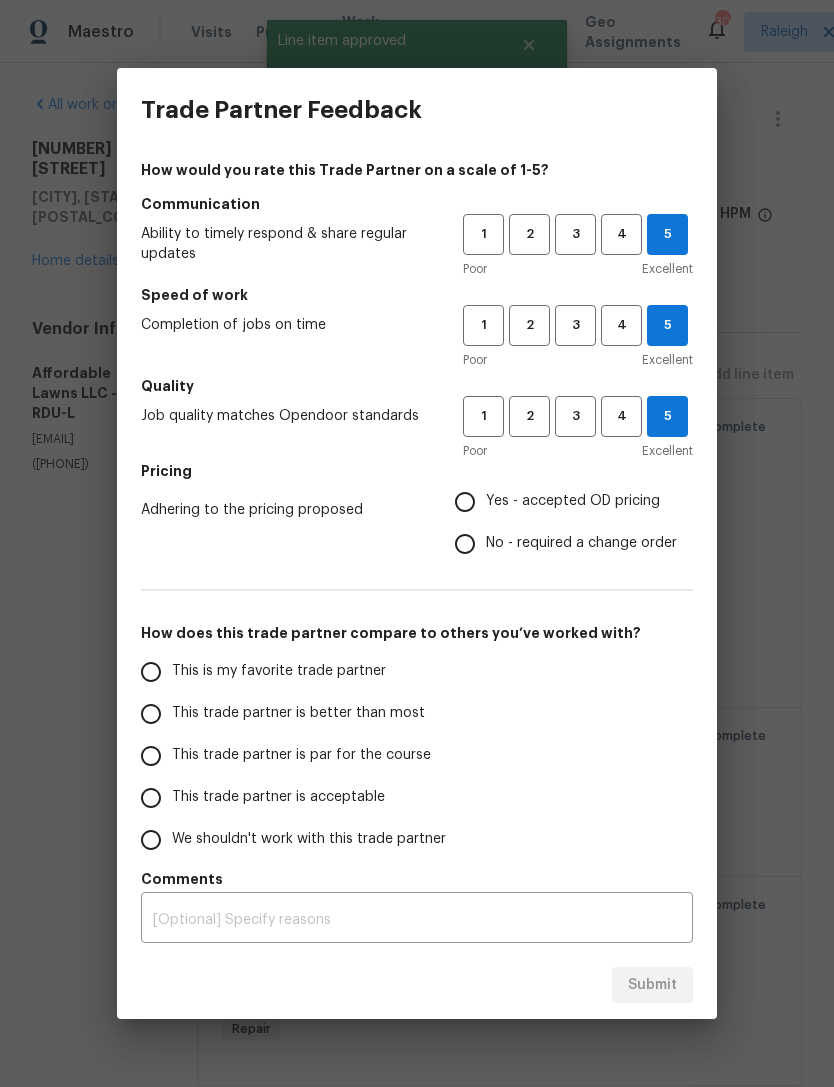 click on "Yes - accepted OD pricing" at bounding box center (465, 502) 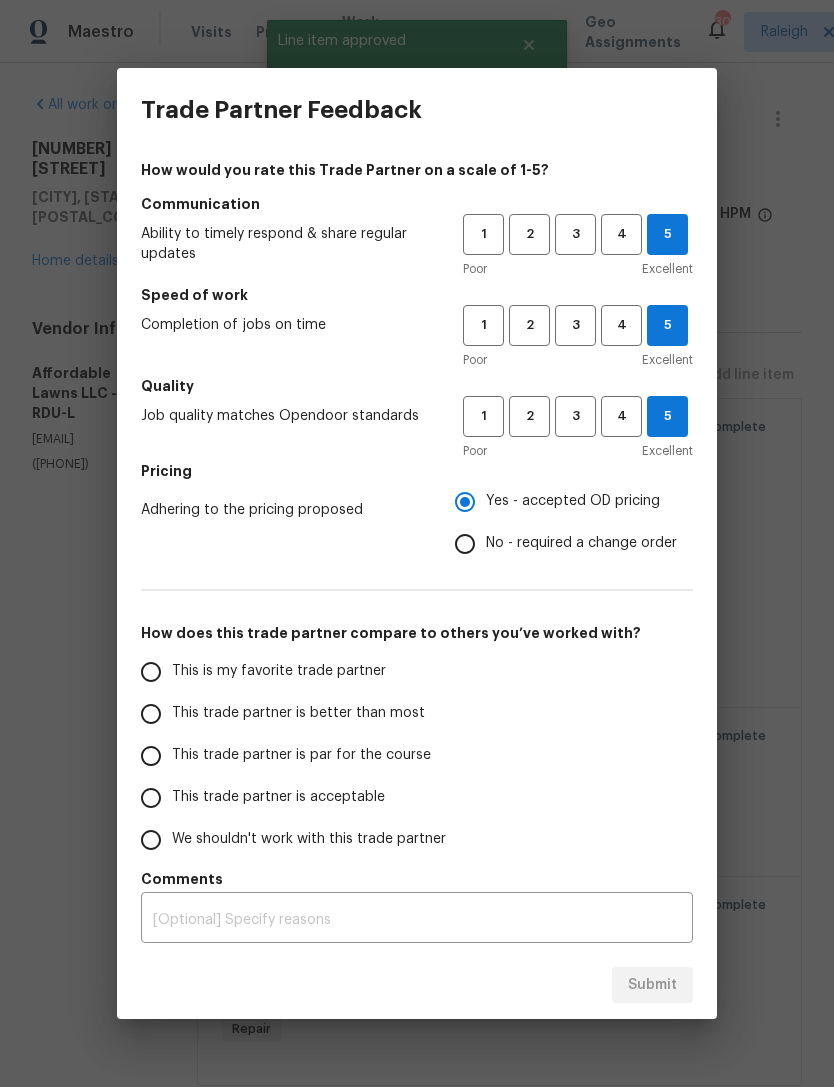 click on "This trade partner is better than most" at bounding box center [151, 714] 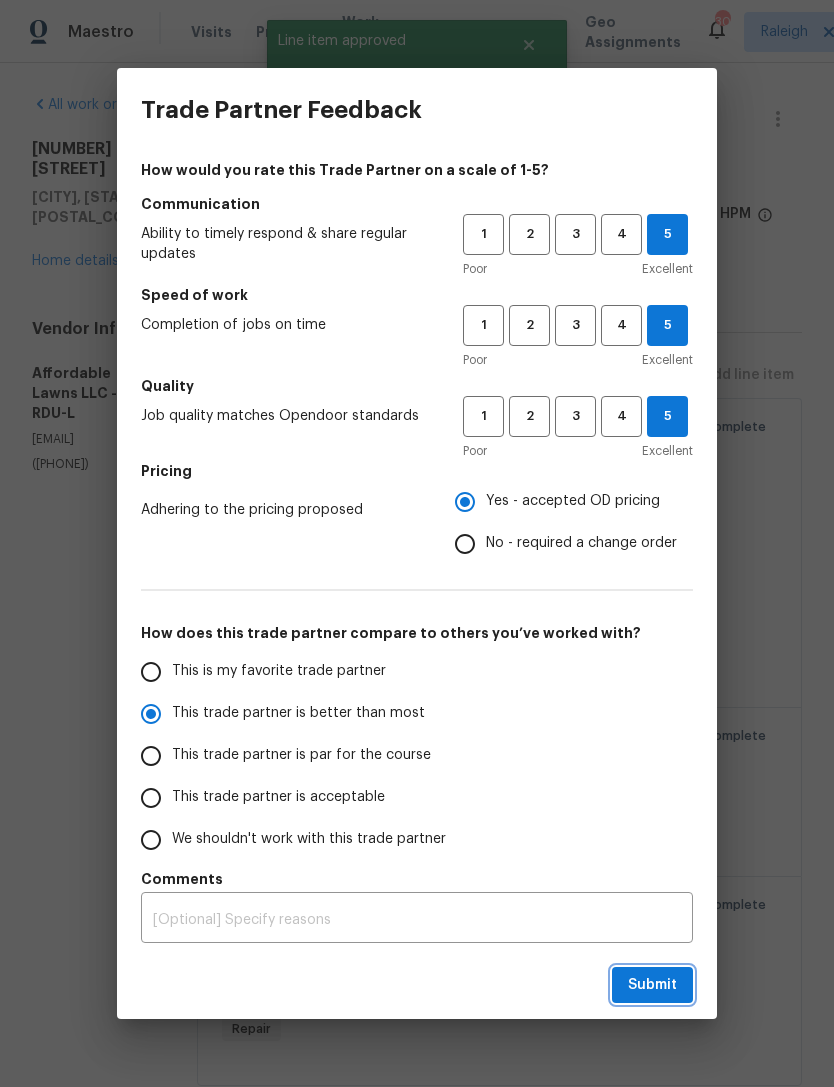 click on "Submit" at bounding box center (652, 985) 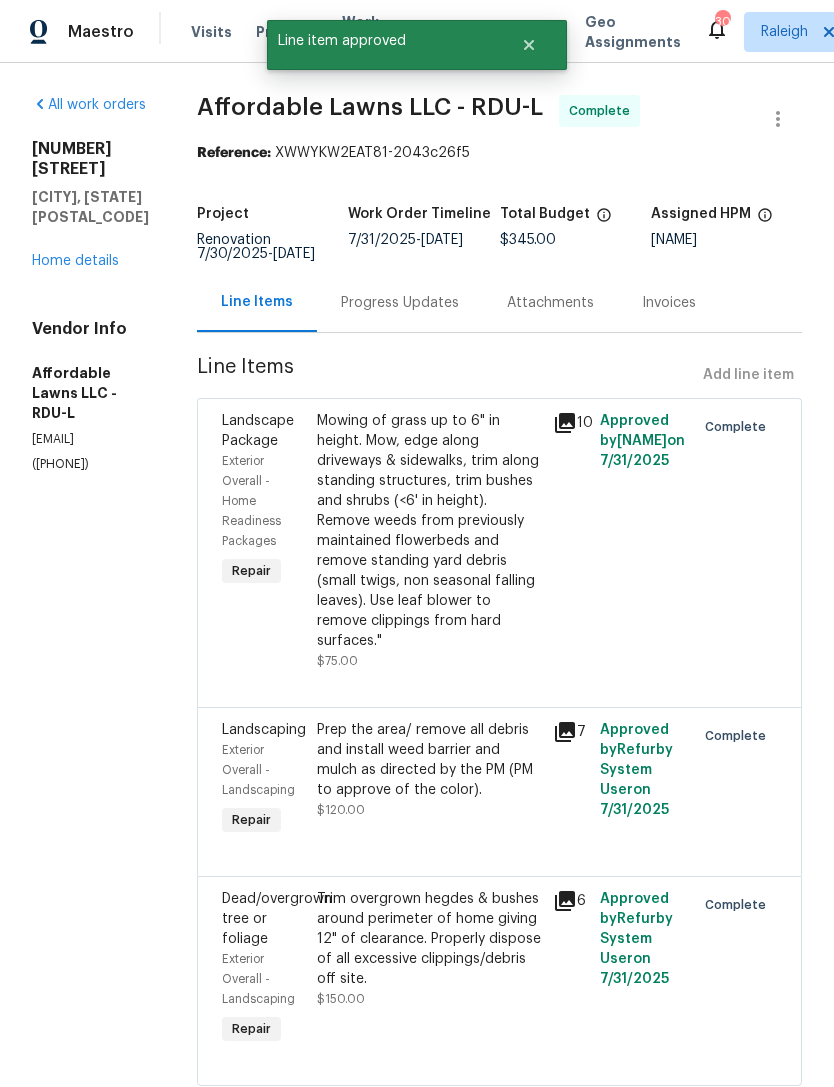radio on "true" 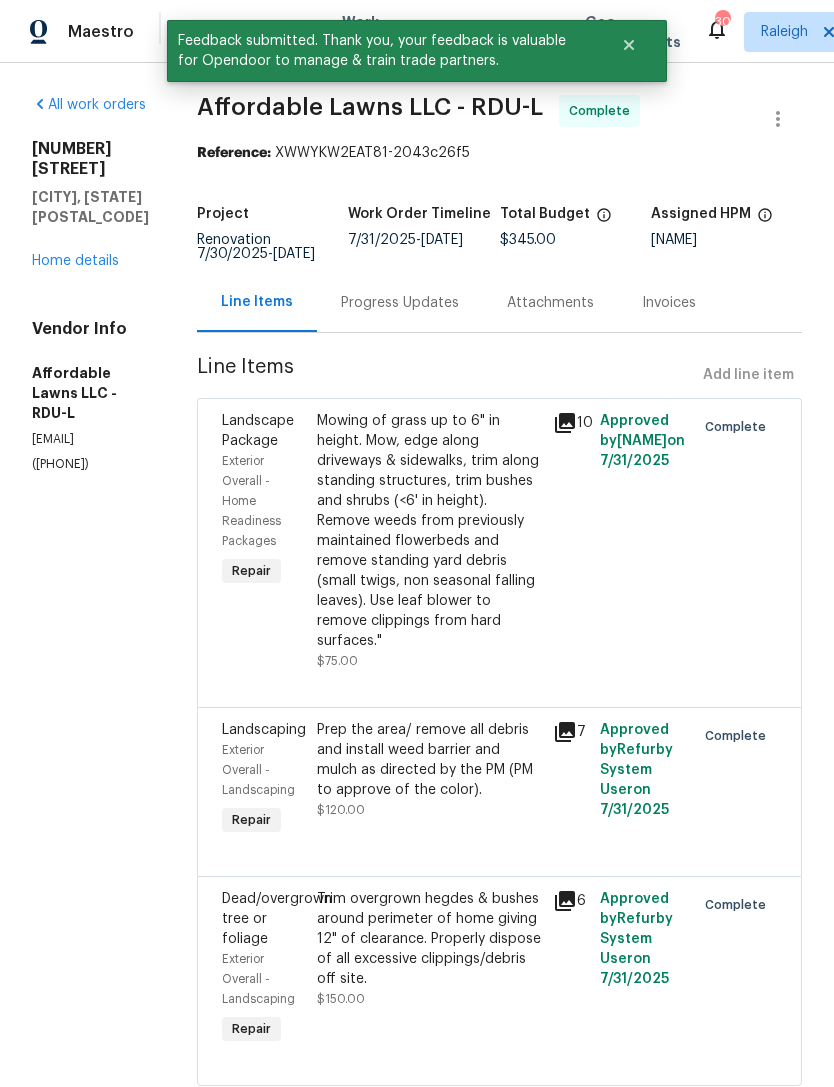 click on "Home details" at bounding box center (75, 261) 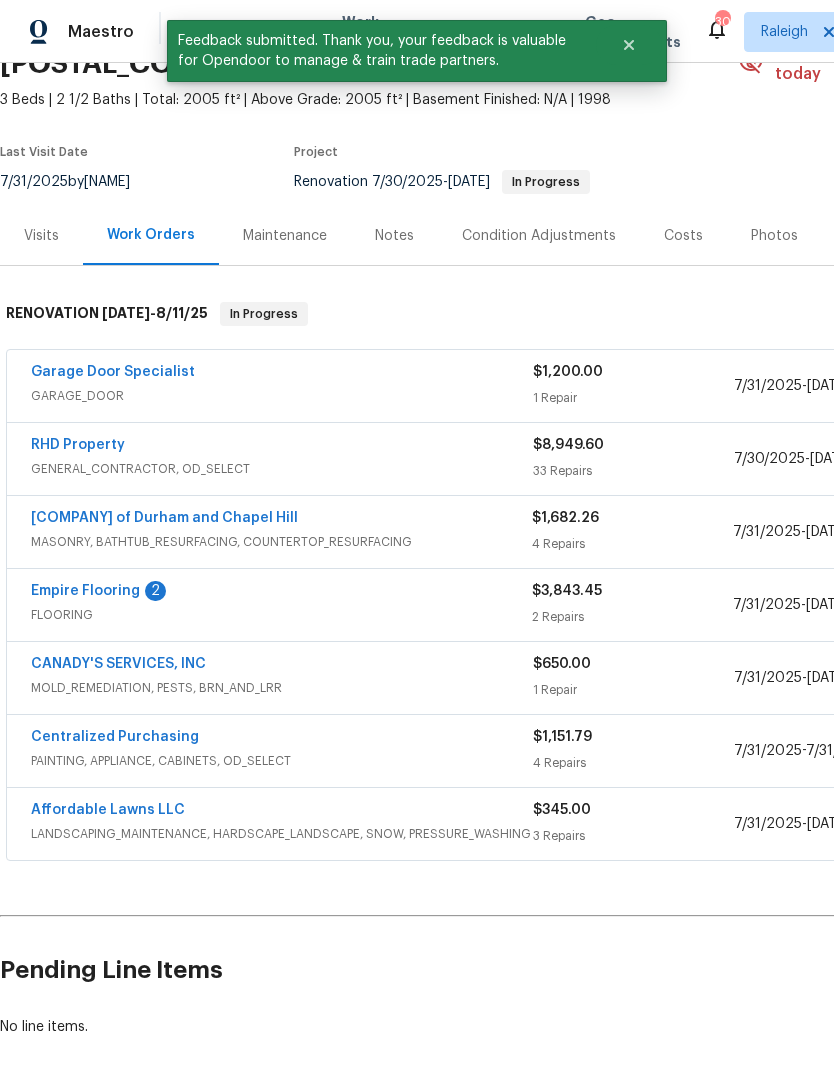 scroll, scrollTop: 117, scrollLeft: 0, axis: vertical 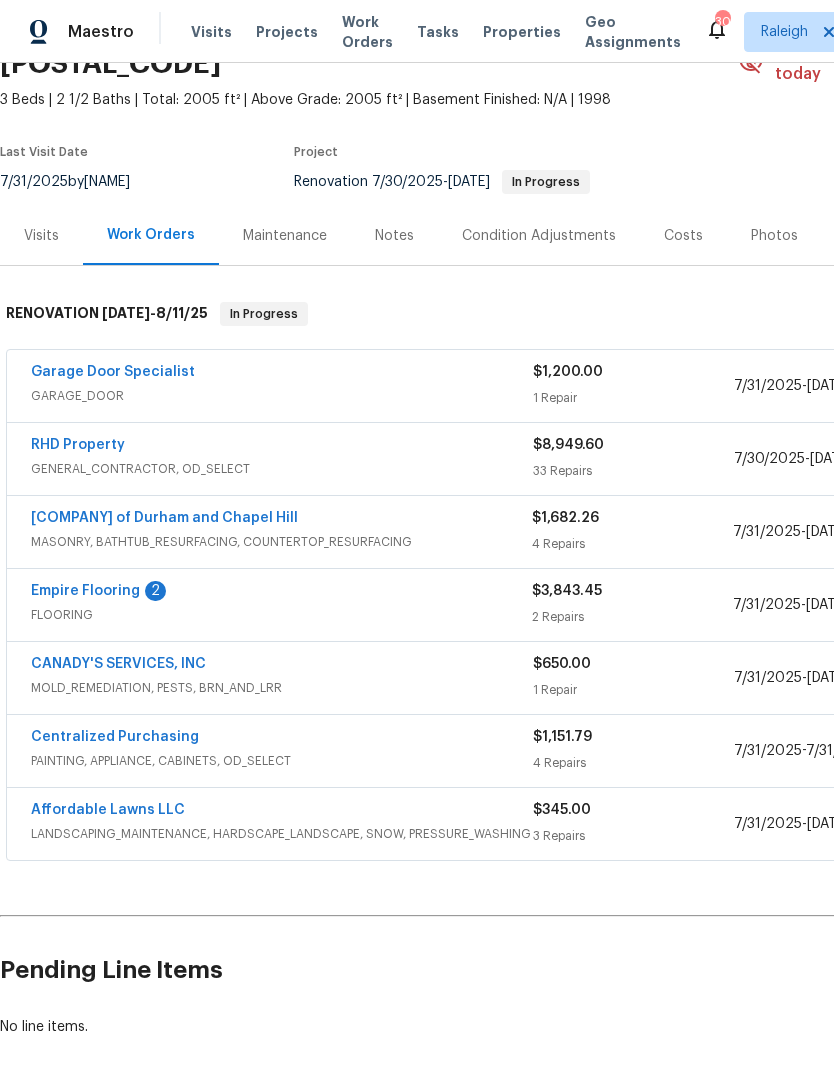click on "Empire Flooring" at bounding box center (85, 591) 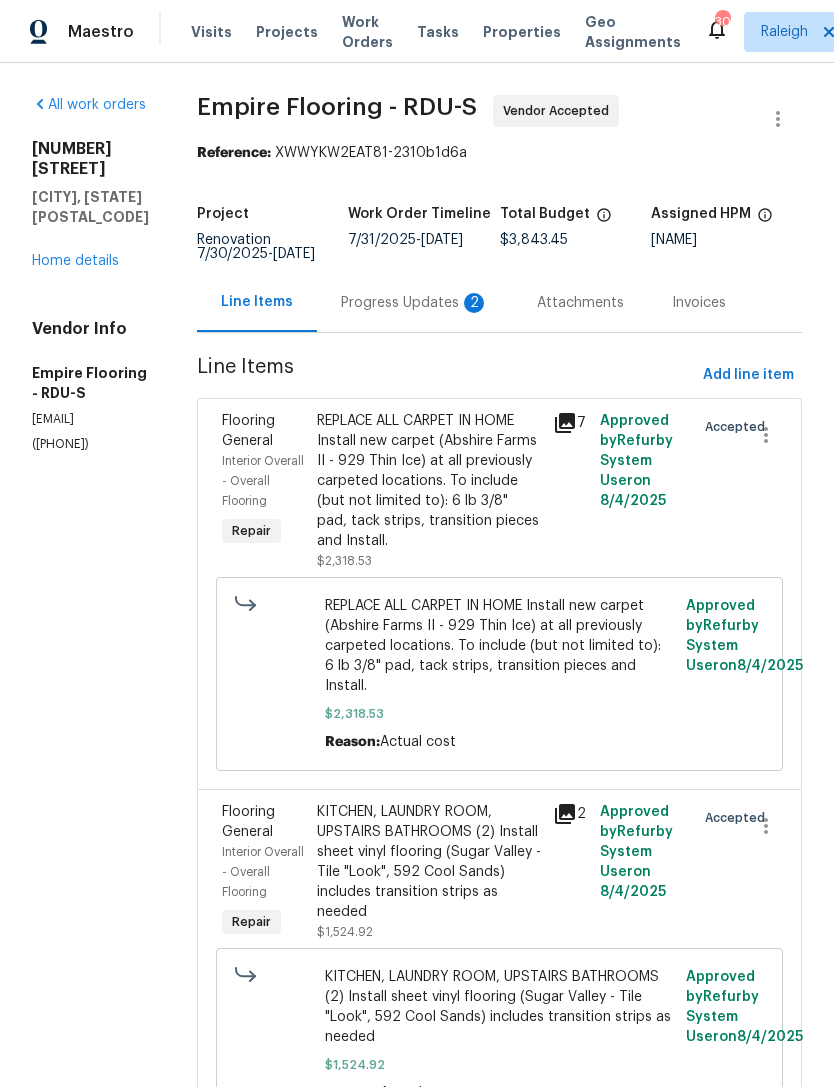 click on "Progress Updates 2" at bounding box center (415, 303) 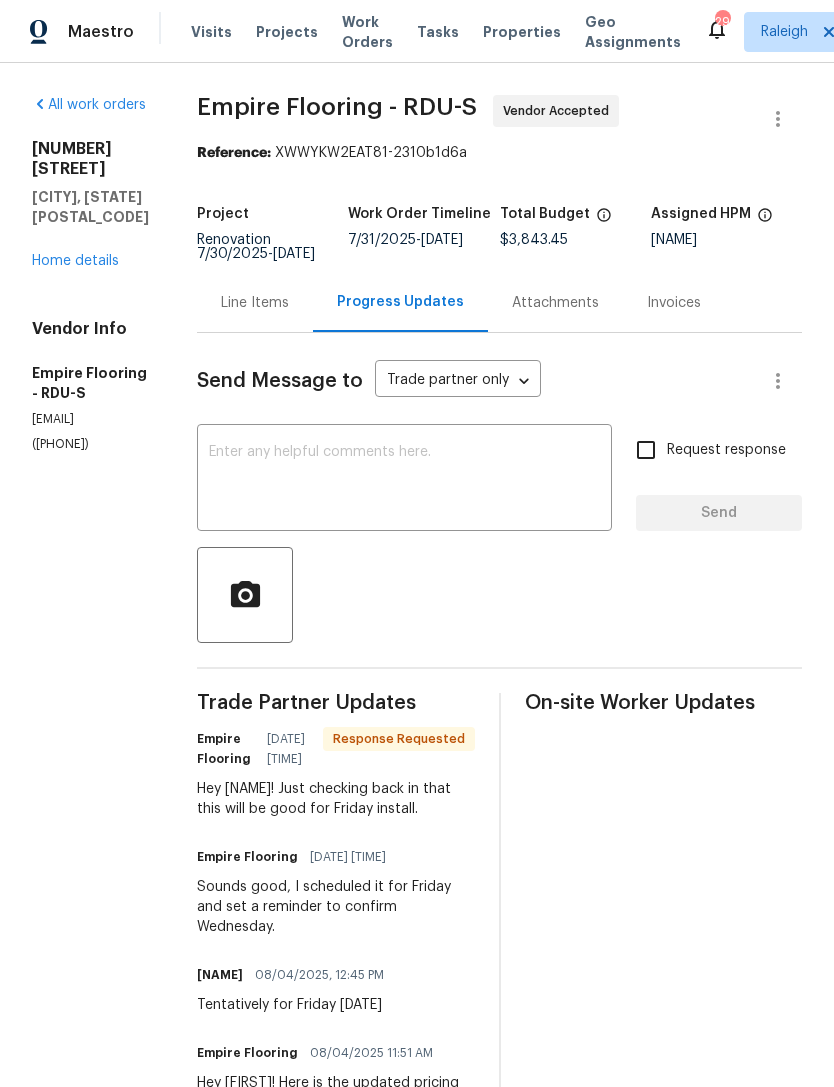click at bounding box center (404, 480) 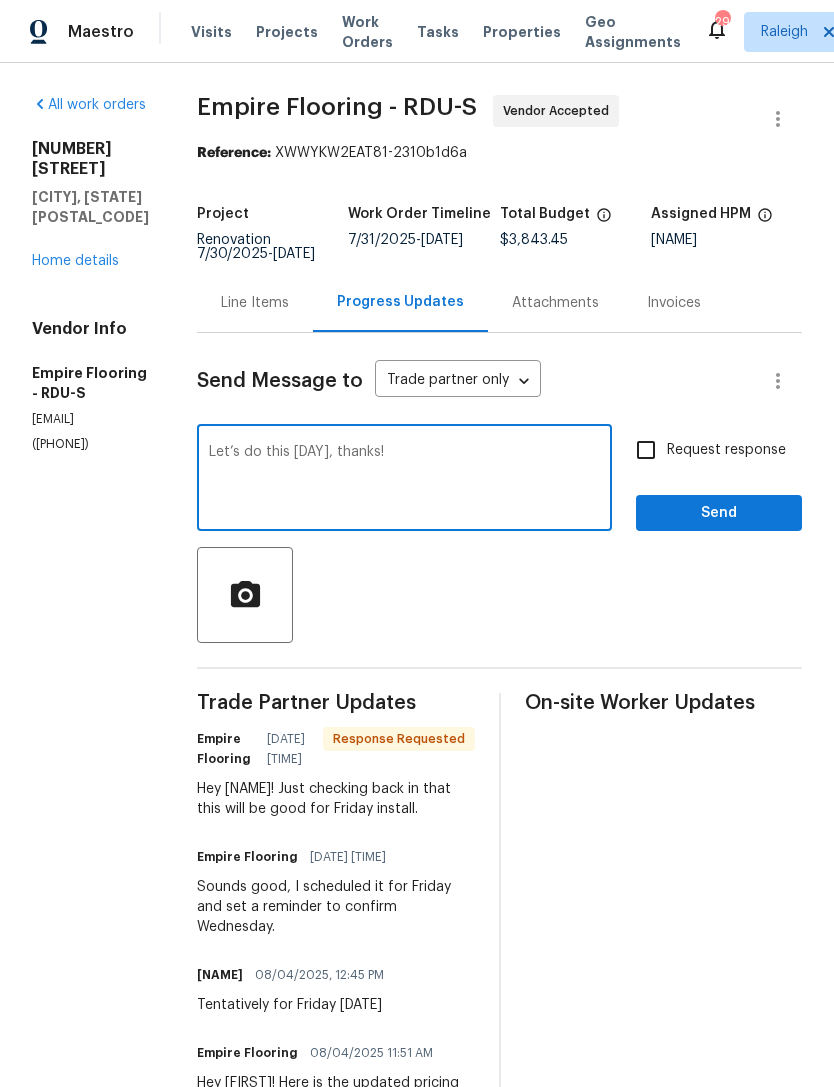 type on "Let’s do this Monday, thanks!" 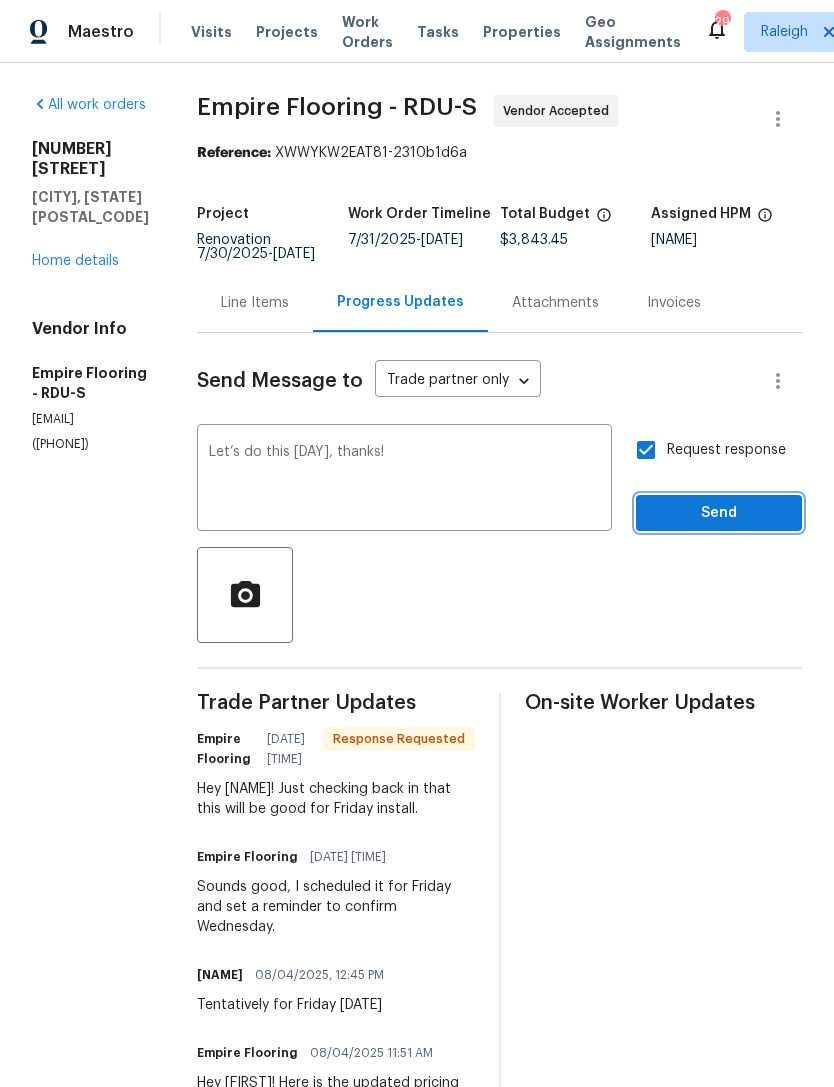 click on "Send" at bounding box center [719, 513] 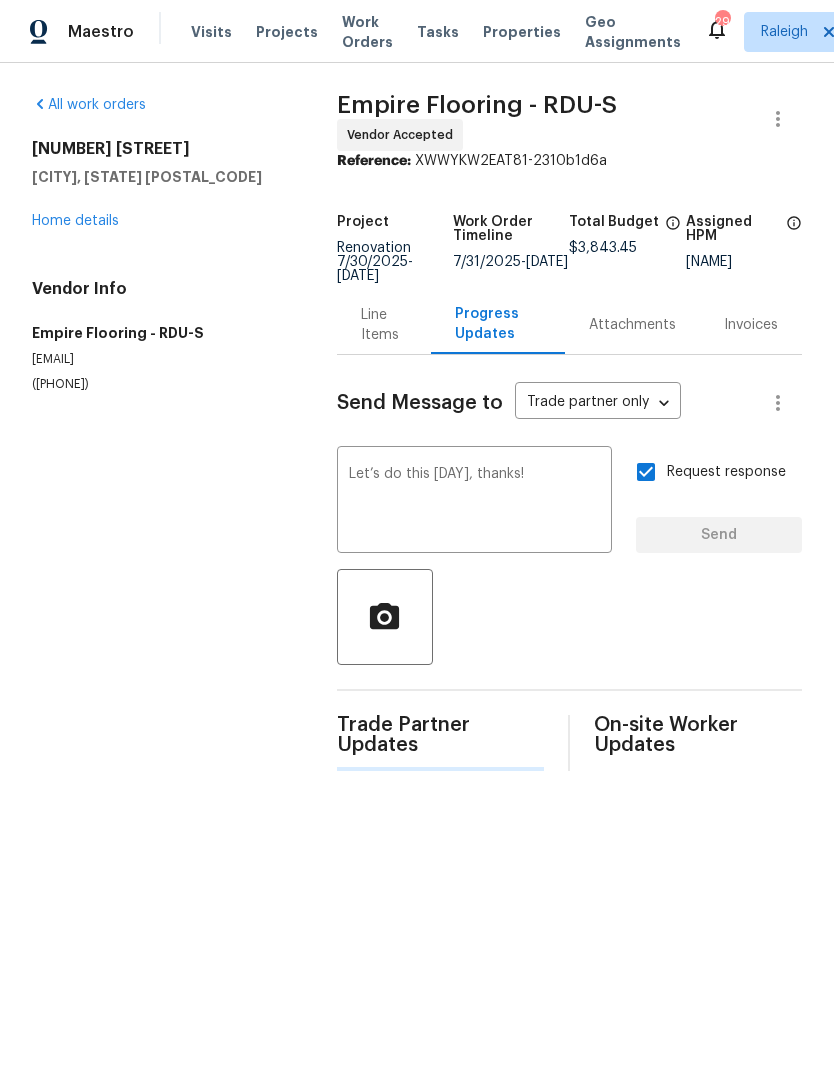 type 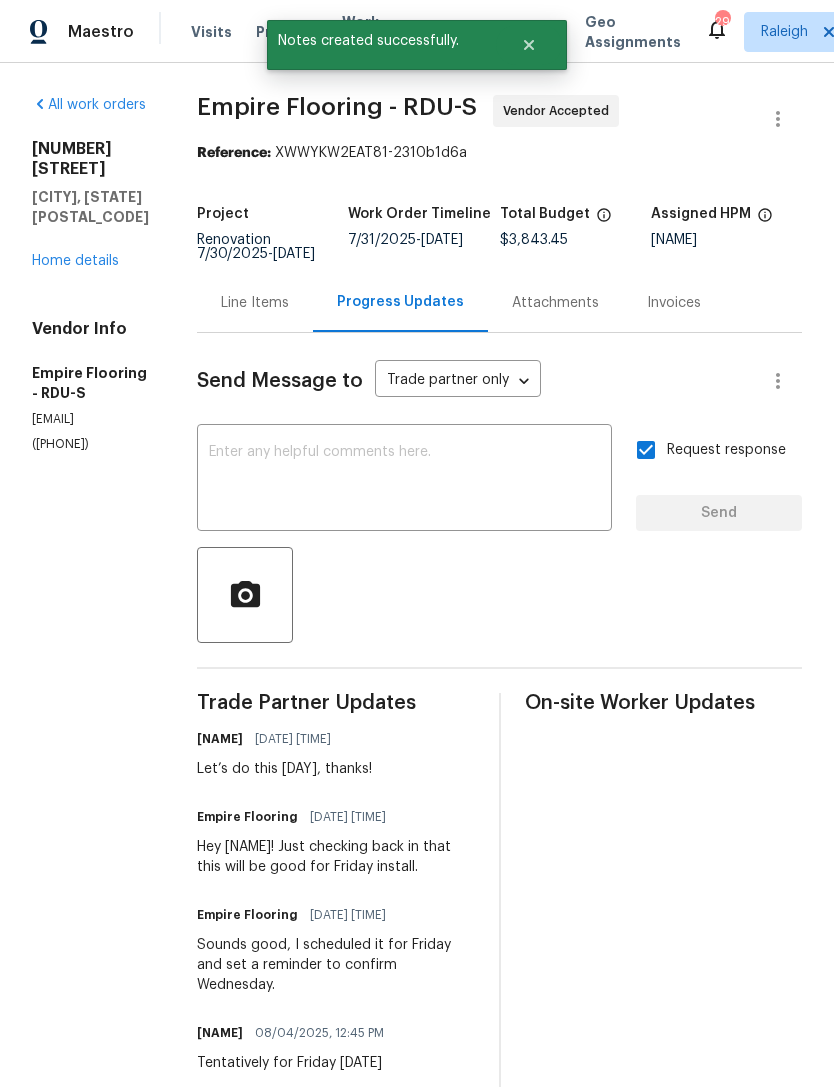 click on "Home details" at bounding box center (75, 261) 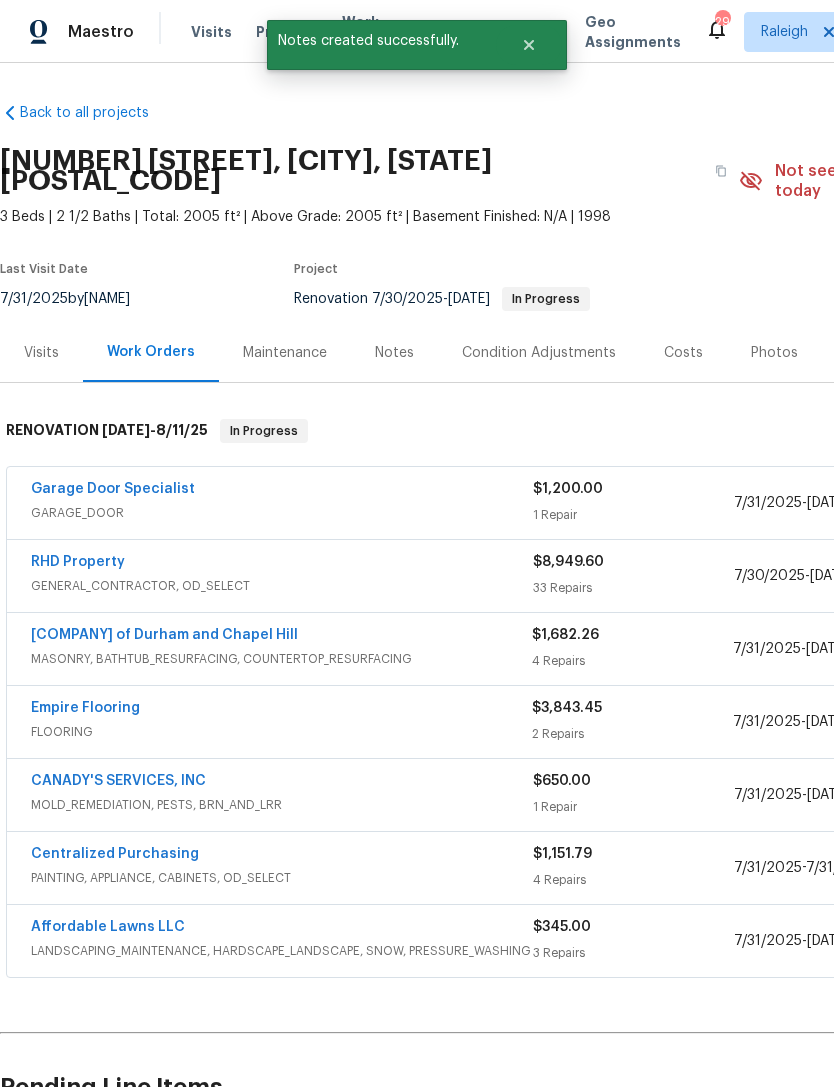 click on "Notes" at bounding box center (394, 353) 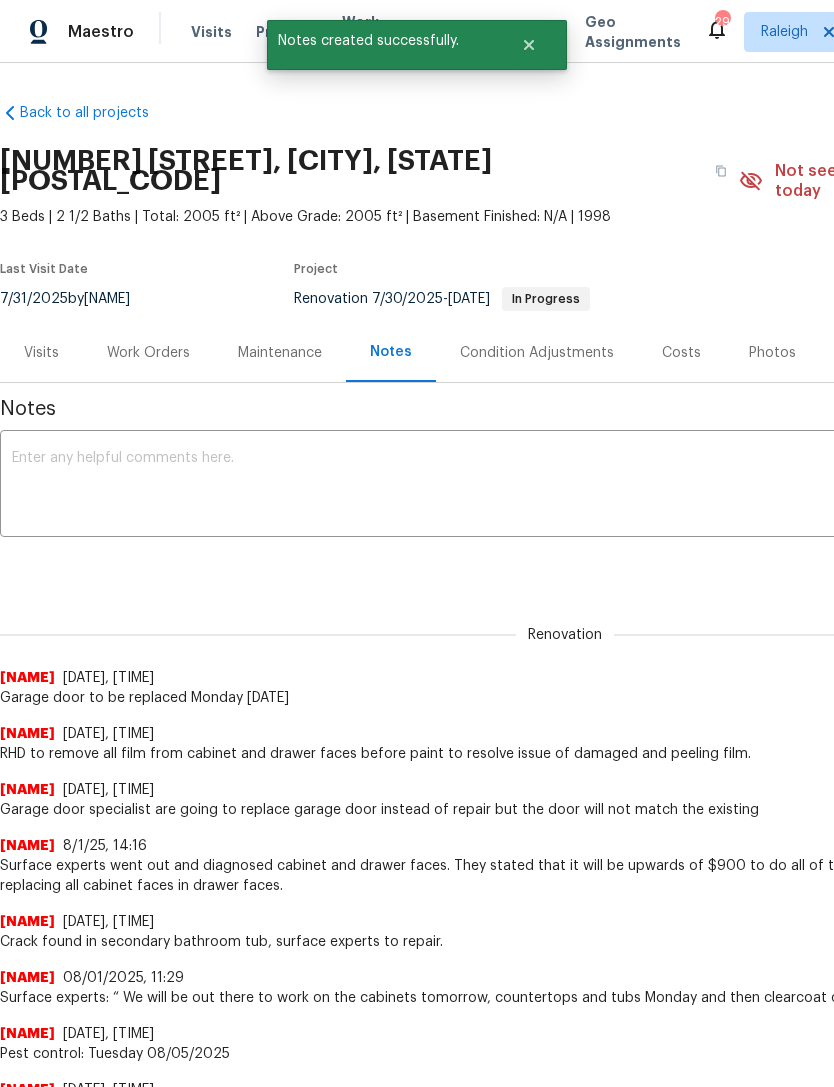 click at bounding box center [565, 486] 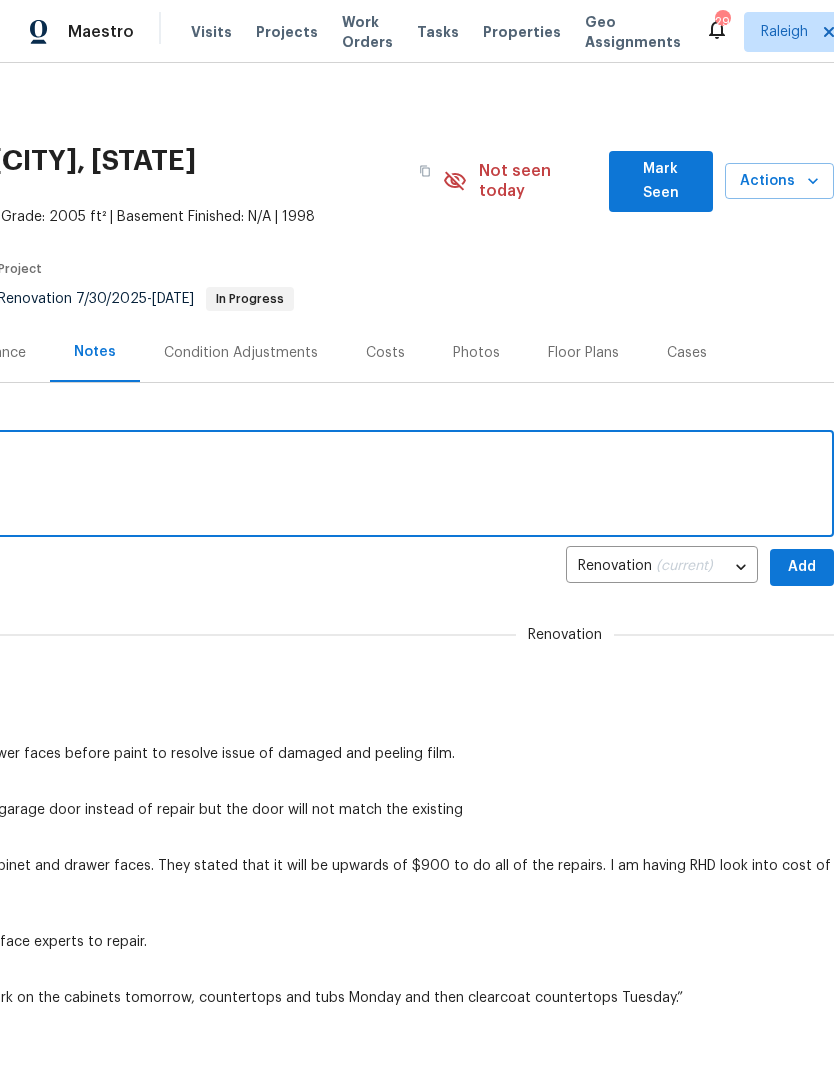 scroll, scrollTop: 0, scrollLeft: 296, axis: horizontal 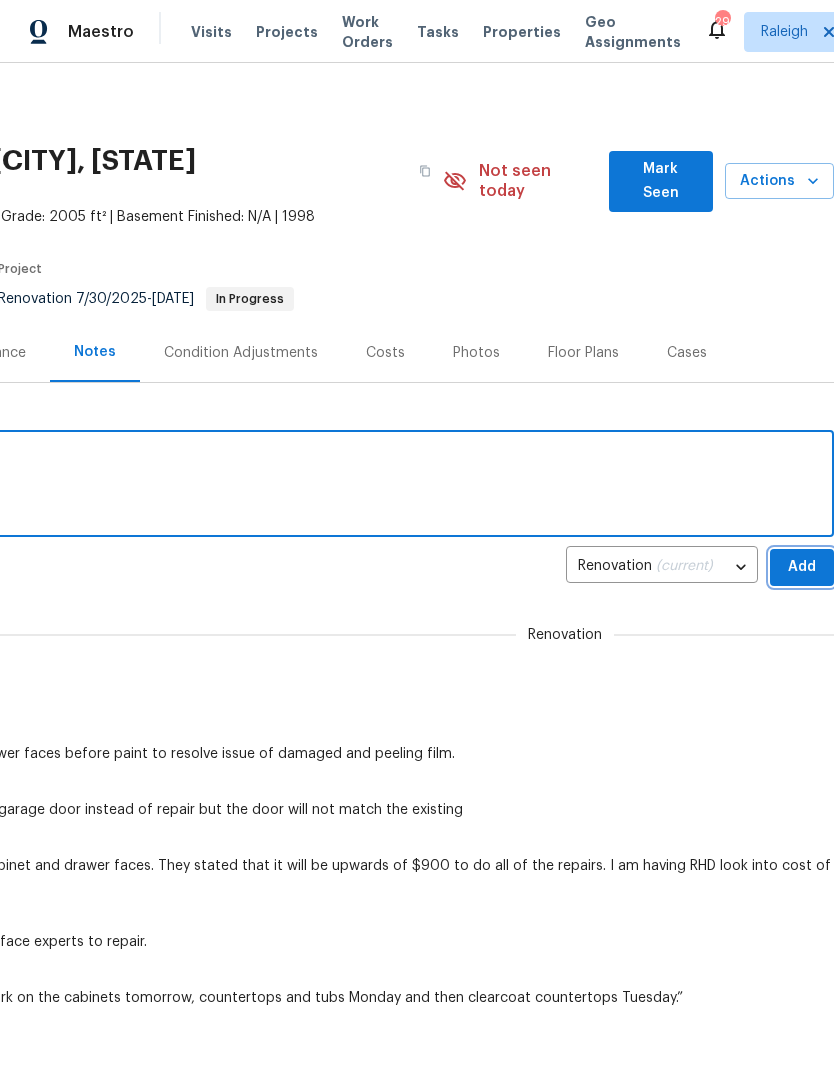 click on "Add" at bounding box center (802, 567) 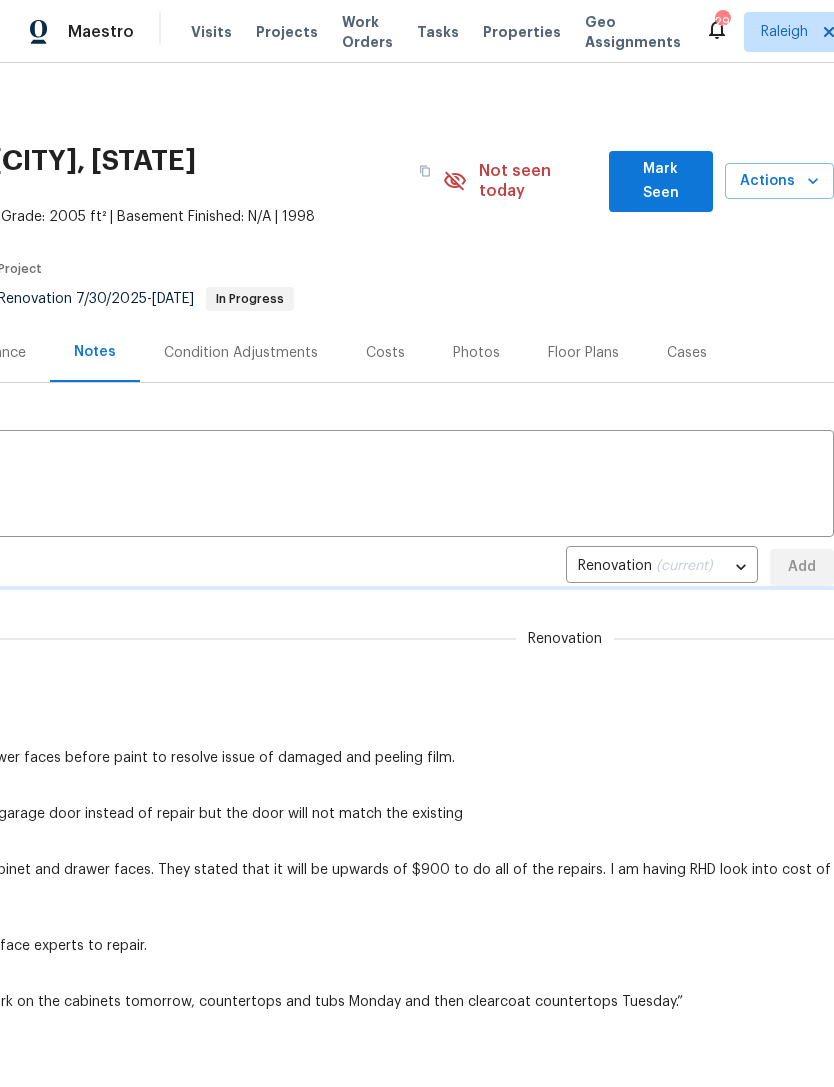 type 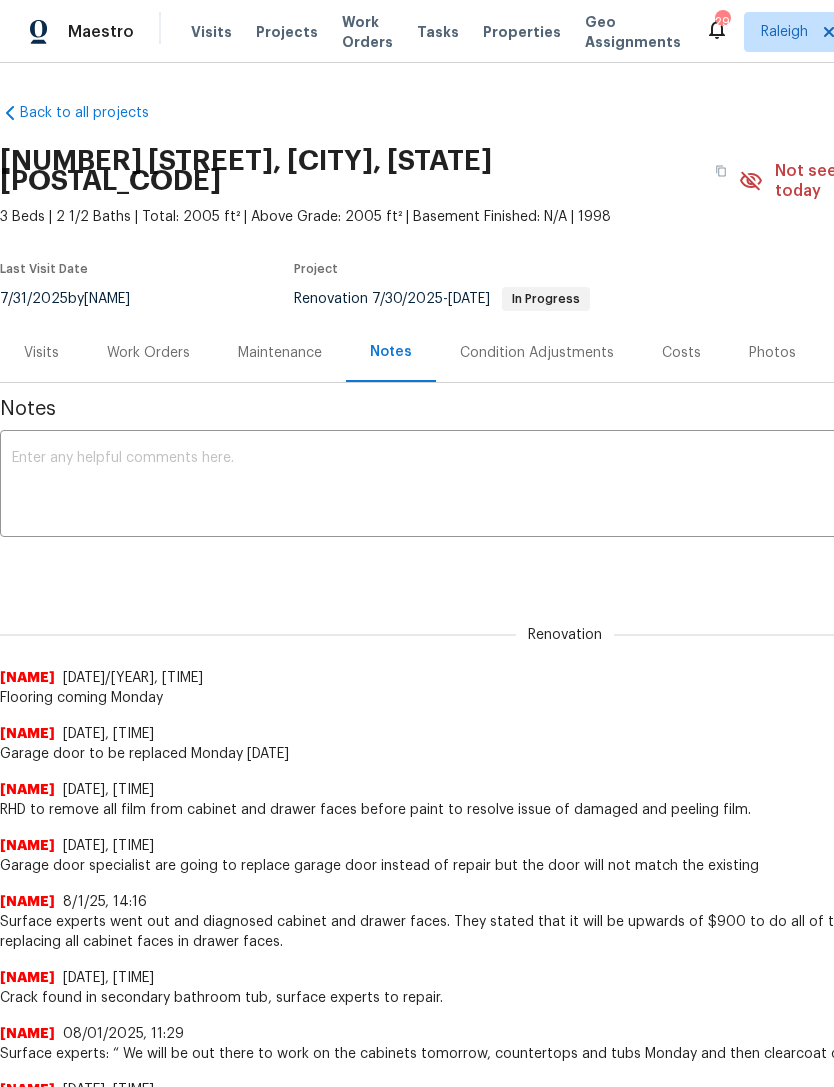 scroll, scrollTop: 0, scrollLeft: 0, axis: both 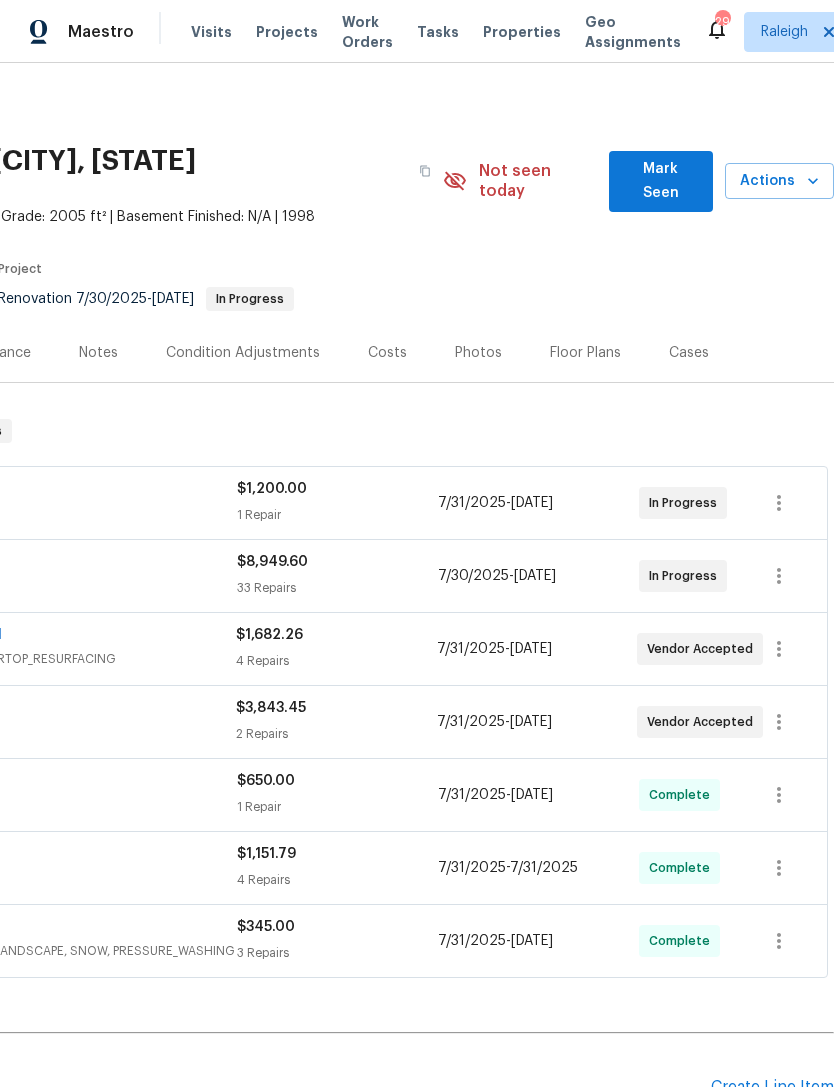 click on "Create Line Item" at bounding box center (772, 1087) 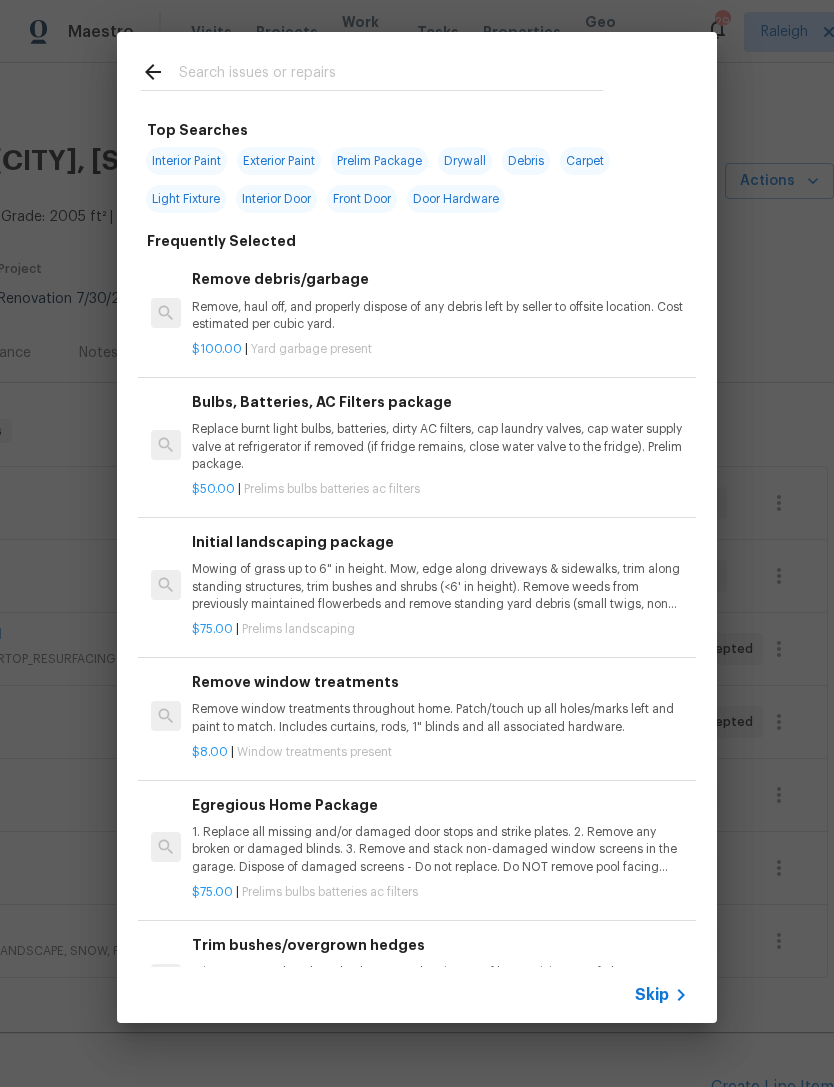 click at bounding box center (391, 75) 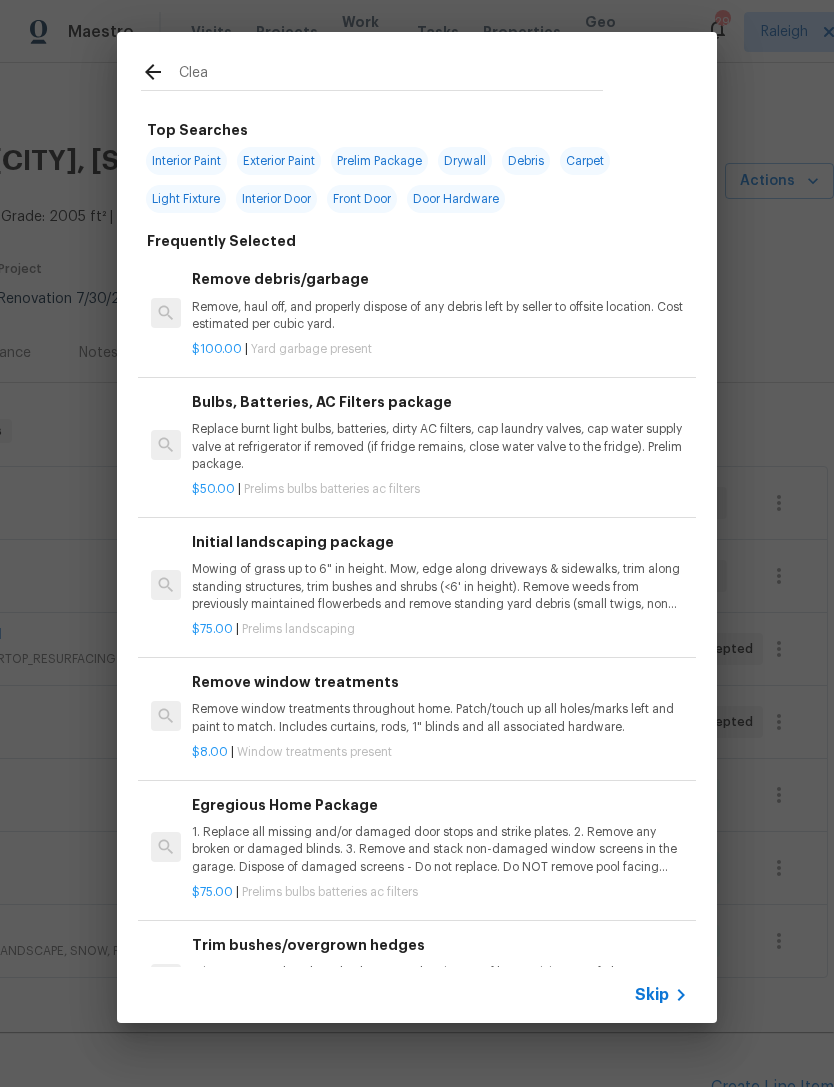 type on "Clean" 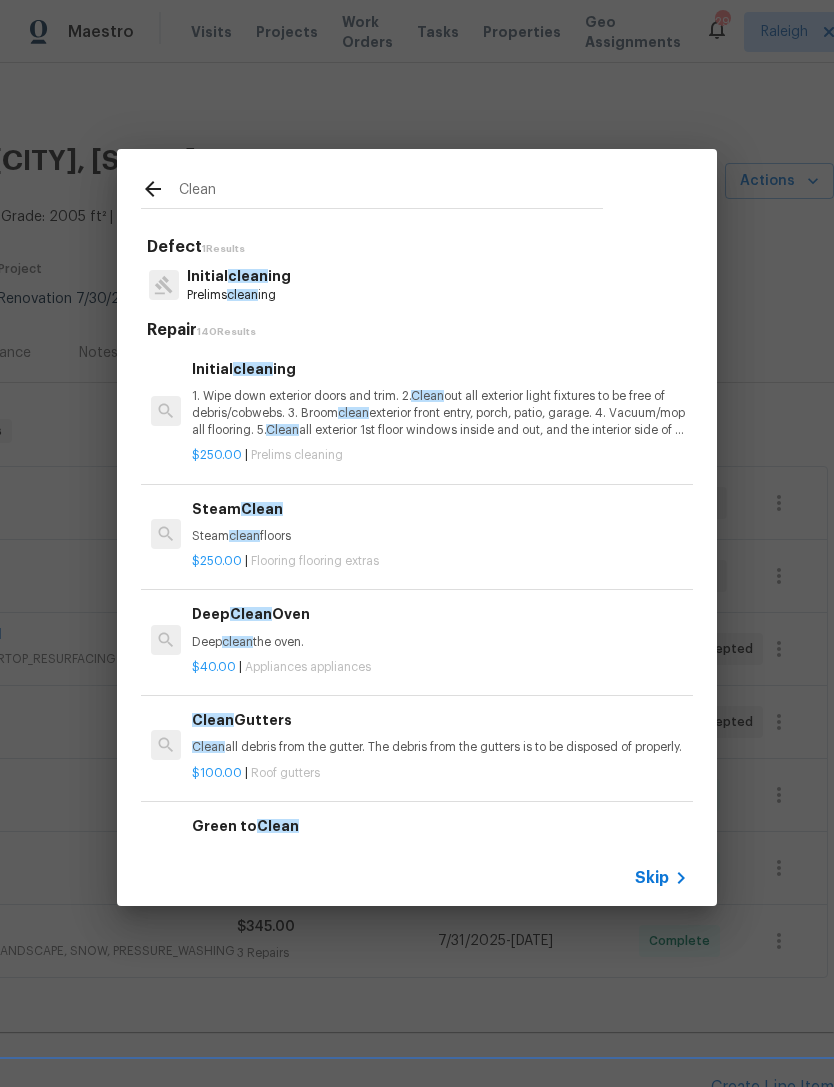 click on "1. Wipe down exterior doors and trim. 2.  Clean  out all exterior light fixtures to be free of debris/cobwebs. 3. Broom  clean  exterior front entry, porch, patio, garage. 4. Vacuum/mop all flooring. 5.  Clean  all exterior 1st floor windows inside and out, and the interior side of all above grade windows.  Clean  all tracks/frames. 6.  Clean  all air vent grills. 7.  Clean  all interior window, base, sill and trim. 8.  Clean  all switch/outlet plates and remove any paint. 9.  Clean  all light fixtures and ceiling fans. 10.  Clean  all doors, frames and trim. 11.  Clean  kitchen and laundry appliances - inside-outside and underneath. 12.  Clean  cabinetry inside and outside and top including drawers. 13.  Clean  counters, sinks, plumbing fixtures, toilets seat to remain down. 14.  Clean  showers, tubs, surrounds, wall tile free of grime and soap scum. 15.  Clean  window coverings if left in place. 16.  Clean  baseboards. 17.  Clean" at bounding box center [440, 413] 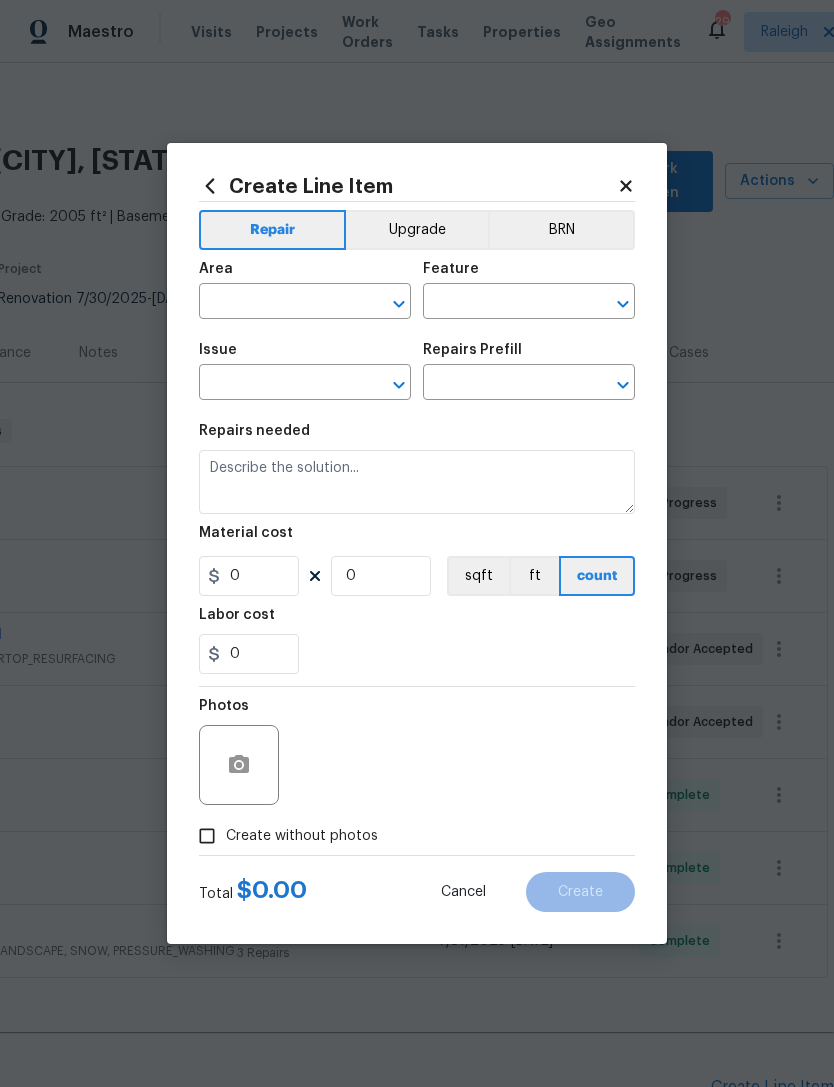 type on "Home Readiness Packages" 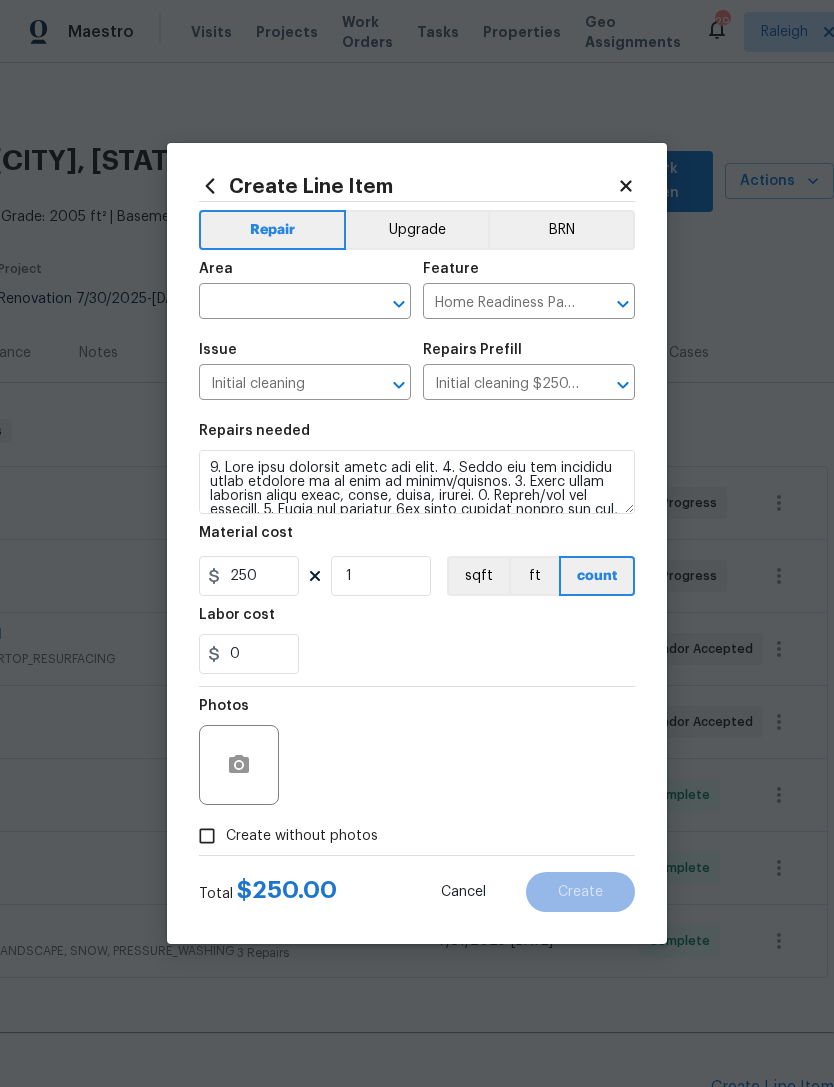 click at bounding box center (277, 303) 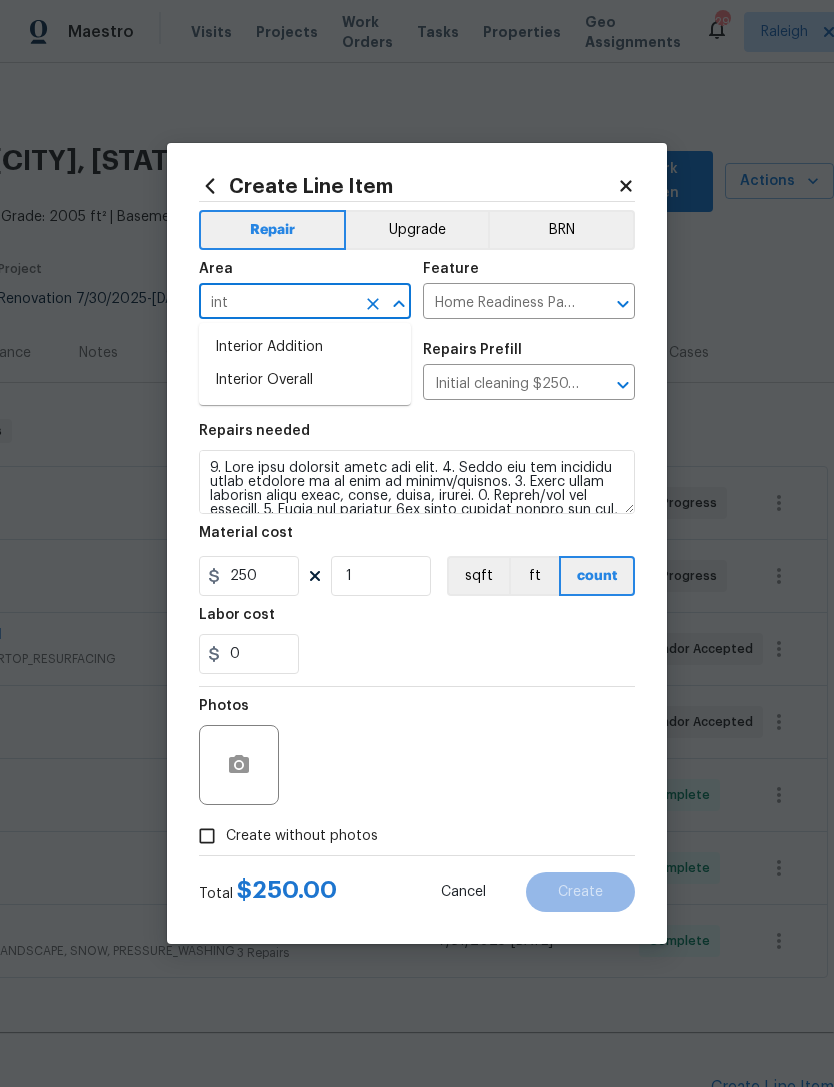 click on "Interior Overall" at bounding box center [305, 380] 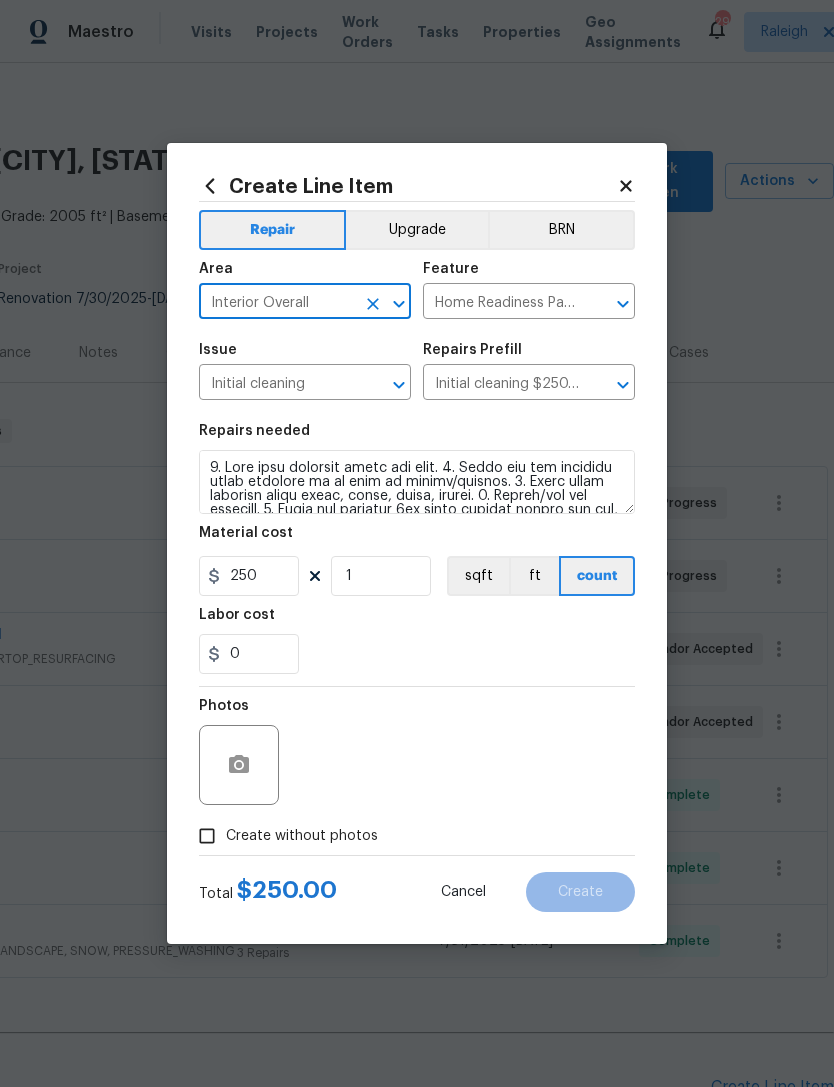 click on "Create without photos" at bounding box center (302, 836) 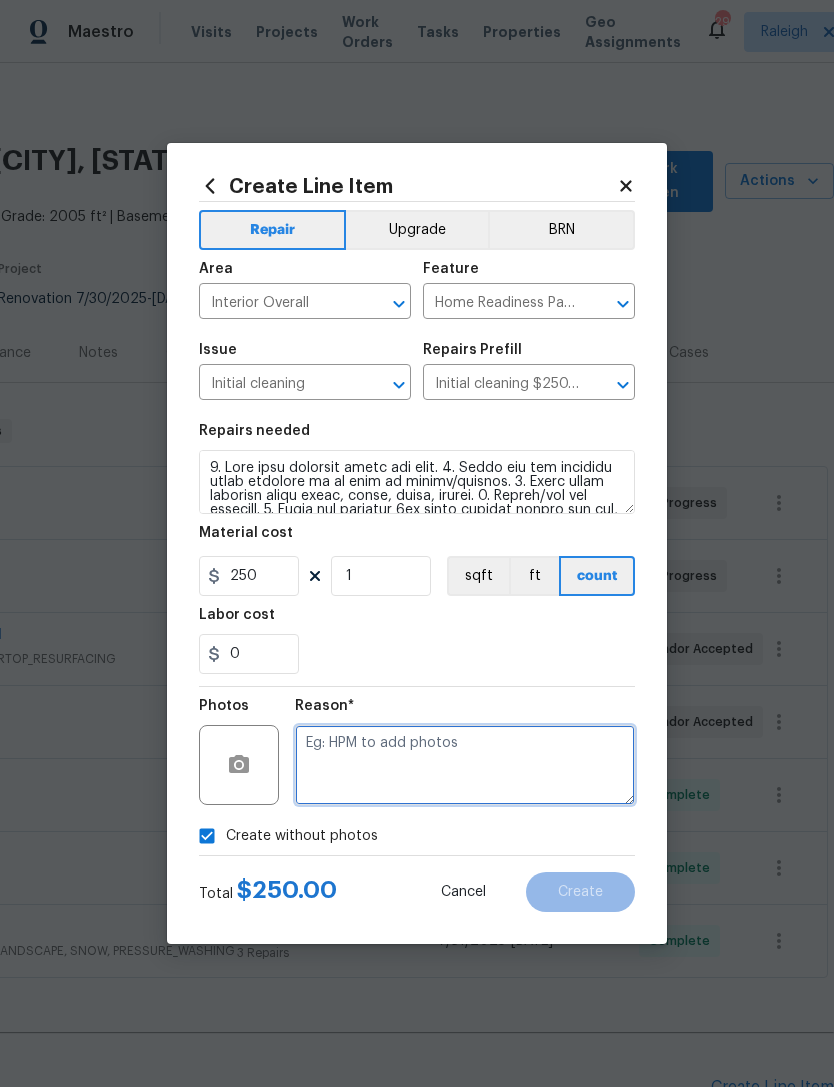 click at bounding box center (465, 765) 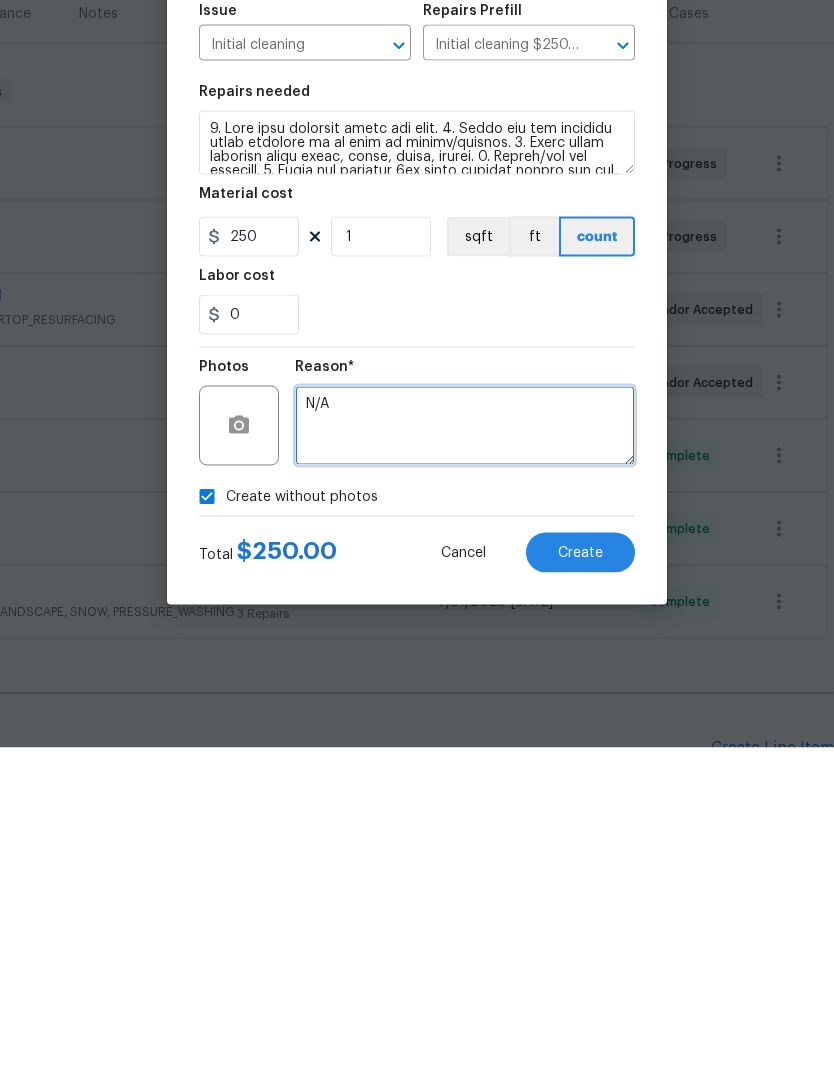 type on "N/A" 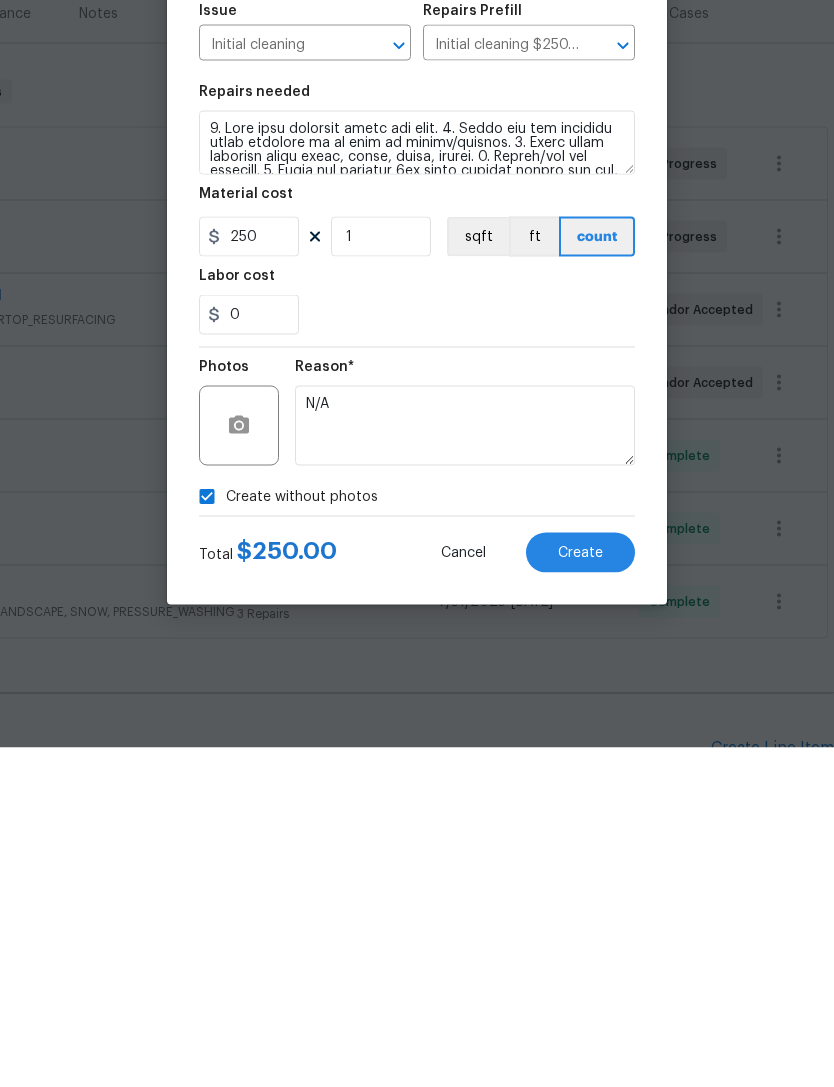 click on "Create" at bounding box center [580, 892] 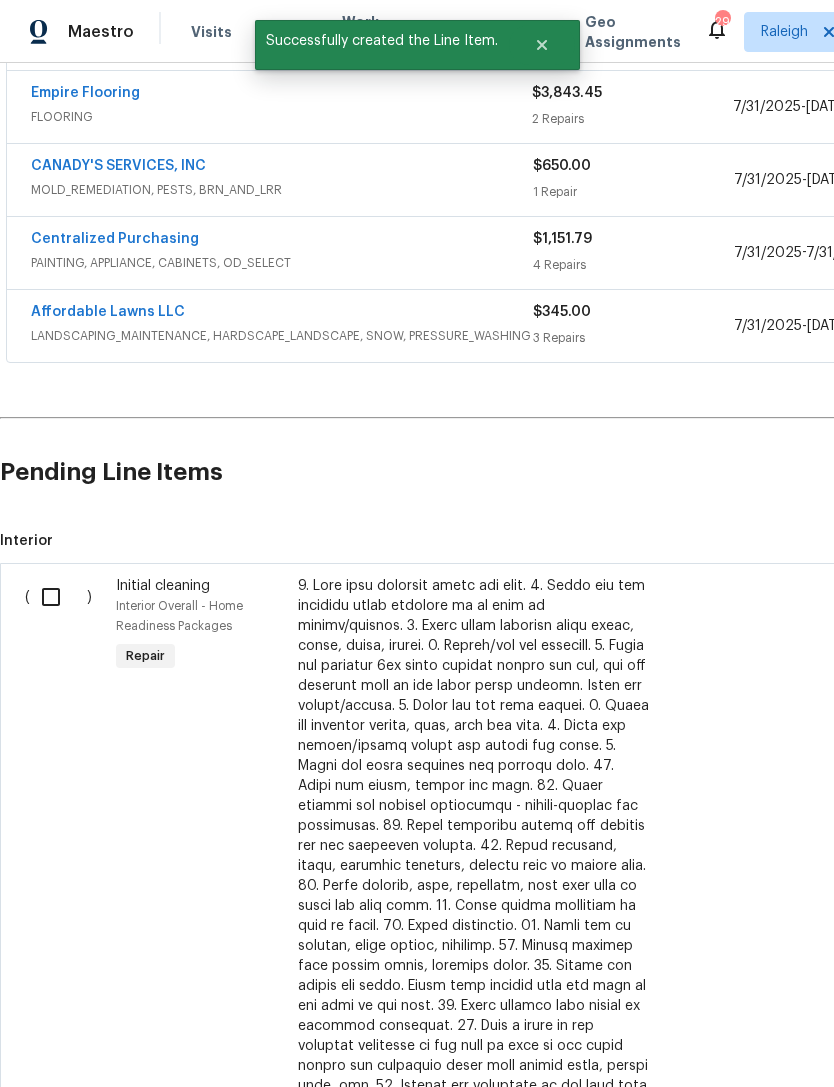 scroll, scrollTop: 615, scrollLeft: 0, axis: vertical 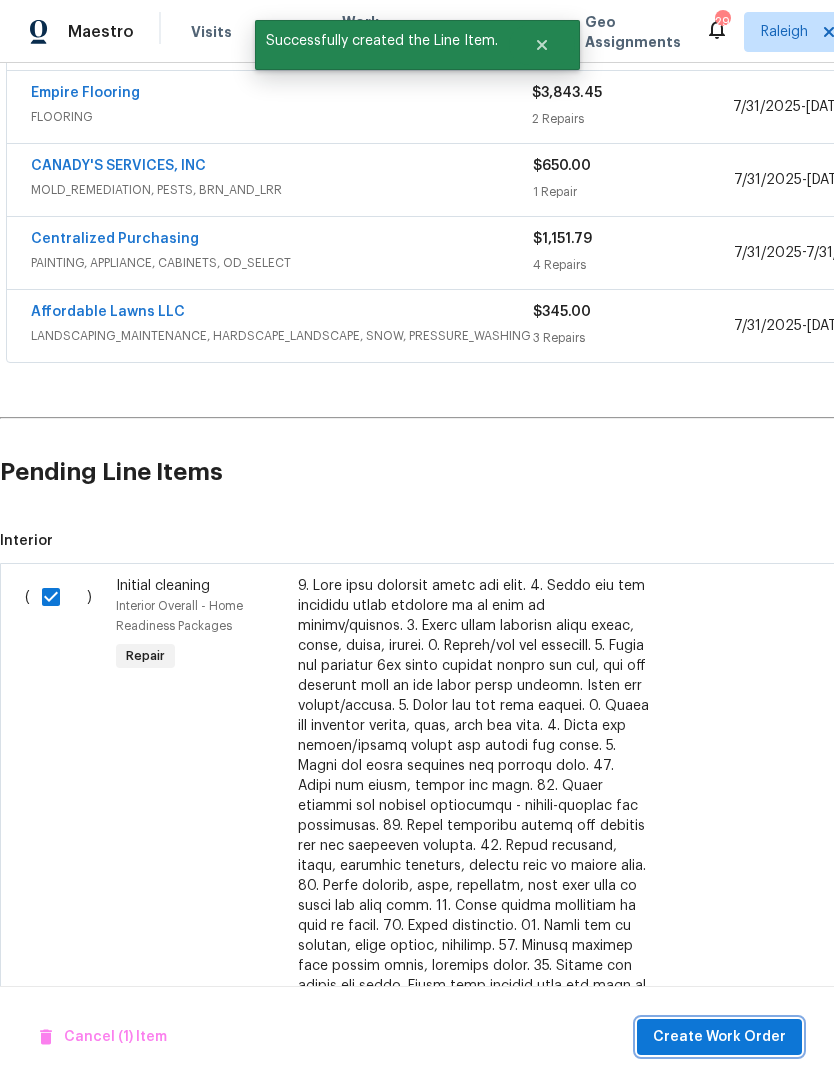 click on "Create Work Order" at bounding box center [719, 1037] 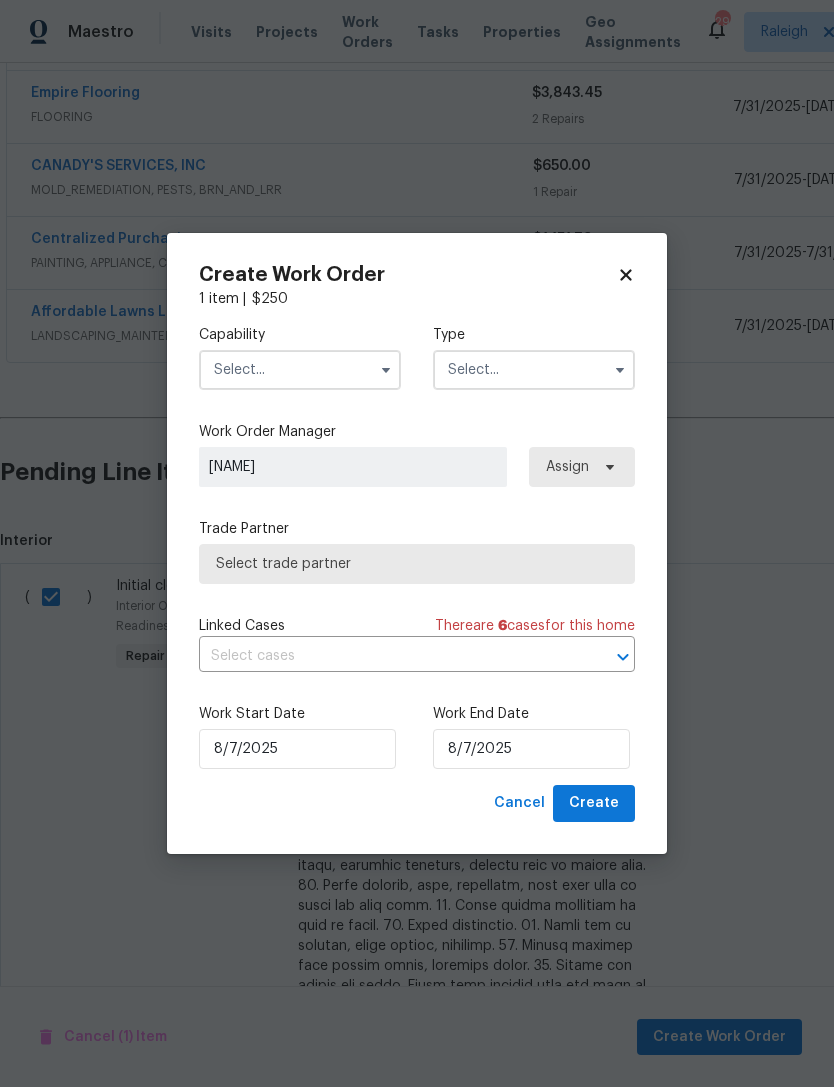 click at bounding box center [300, 370] 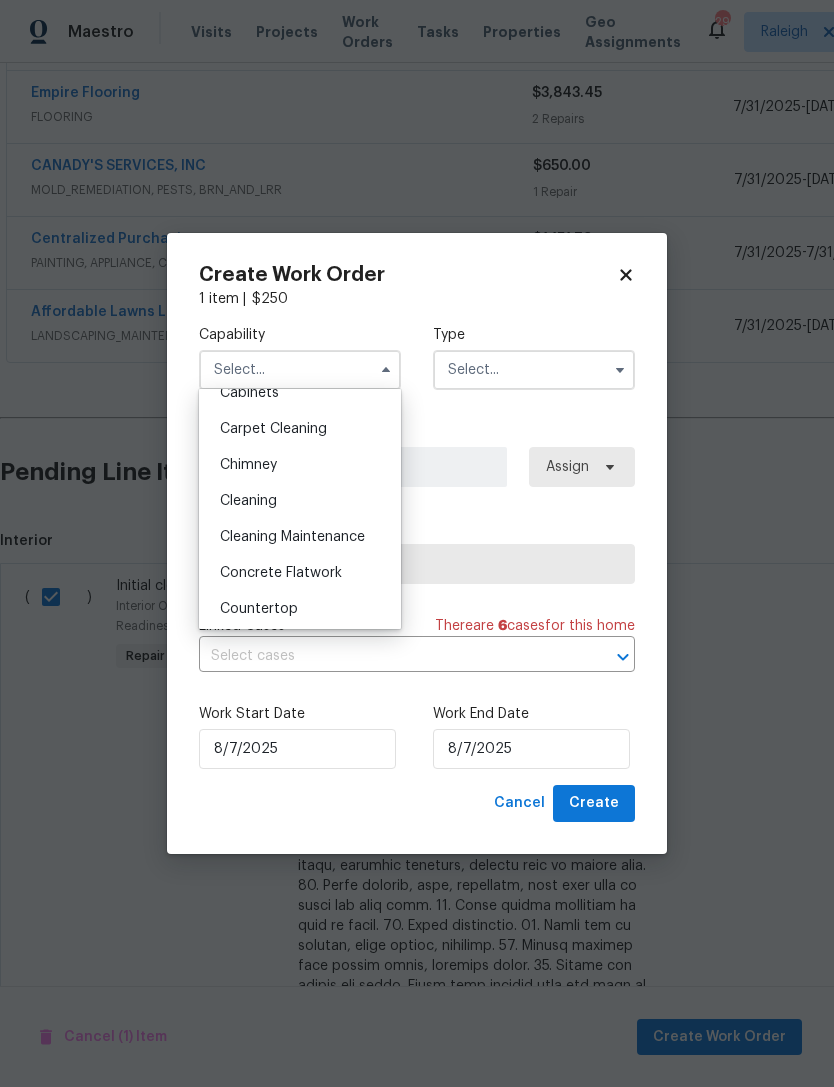 scroll, scrollTop: 197, scrollLeft: 0, axis: vertical 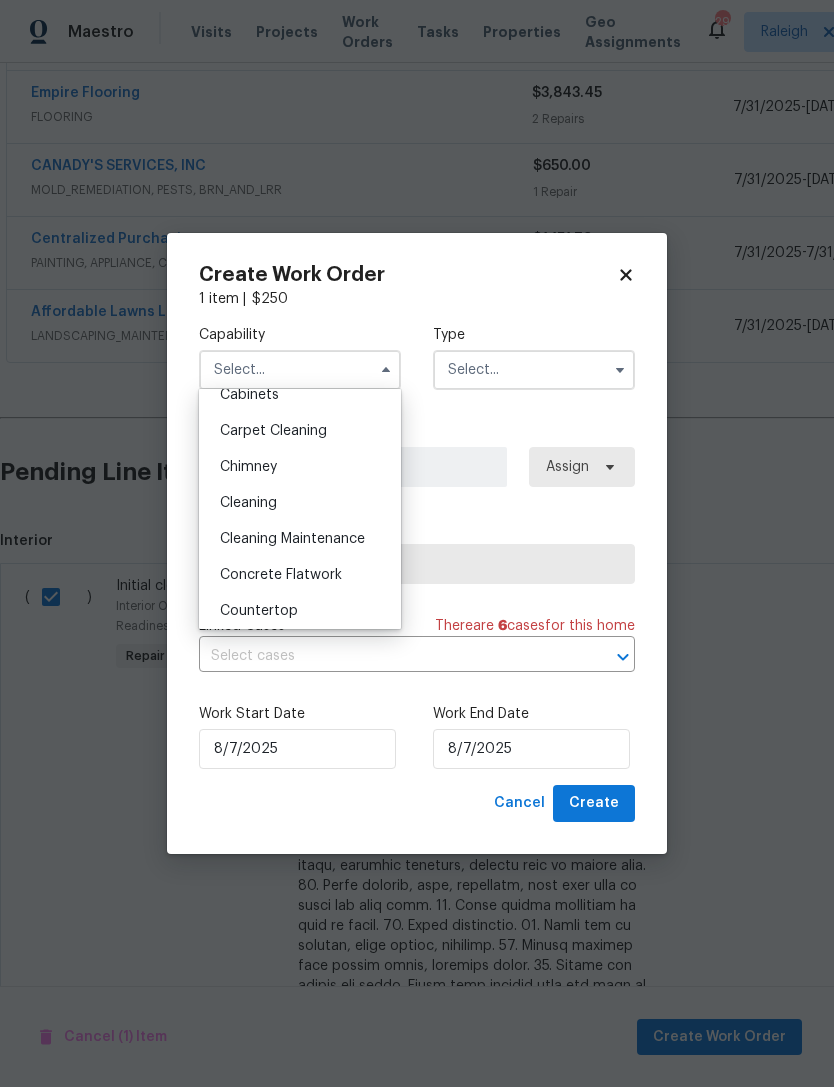 click on "Cleaning" at bounding box center [300, 503] 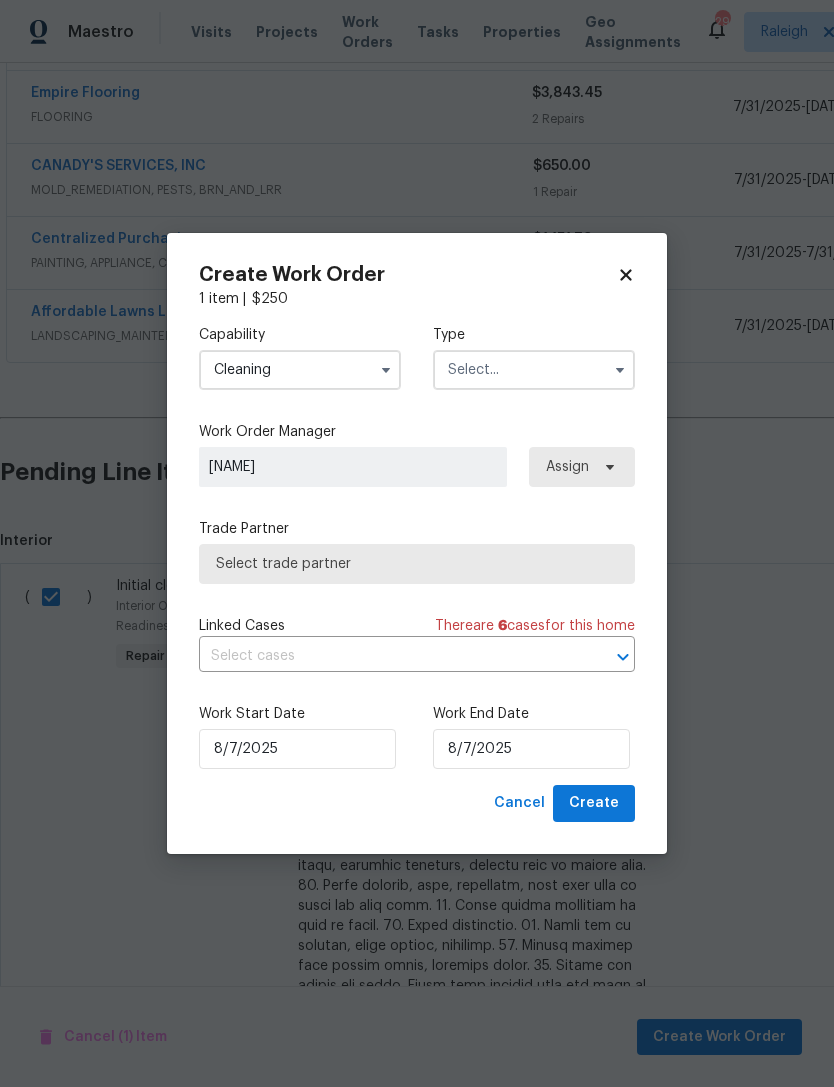 click at bounding box center (534, 370) 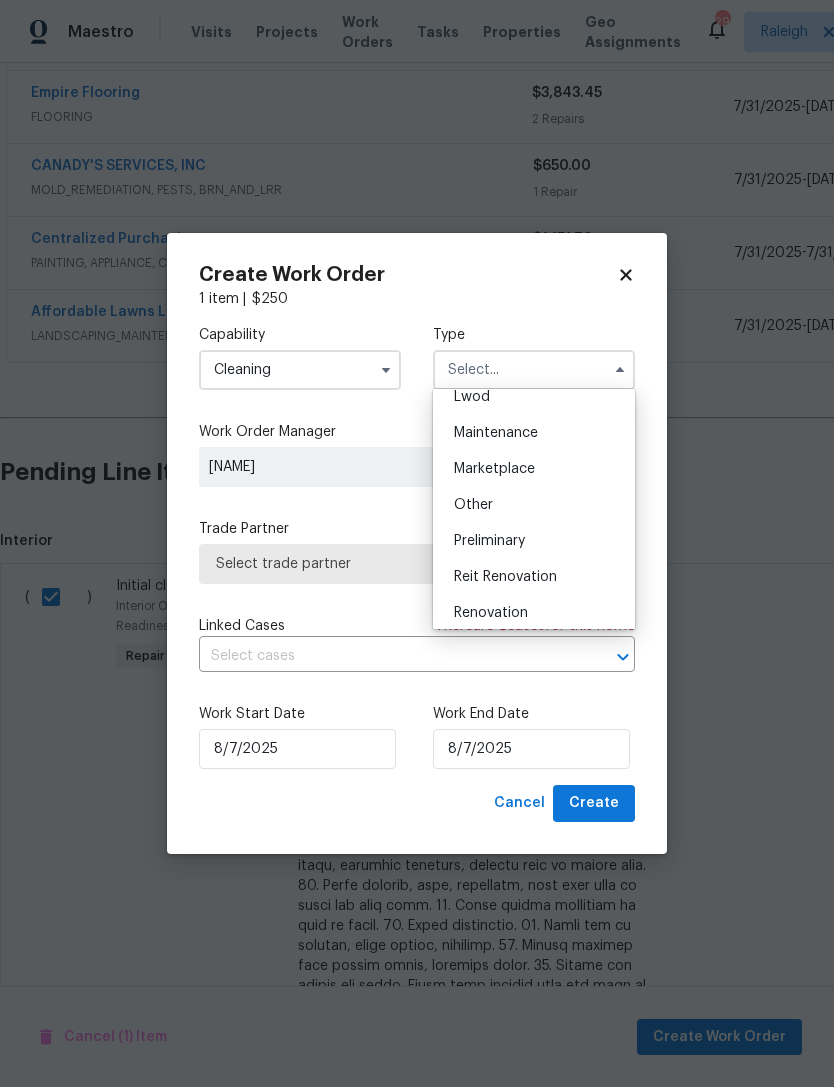 scroll, scrollTop: 304, scrollLeft: 0, axis: vertical 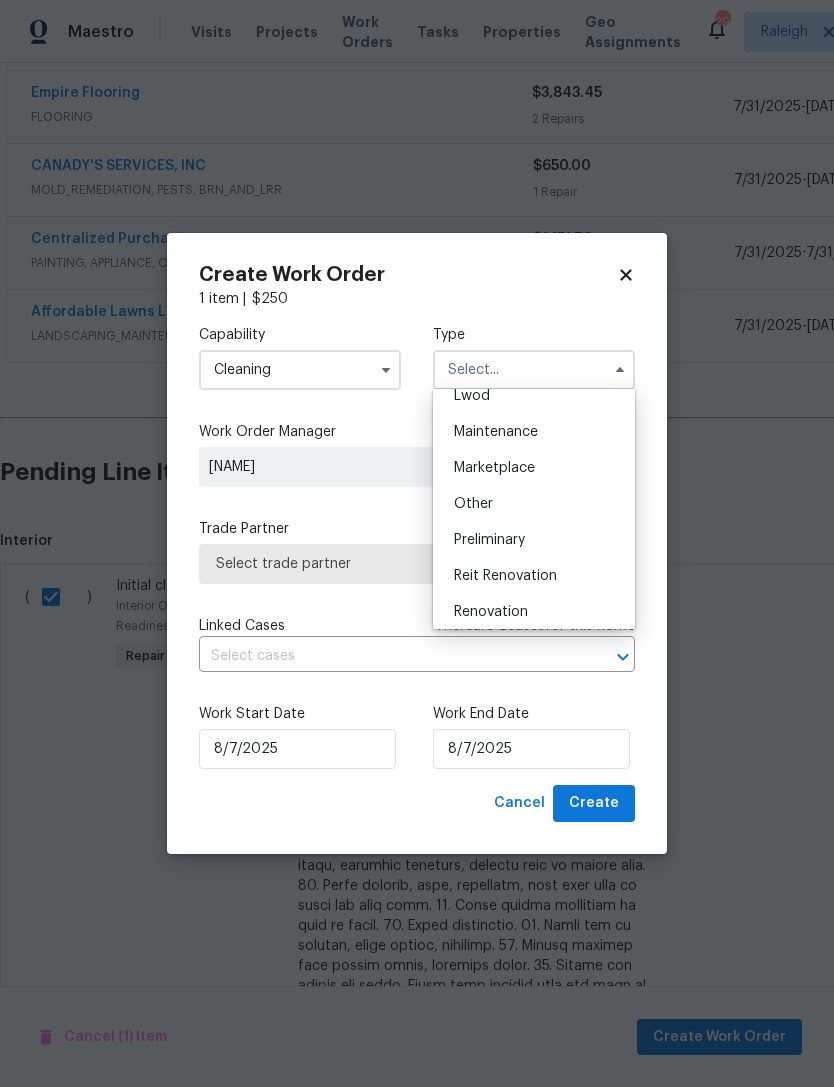 click on "Renovation" at bounding box center (491, 612) 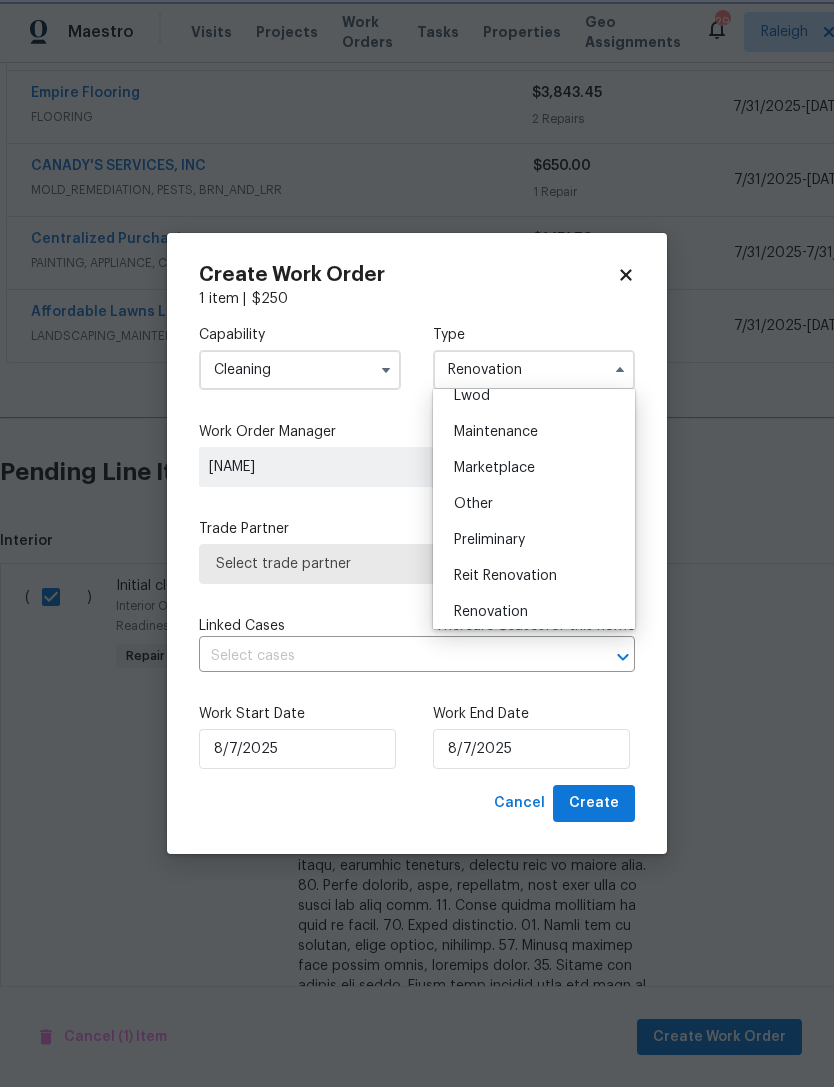 scroll, scrollTop: 0, scrollLeft: 0, axis: both 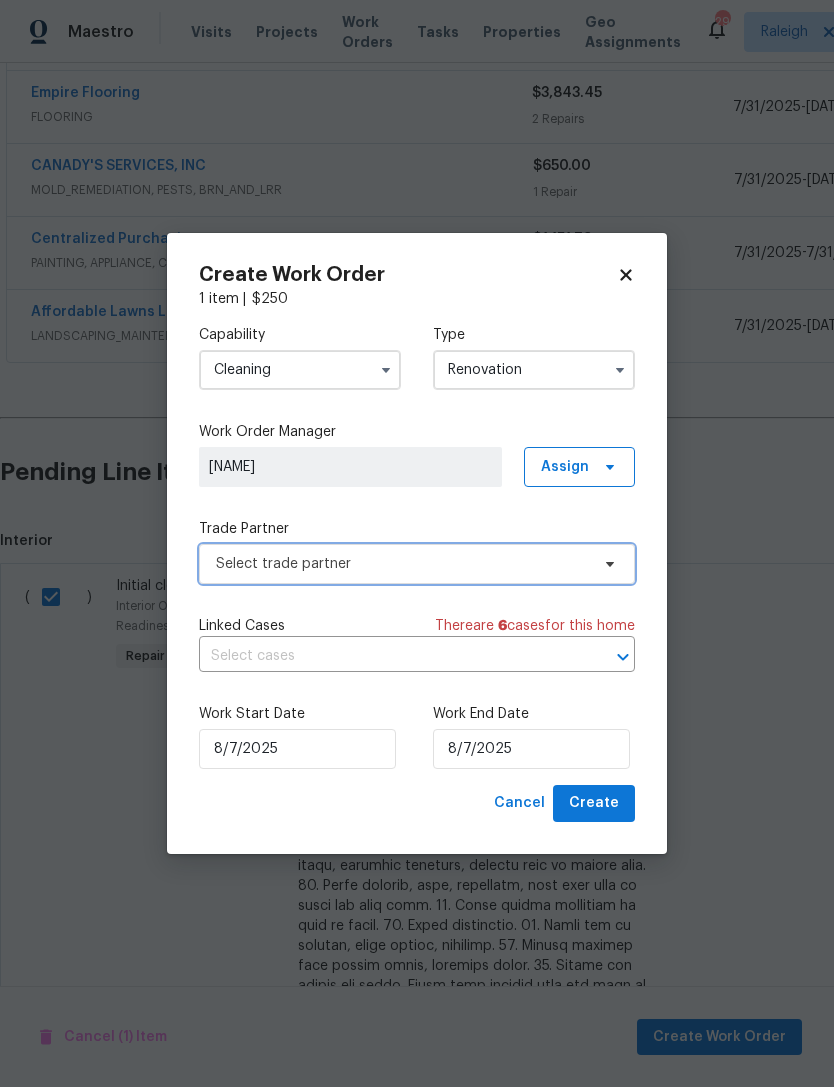 click on "Select trade partner" at bounding box center (402, 564) 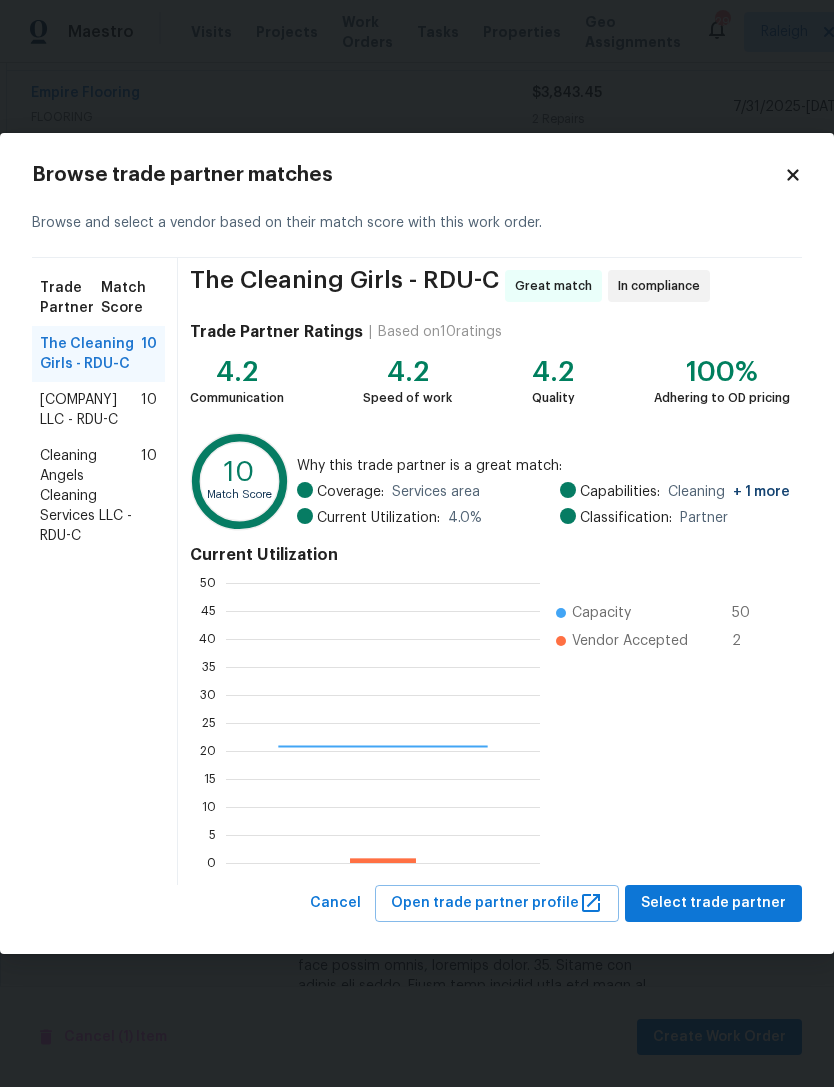 scroll, scrollTop: 2, scrollLeft: 2, axis: both 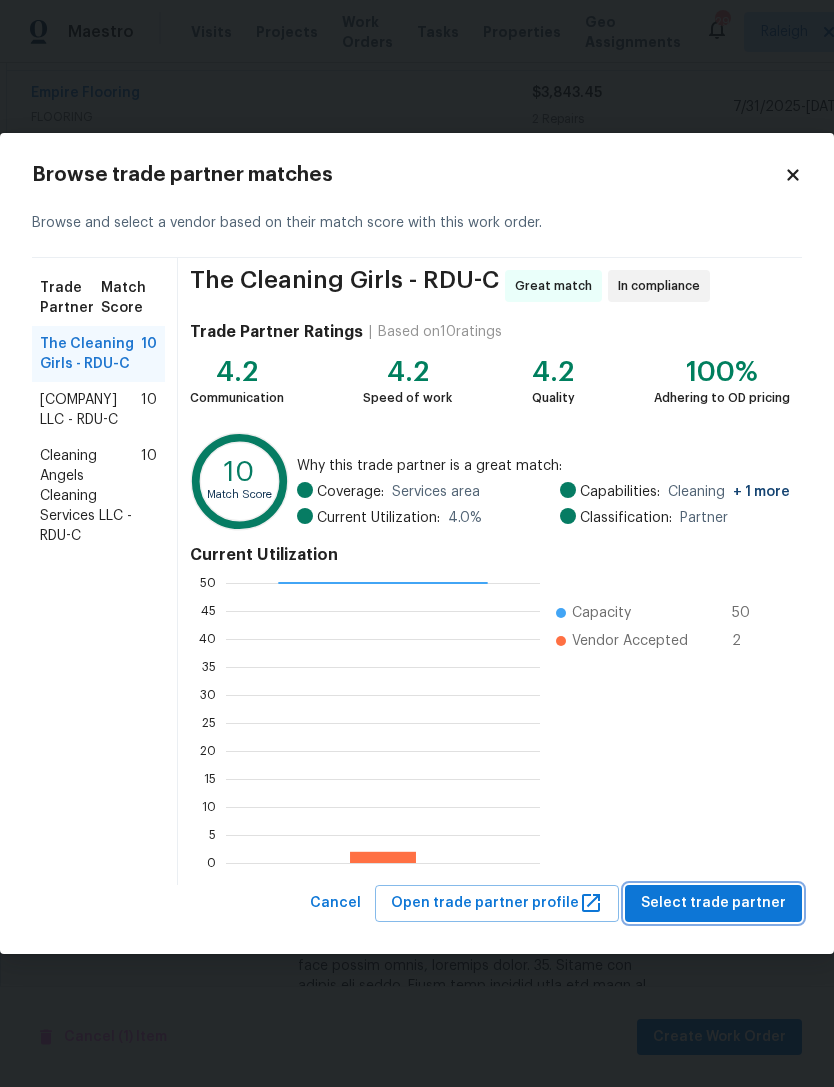 click on "Select trade partner" at bounding box center (713, 903) 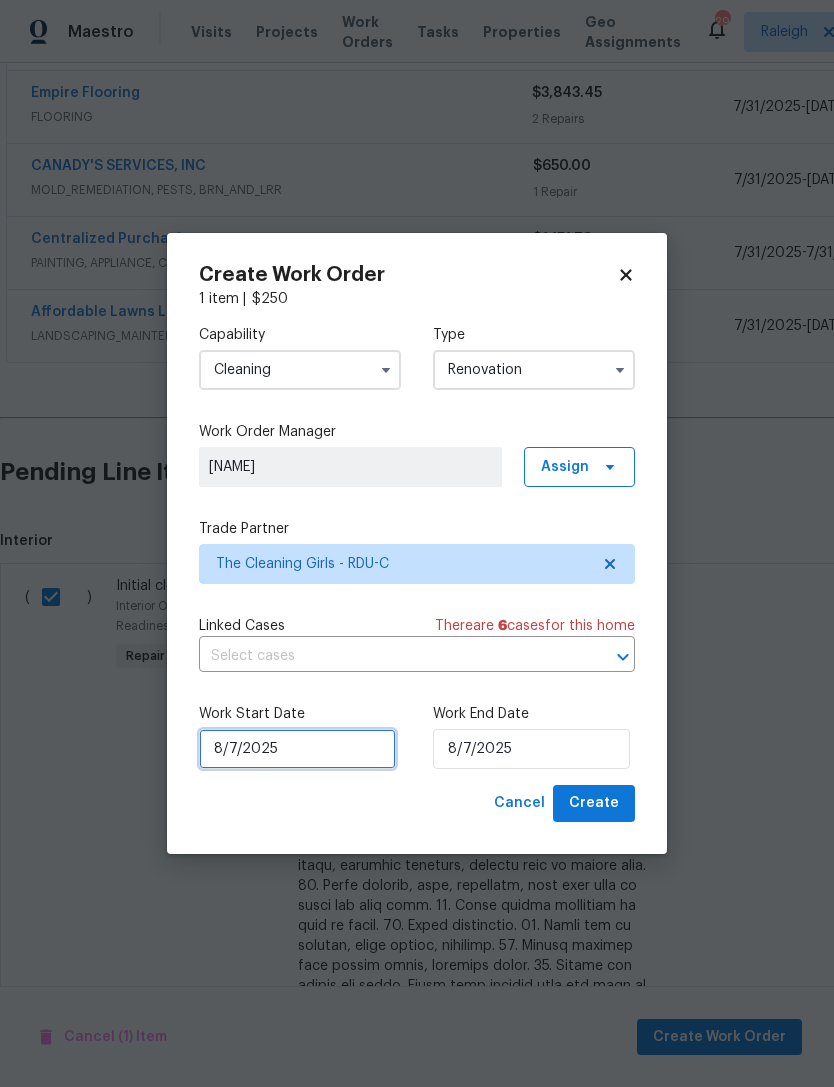 click on "8/7/2025" at bounding box center (297, 749) 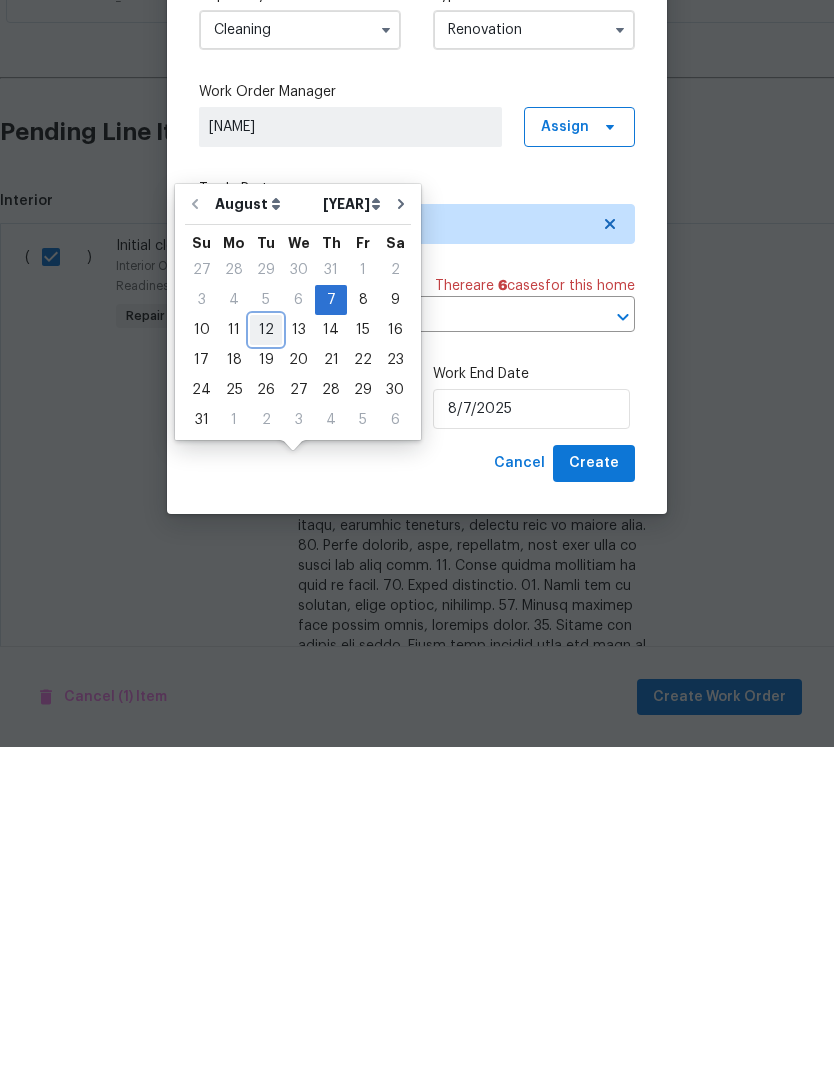 click on "12" at bounding box center [266, 670] 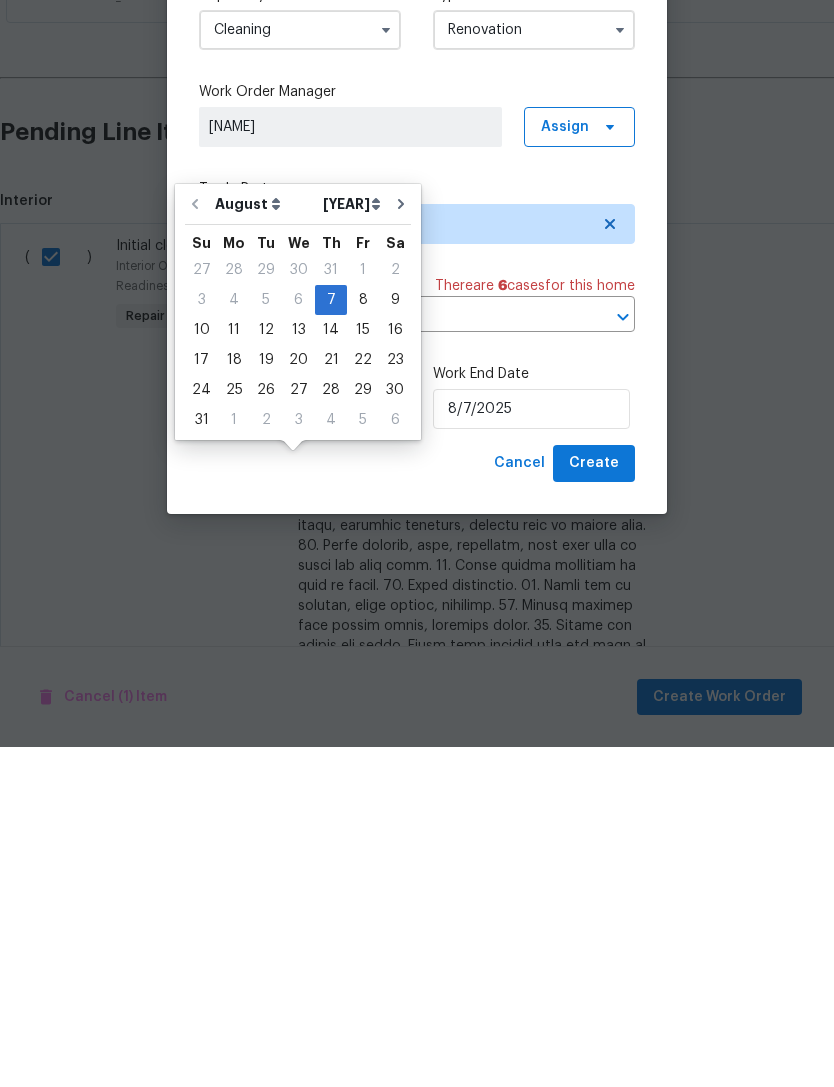 type on "8/12/2025" 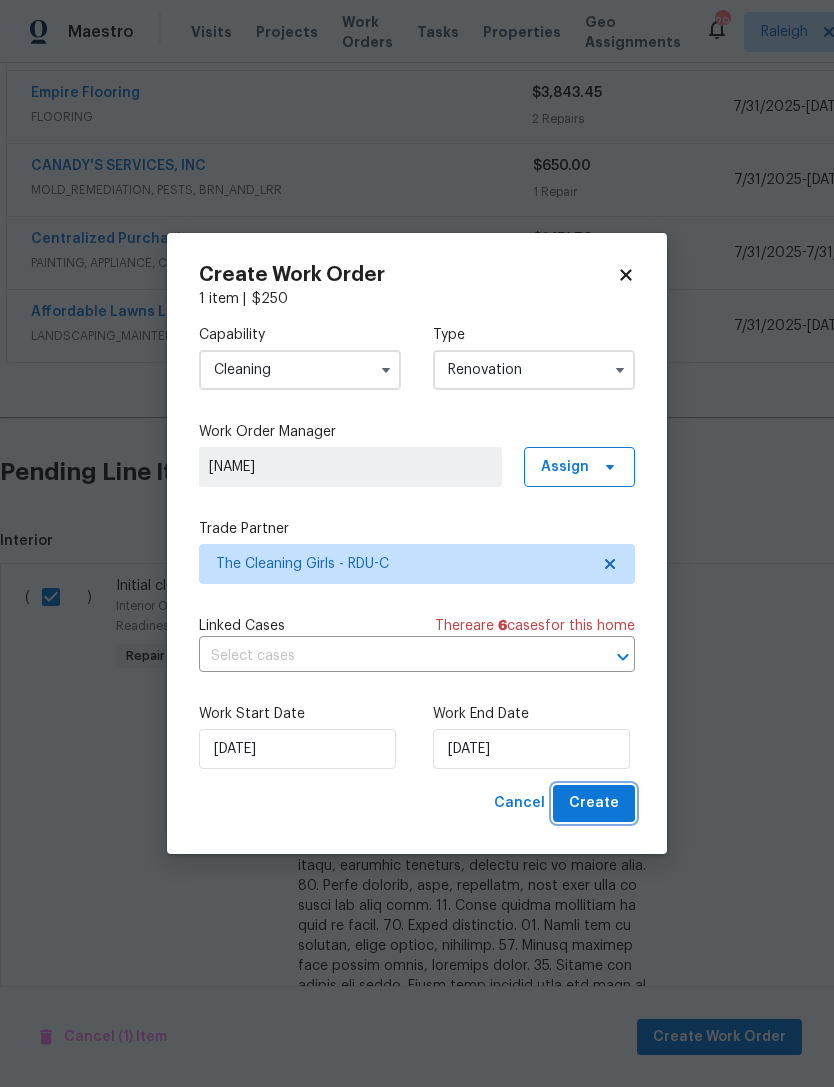 click on "Create" at bounding box center (594, 803) 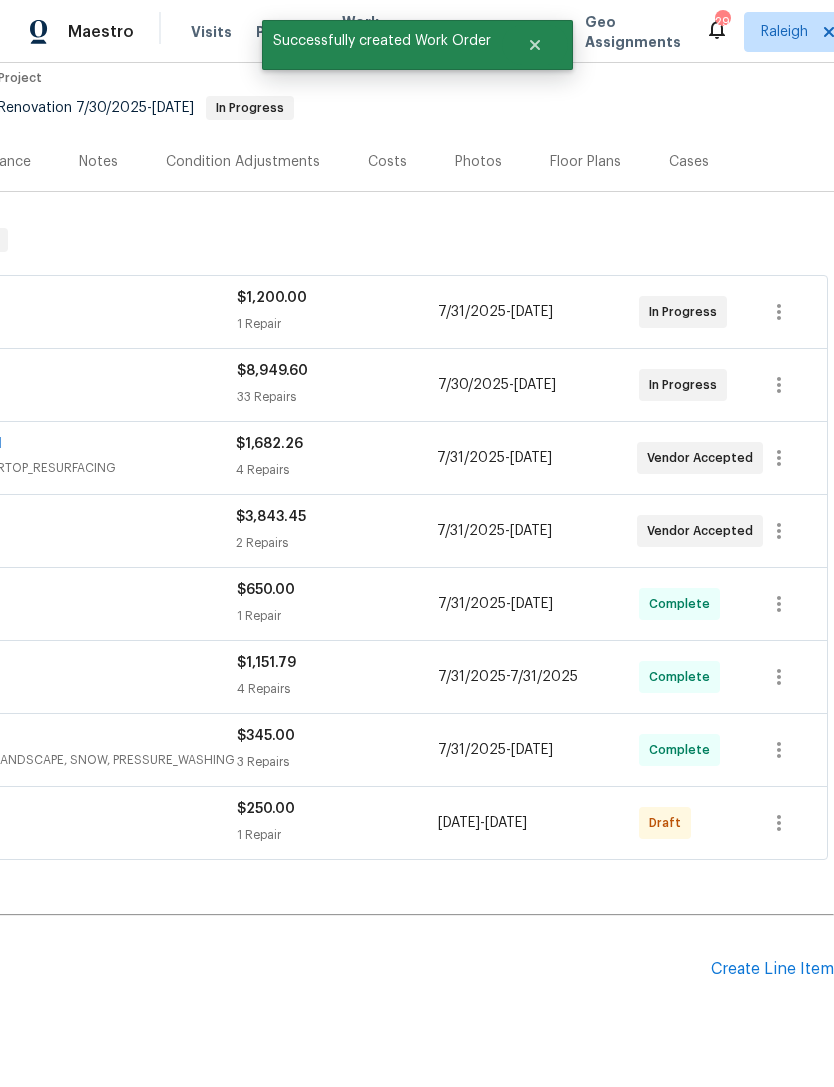 scroll, scrollTop: 191, scrollLeft: 296, axis: both 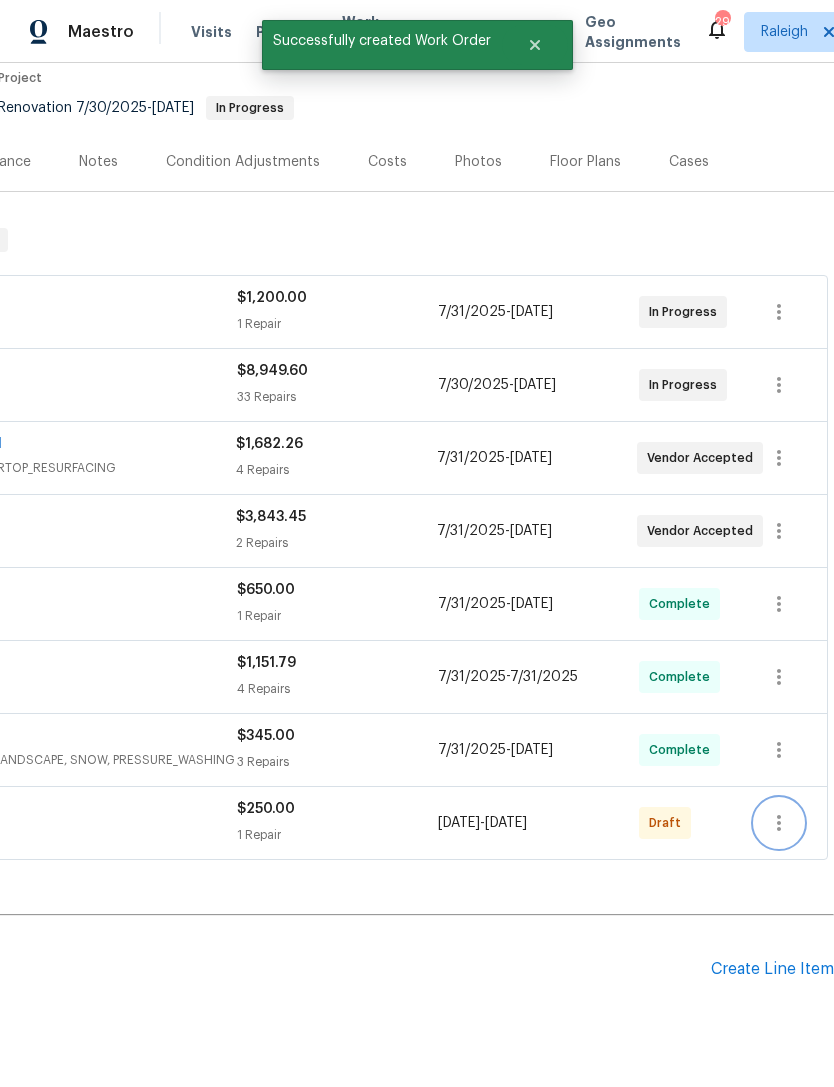 click 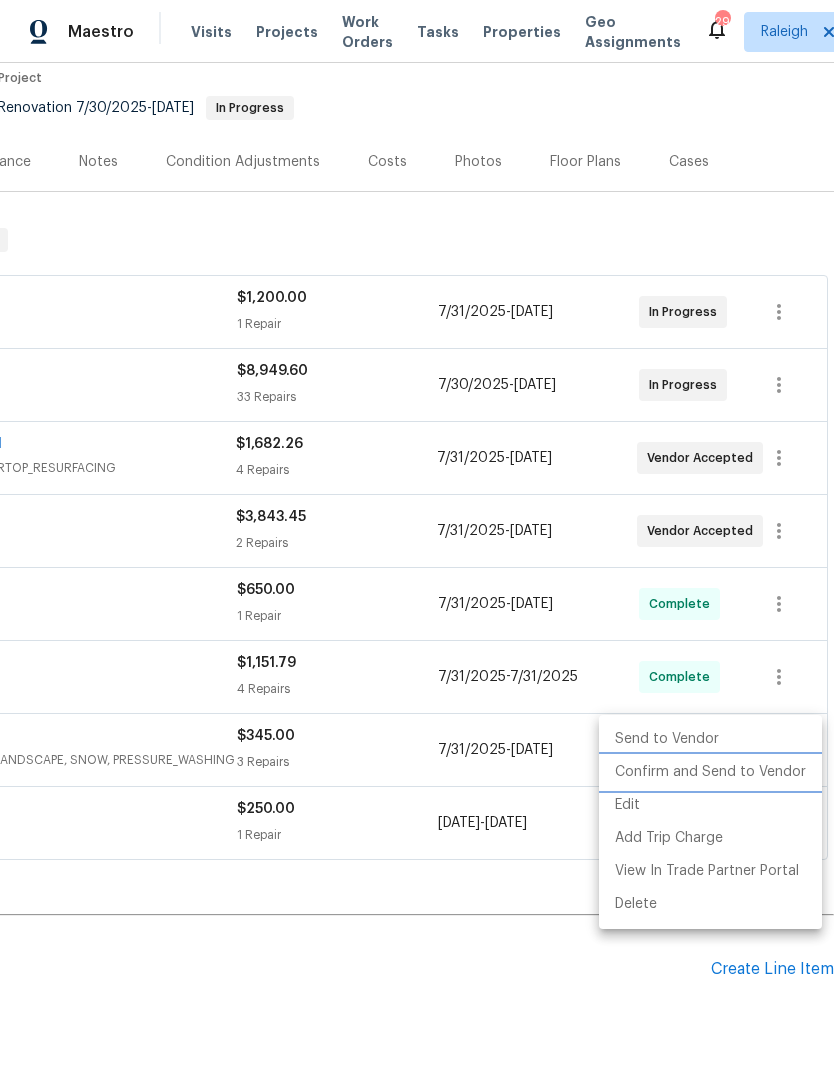 click on "Confirm and Send to Vendor" at bounding box center [710, 772] 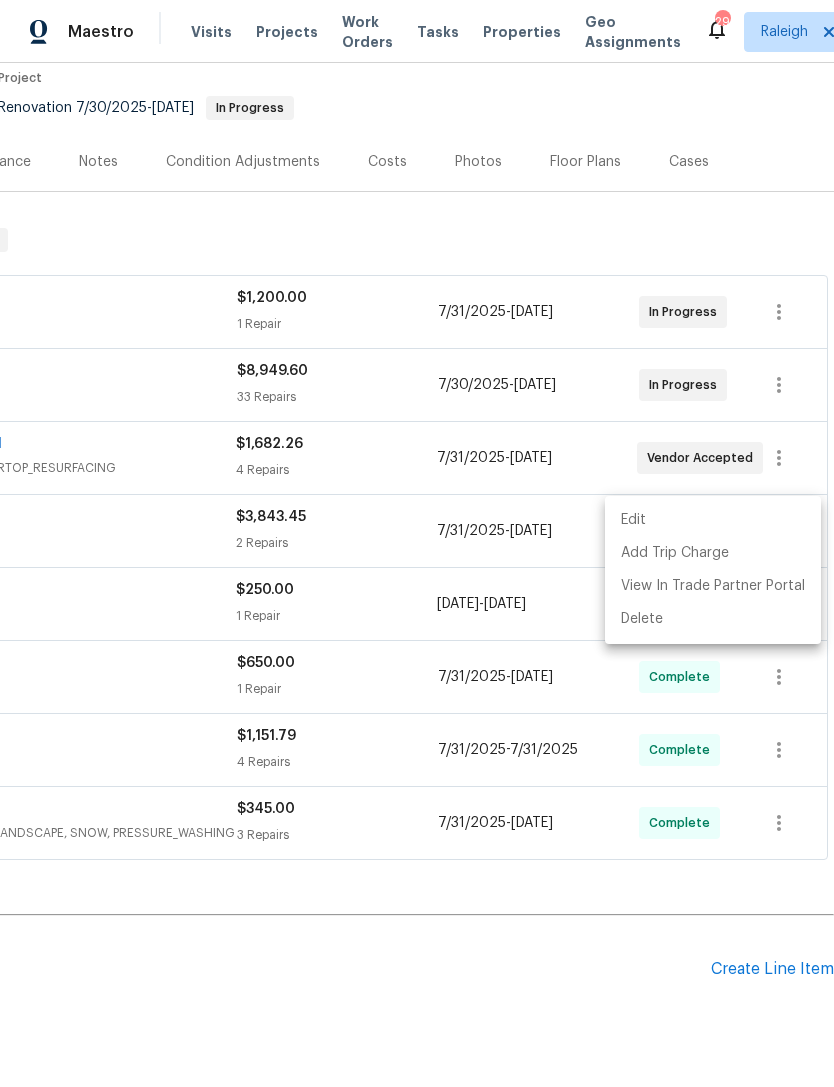 click at bounding box center [417, 543] 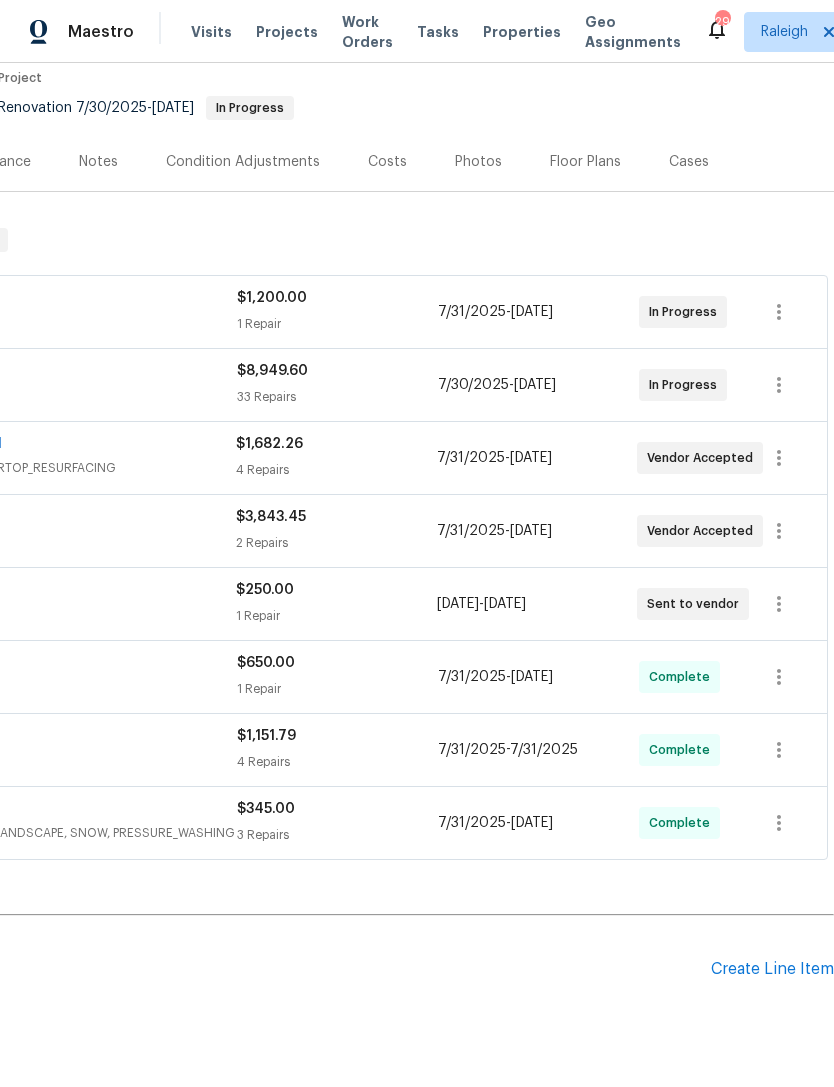 click on "Pending Line Items" at bounding box center [207, 969] 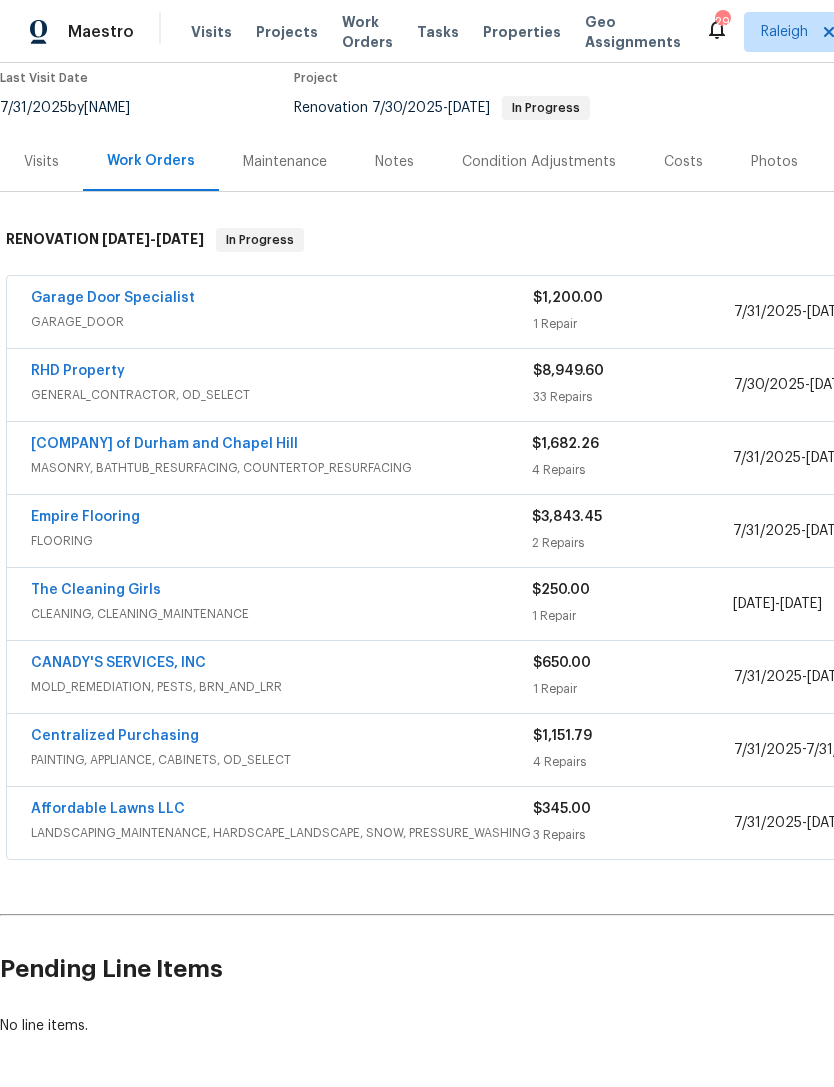 scroll, scrollTop: 191, scrollLeft: 0, axis: vertical 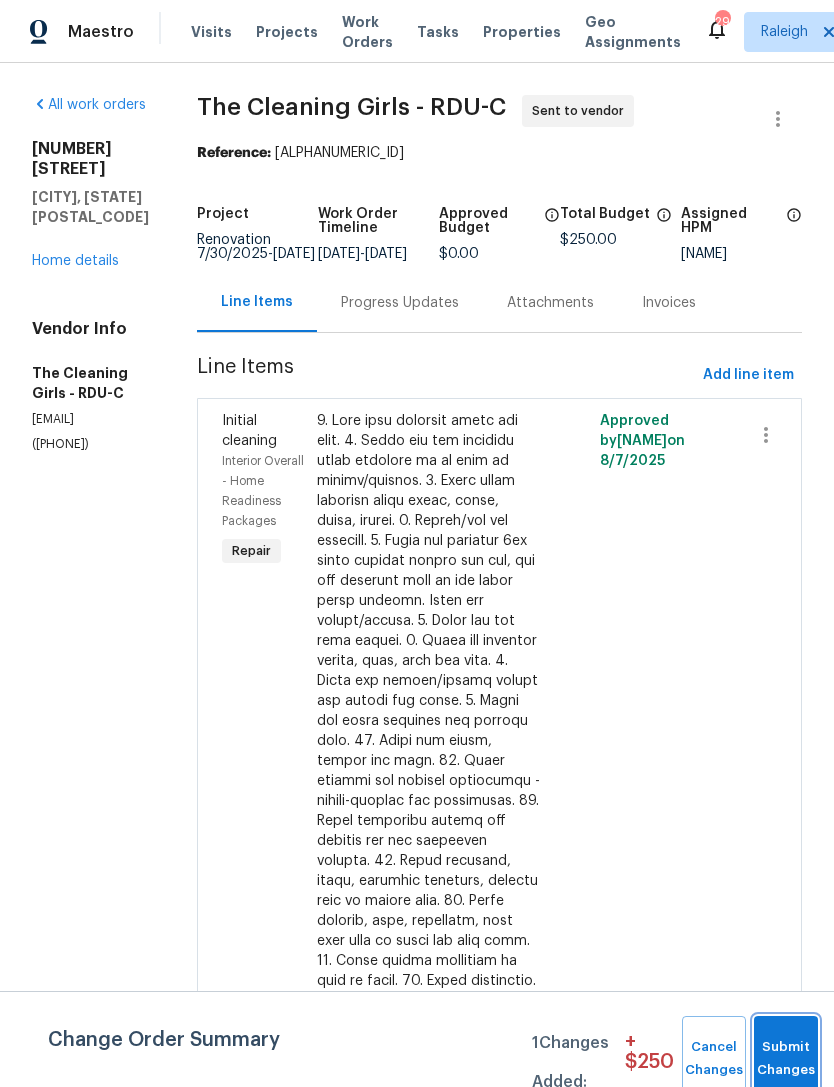 click on "Submit Changes" at bounding box center [786, 1059] 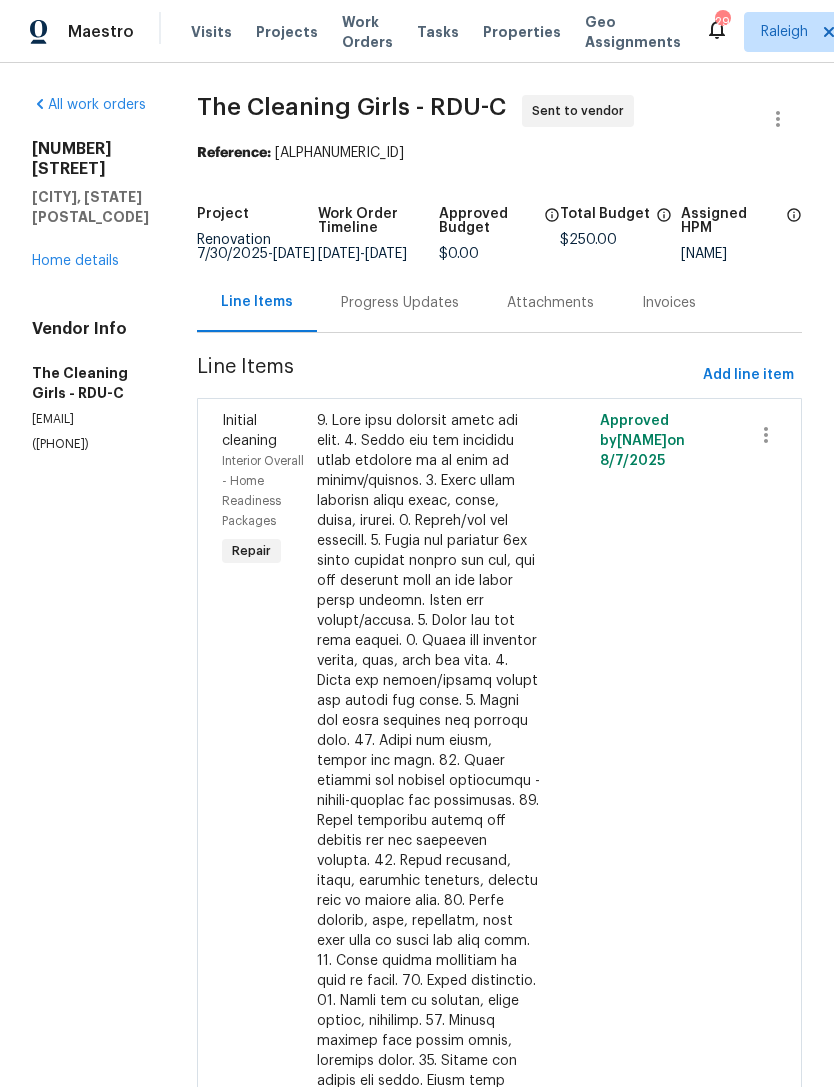 click on "Progress Updates" at bounding box center [400, 303] 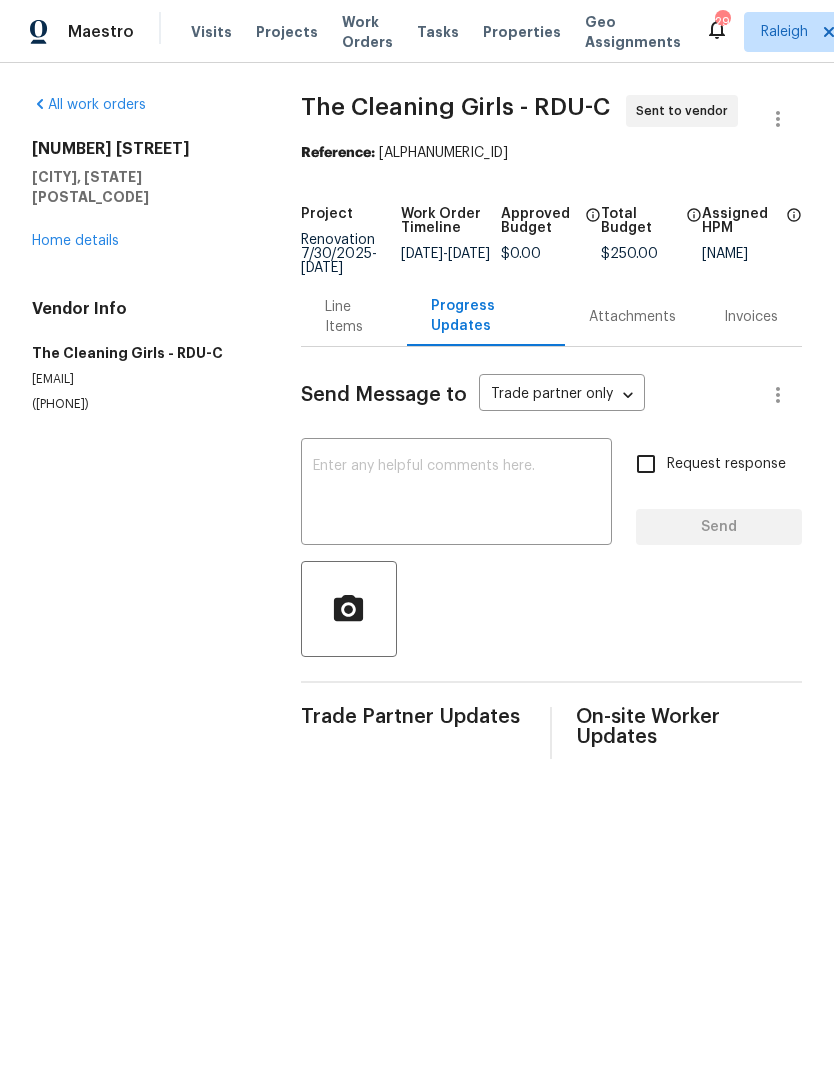 click at bounding box center [456, 494] 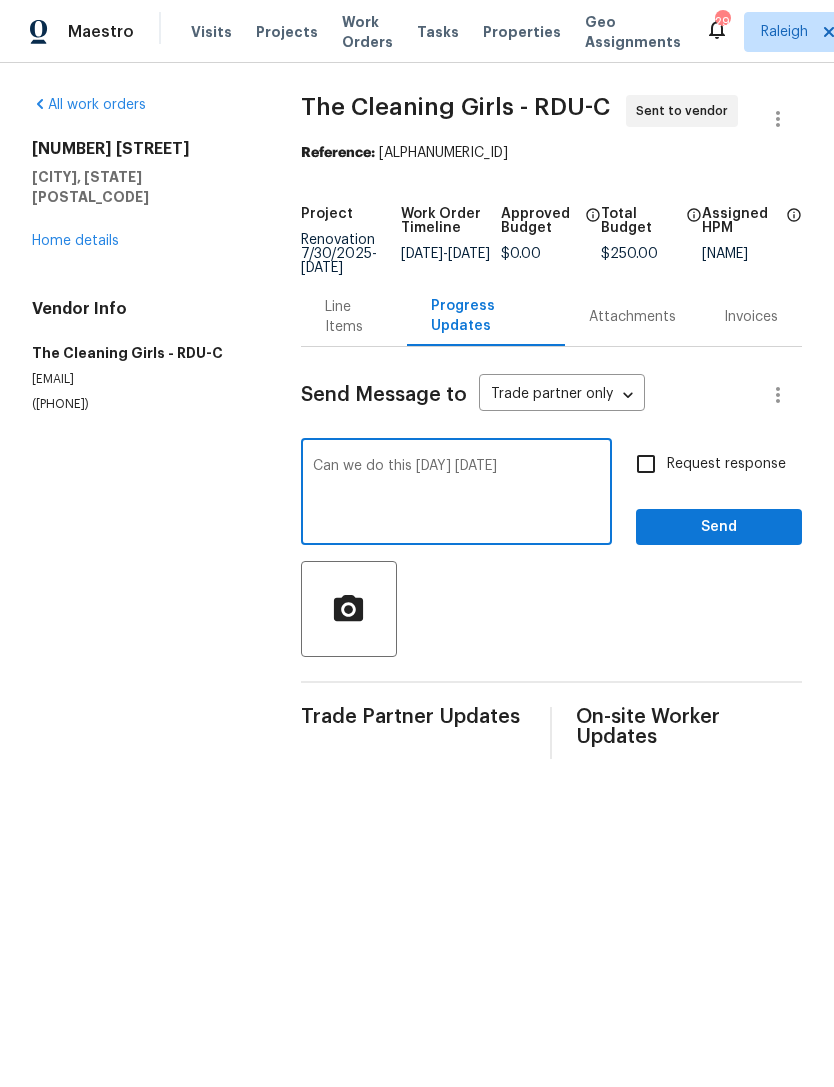 type on "Can we do this Tuesday 8/12" 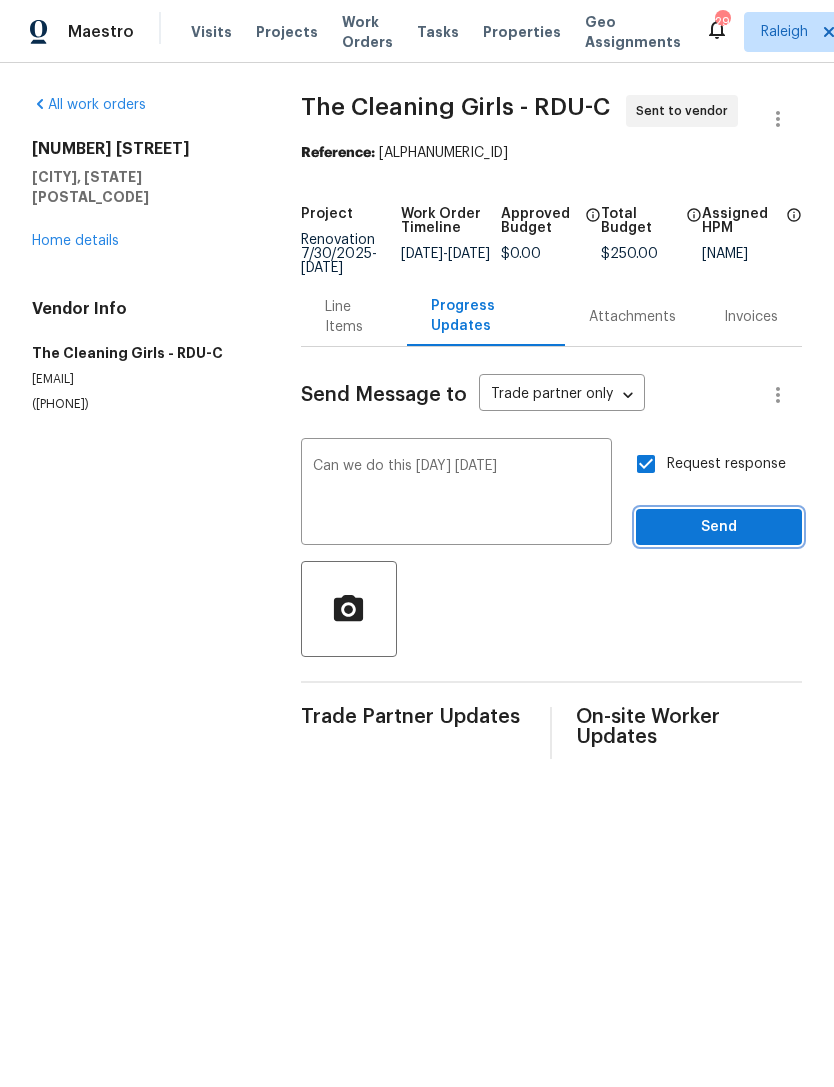 click on "Send" at bounding box center [719, 527] 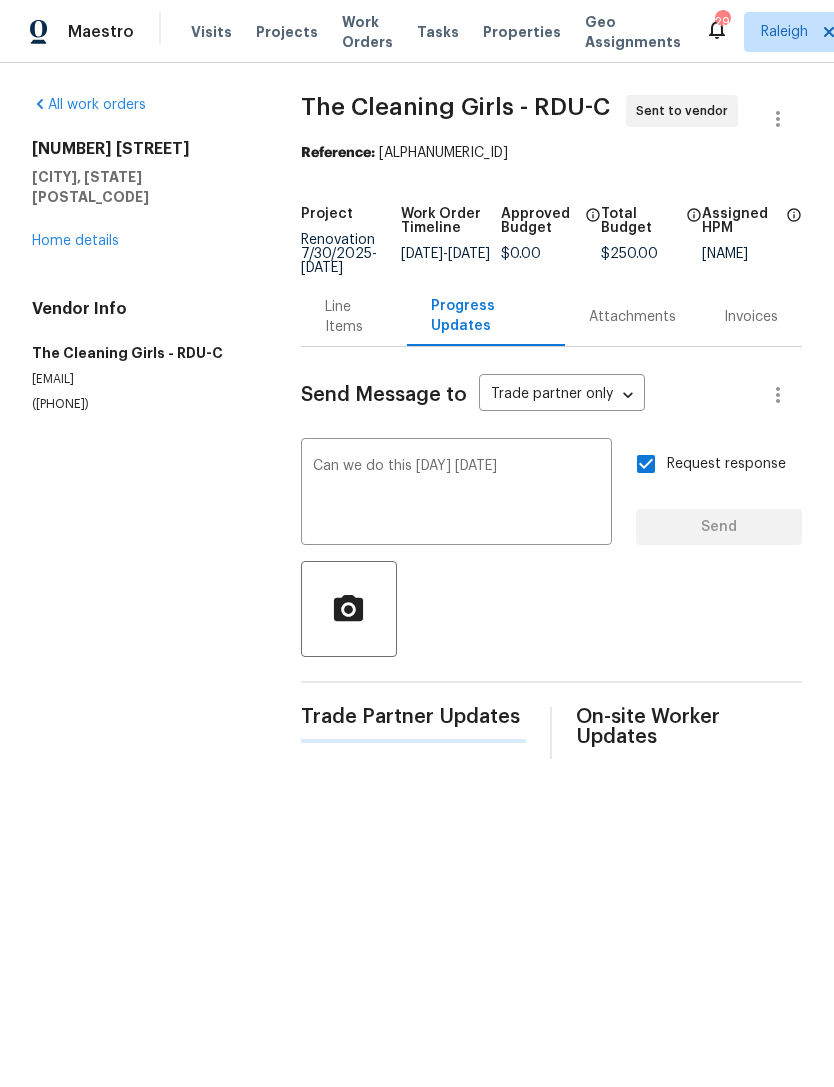 type 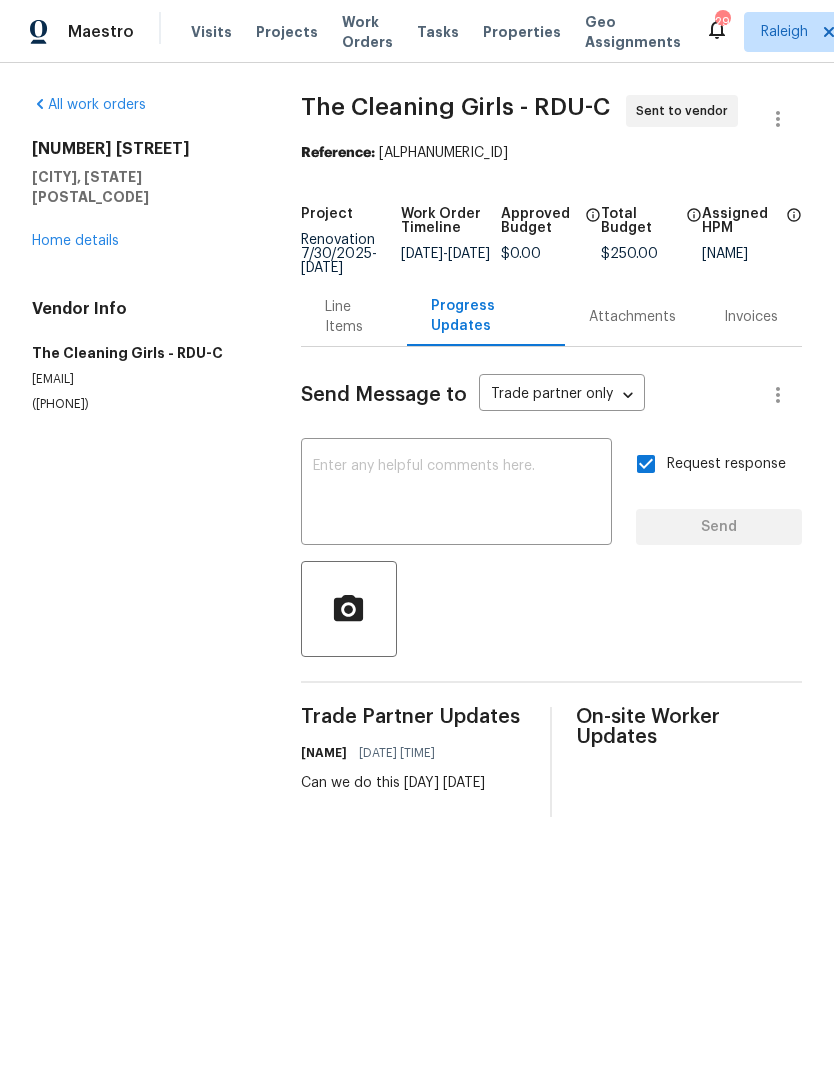 click on "Home details" at bounding box center [75, 241] 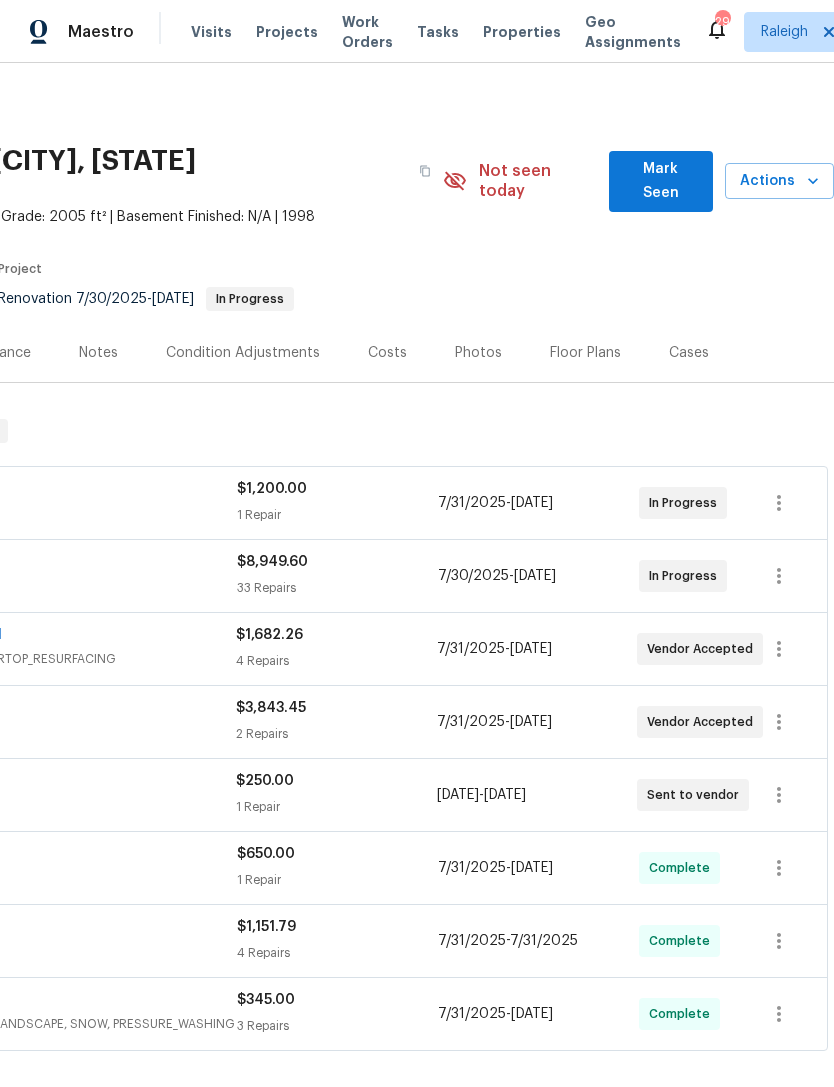 scroll, scrollTop: 0, scrollLeft: 296, axis: horizontal 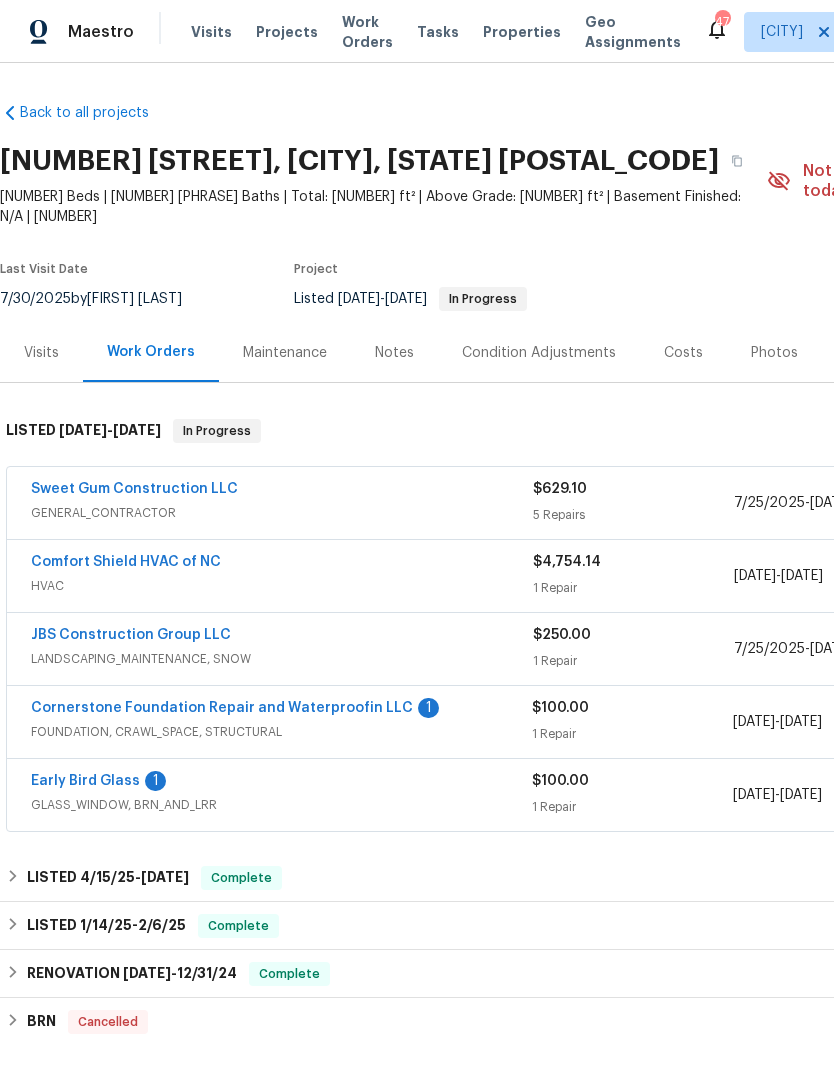 click on "Comfort Shield HVAC of NC" at bounding box center [126, 562] 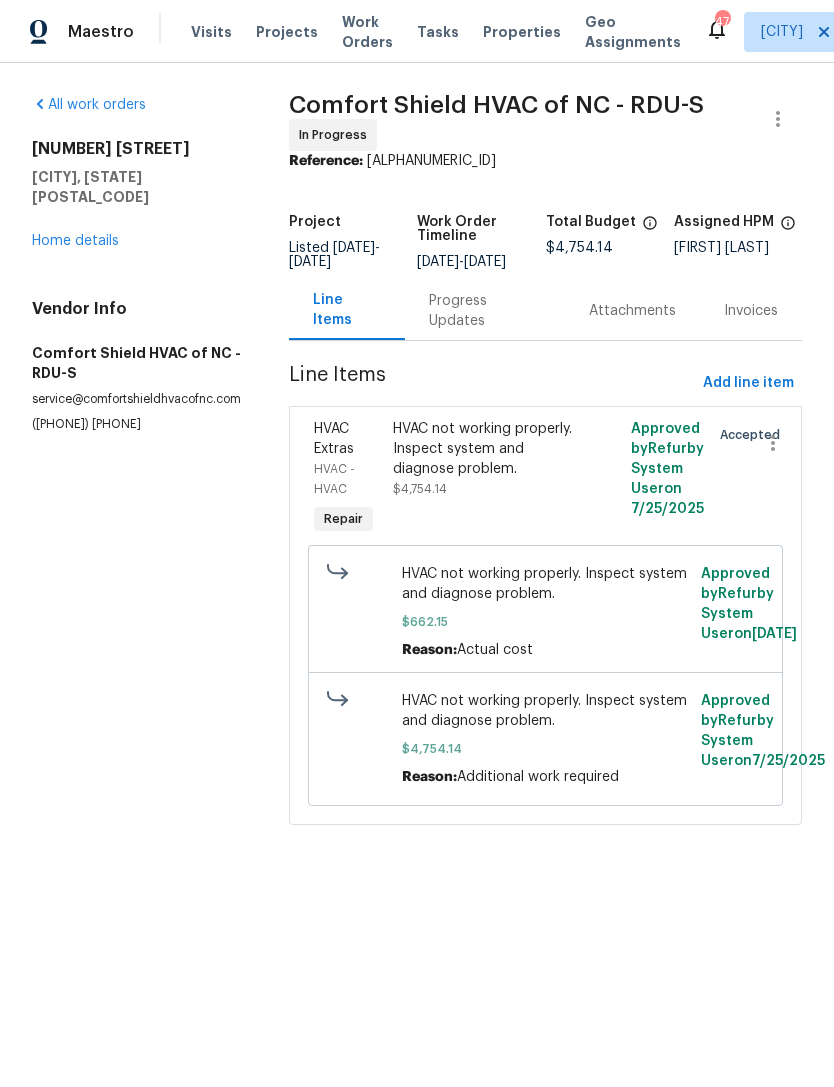 click on "Home details" at bounding box center (75, 241) 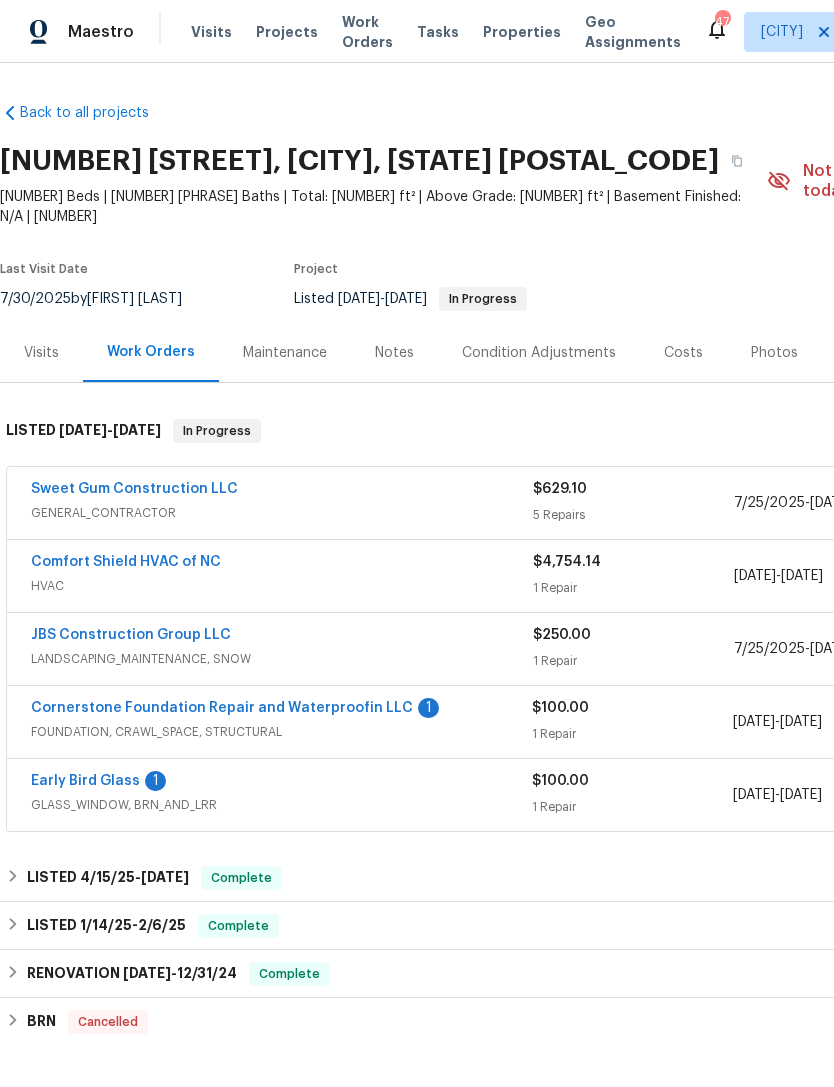 click on "Early Bird Glass" at bounding box center (85, 781) 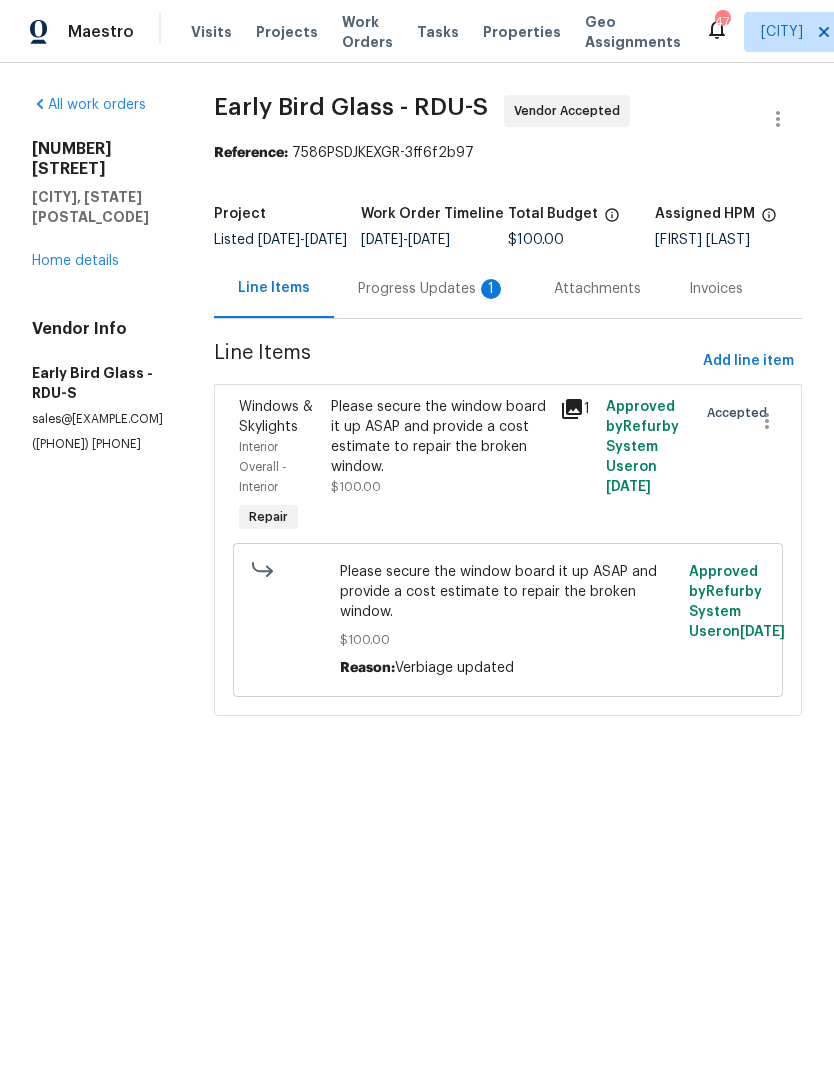 click on "Progress Updates 1" at bounding box center (432, 288) 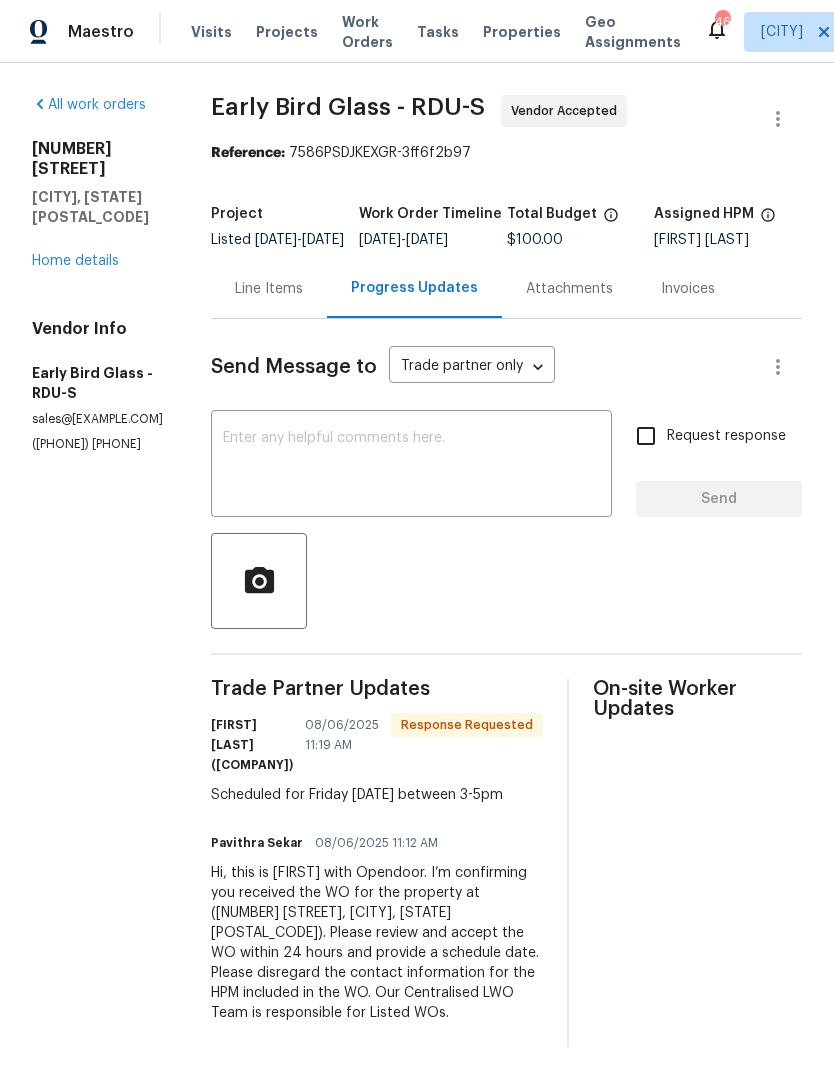 click on "Home details" at bounding box center [75, 261] 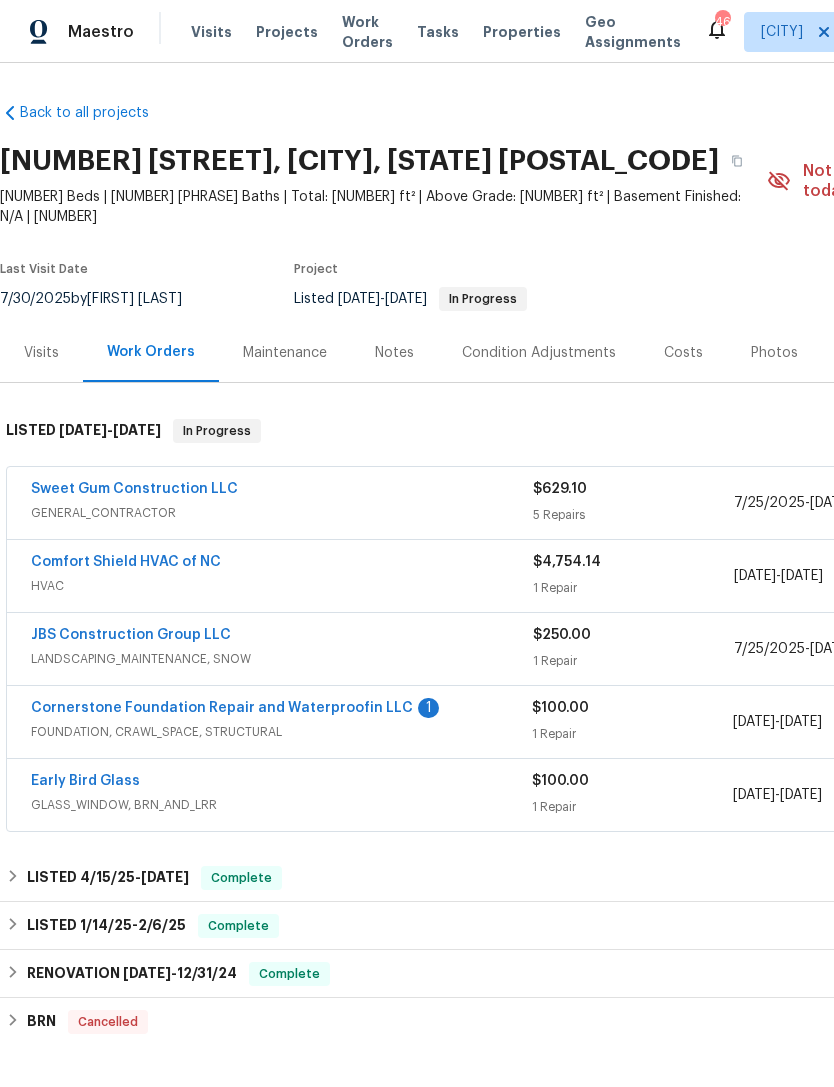 click on "Cornerstone Foundation Repair and Waterproofin LLC" at bounding box center (222, 708) 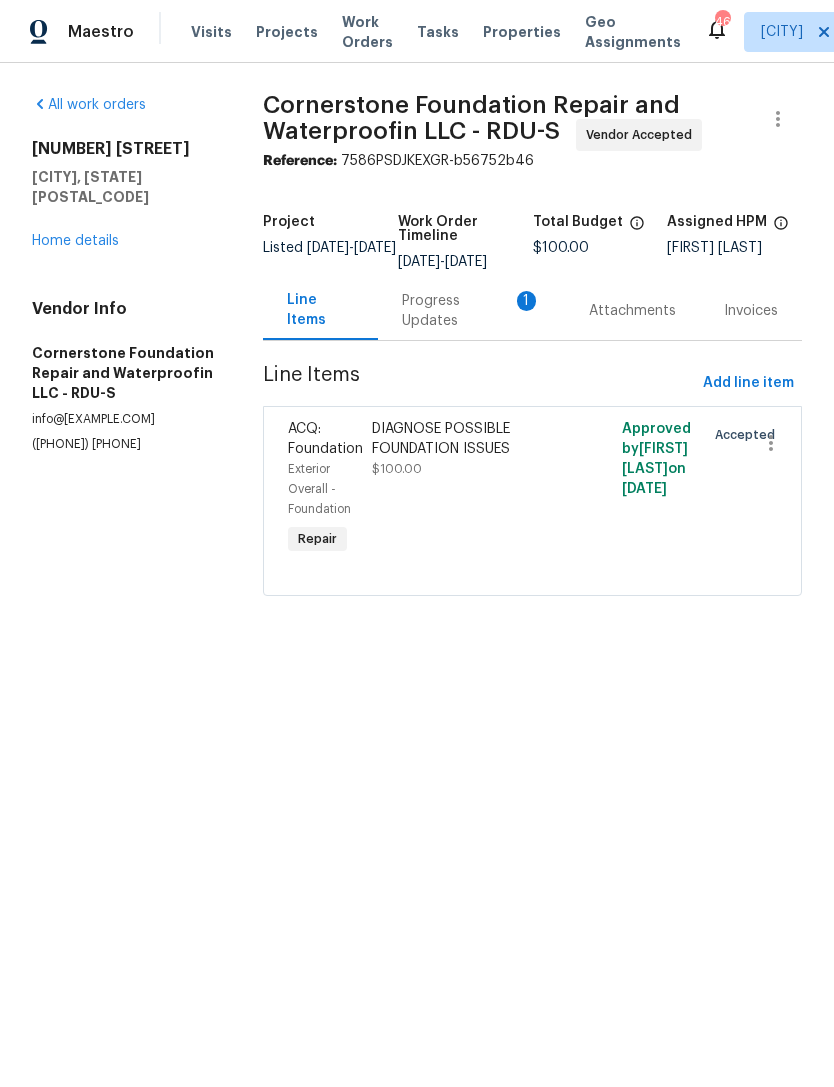 click on "Progress Updates 1" at bounding box center [471, 311] 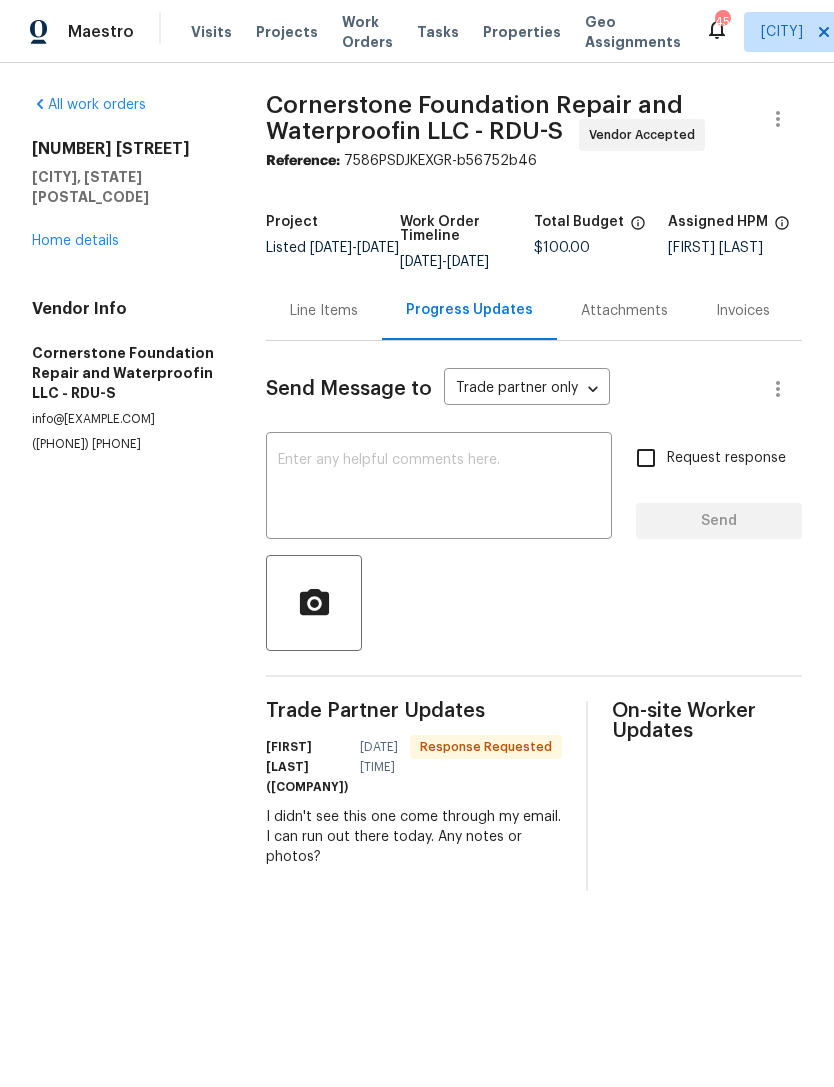 click at bounding box center (439, 488) 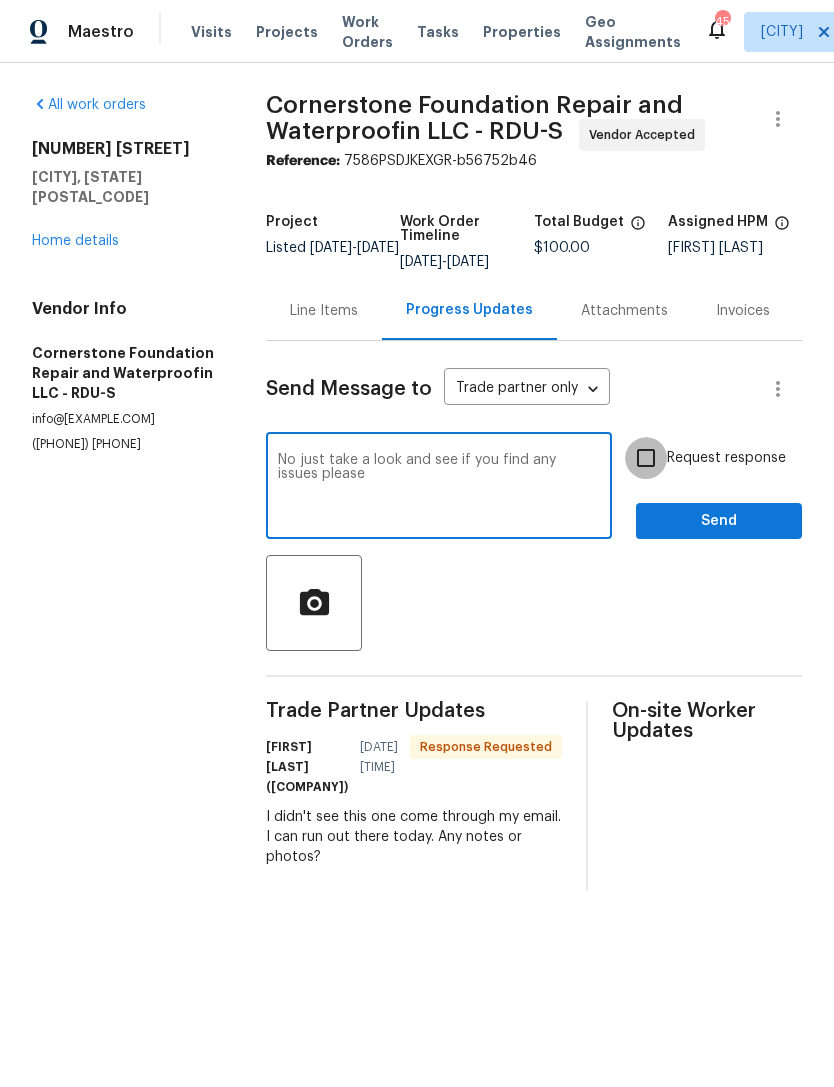 type on "No just take a look and see if you find any issues please" 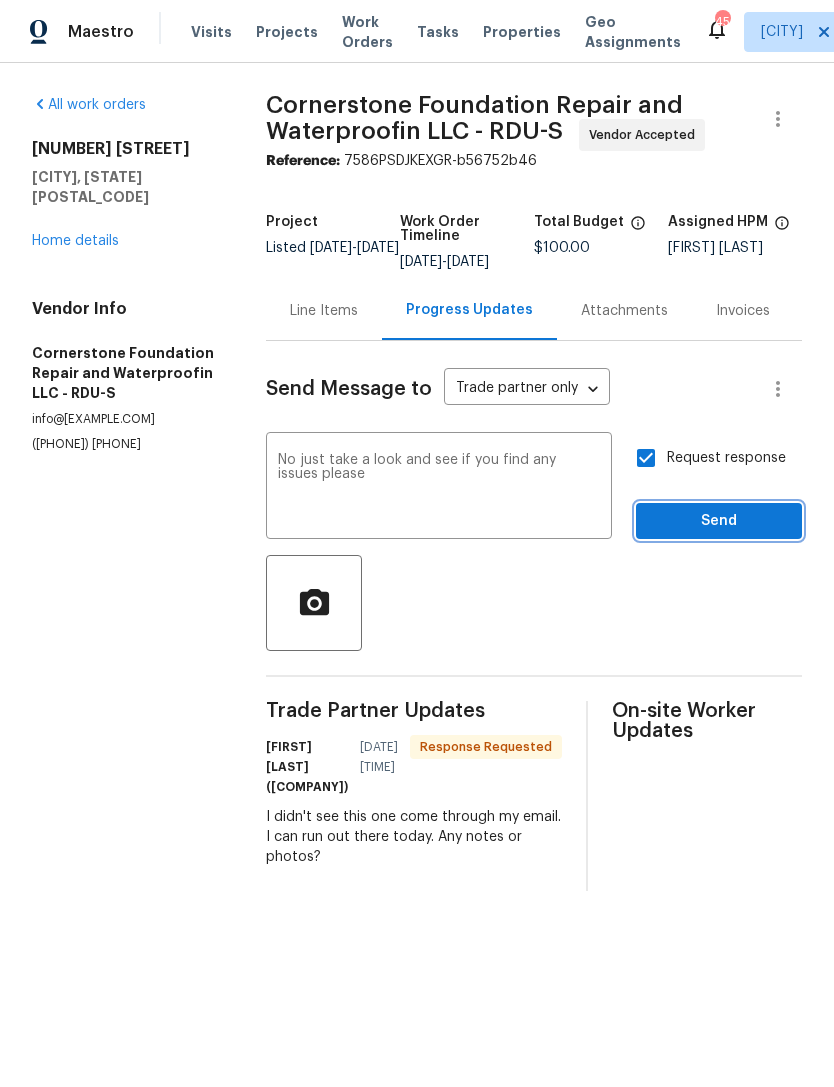 click on "Send" at bounding box center [719, 521] 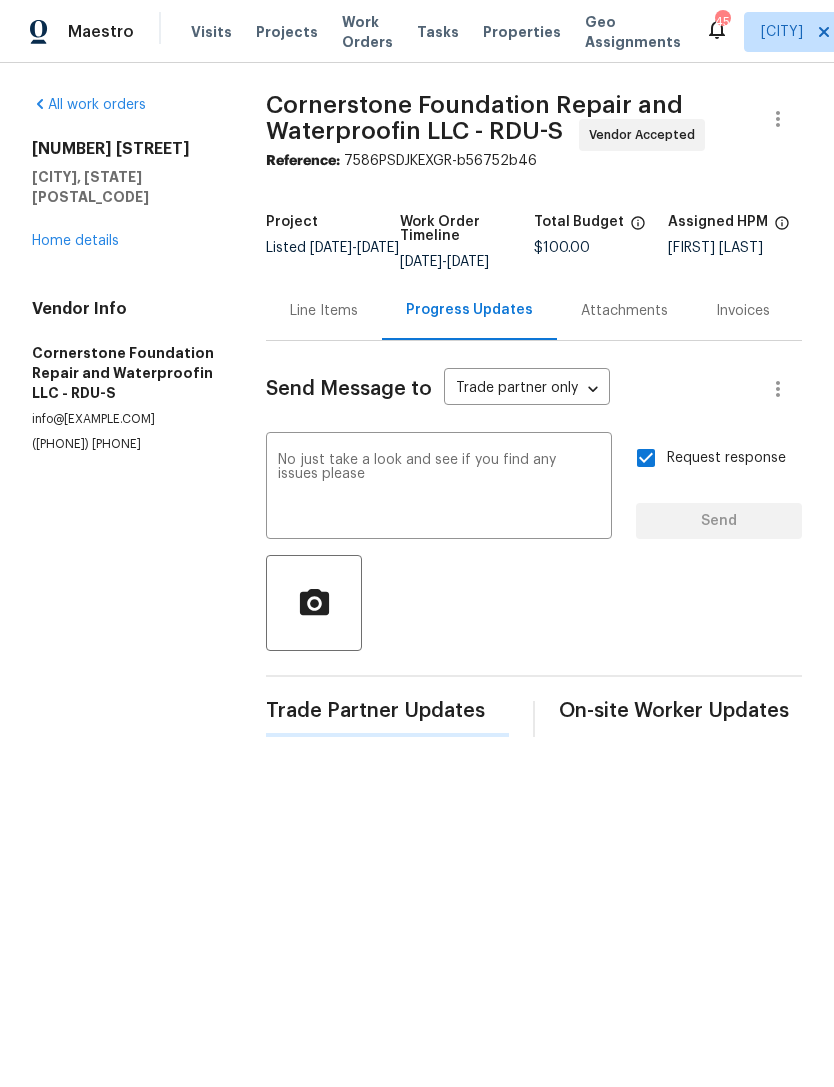 type 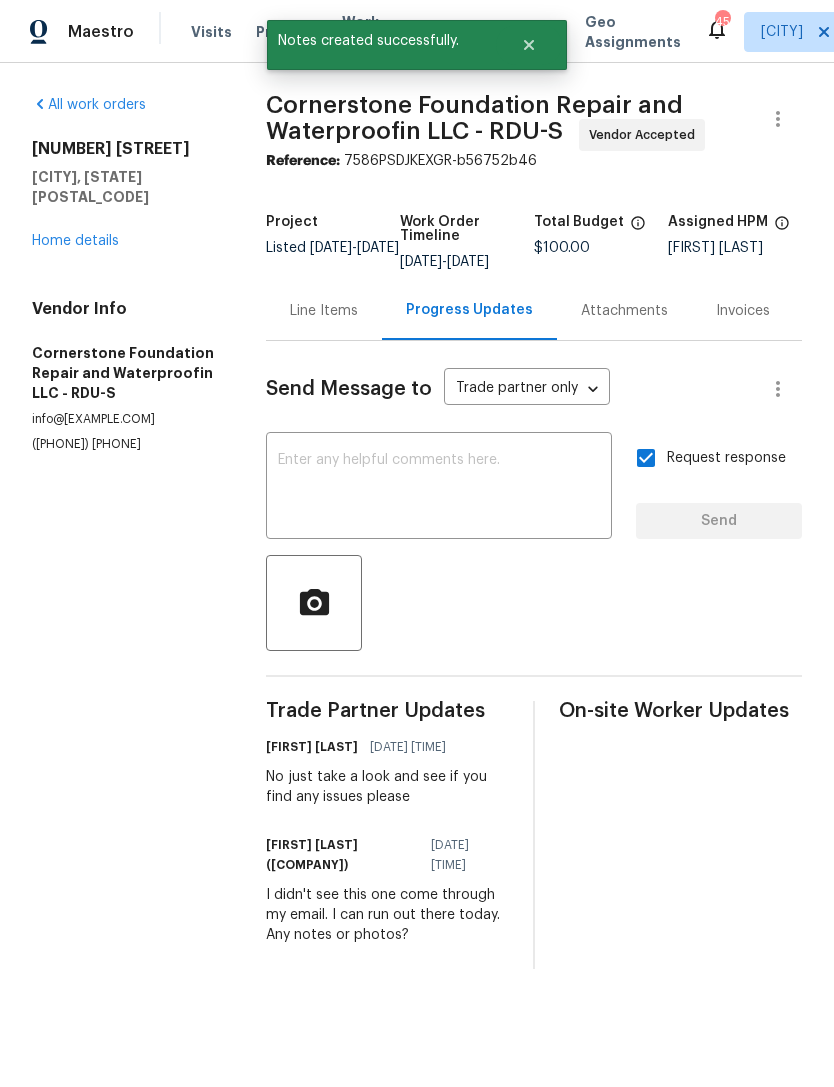 click on "Home details" at bounding box center [75, 241] 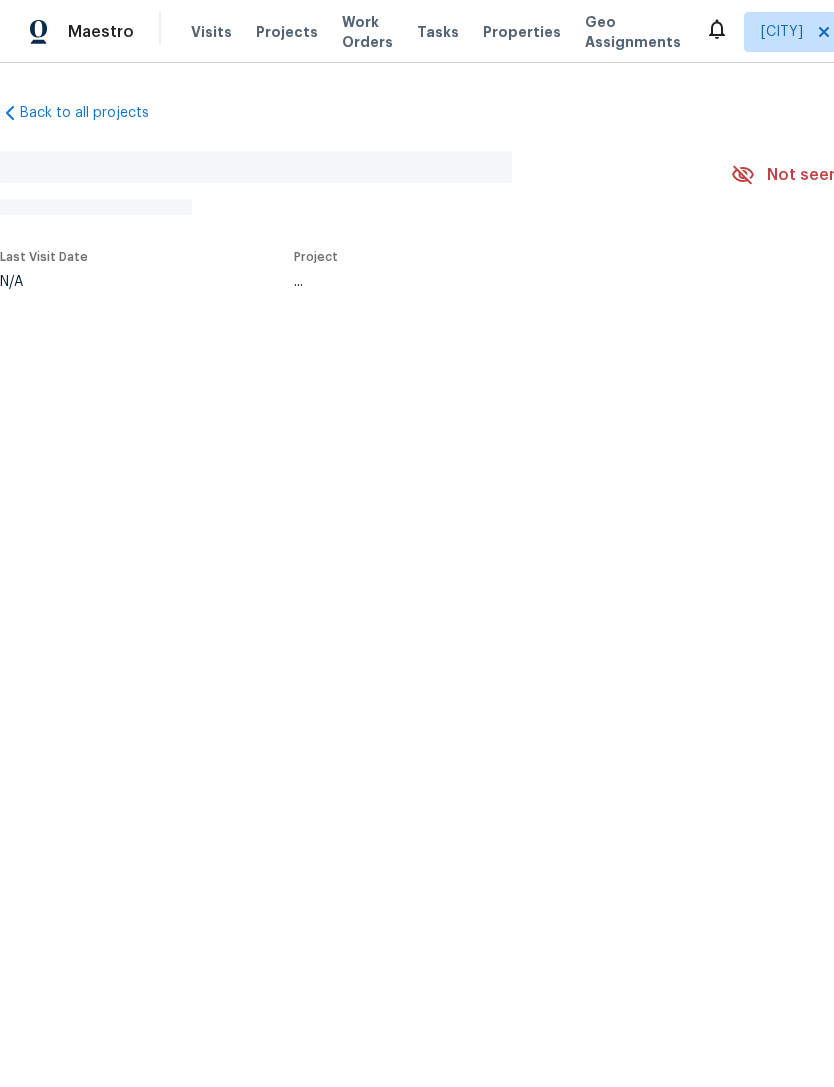 scroll, scrollTop: 0, scrollLeft: 0, axis: both 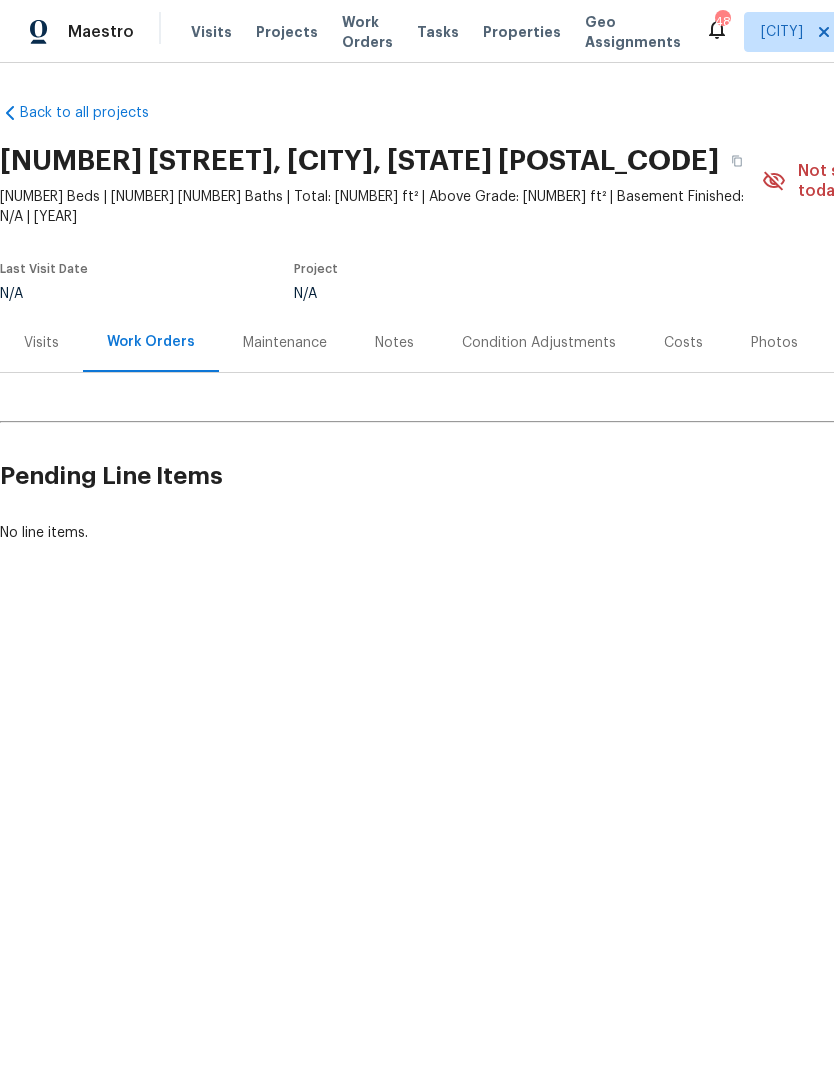 click on "Notes" at bounding box center (394, 343) 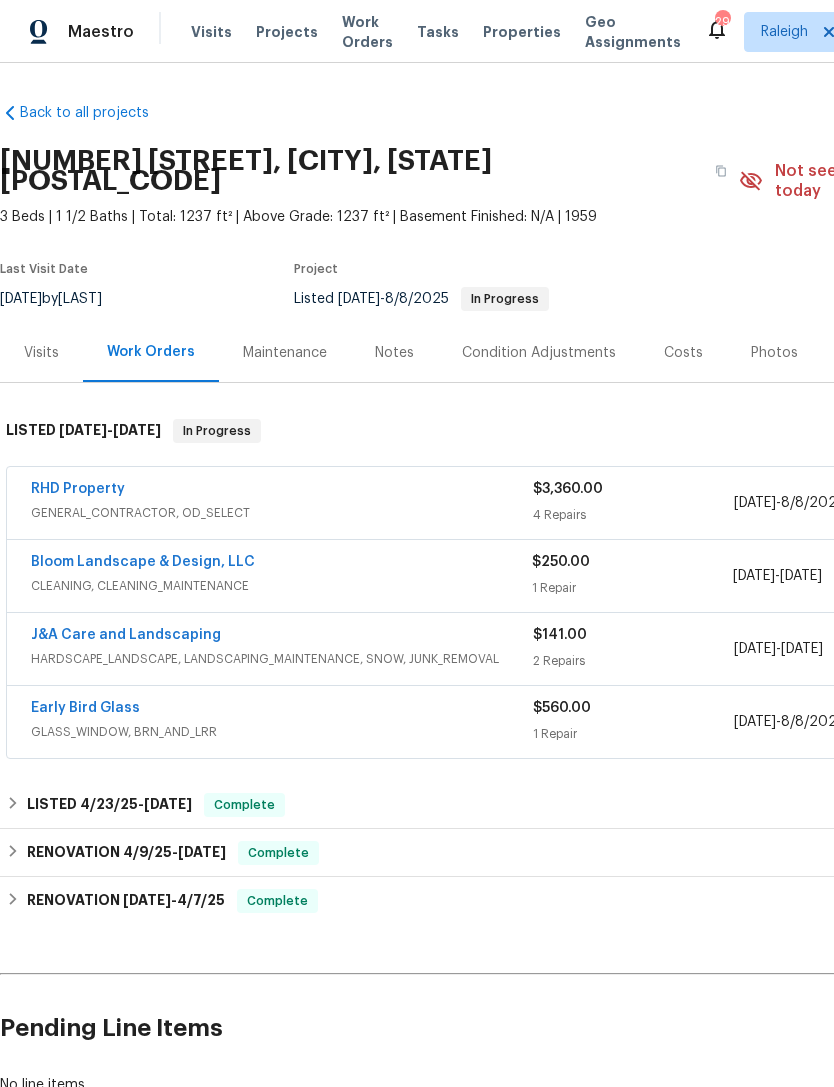 scroll, scrollTop: 0, scrollLeft: 0, axis: both 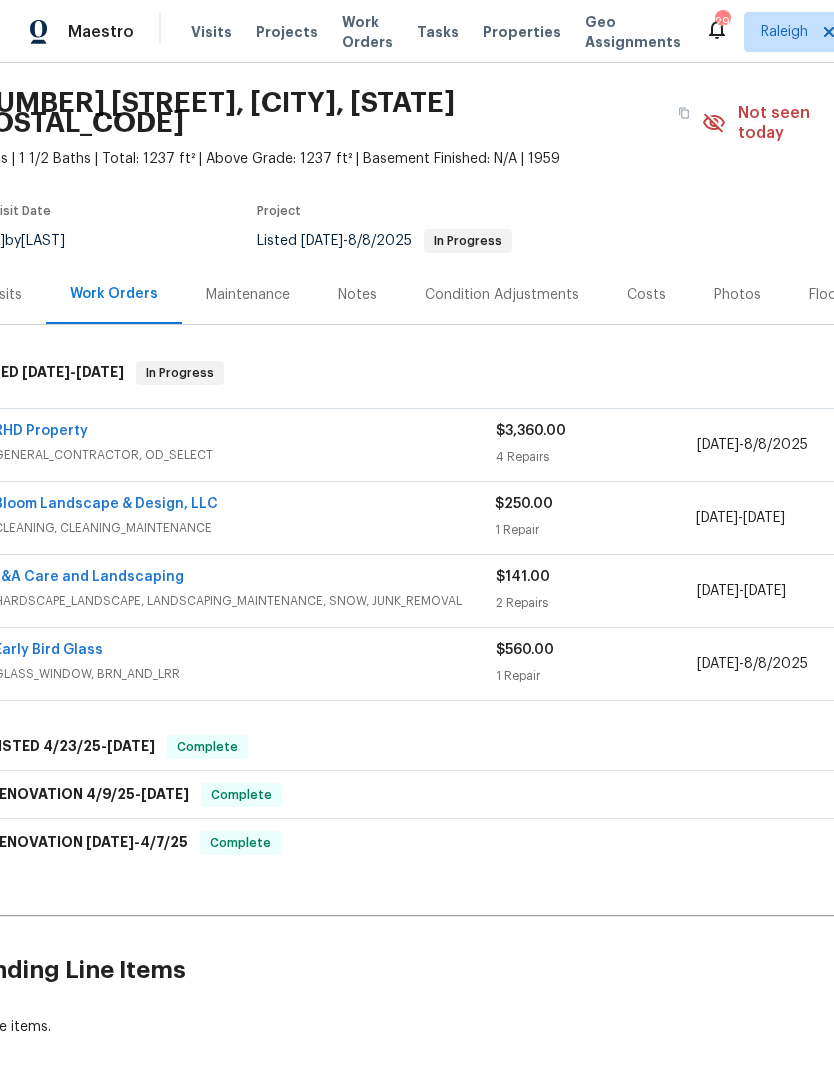 click on "Bloom Landscape & Design, LLC CLEANING, CLEANING_MAINTENANCE $250.00 1 Repair 7/11/2025  -  7/14/2025 Vendor Accepted" at bounding box center (528, 518) 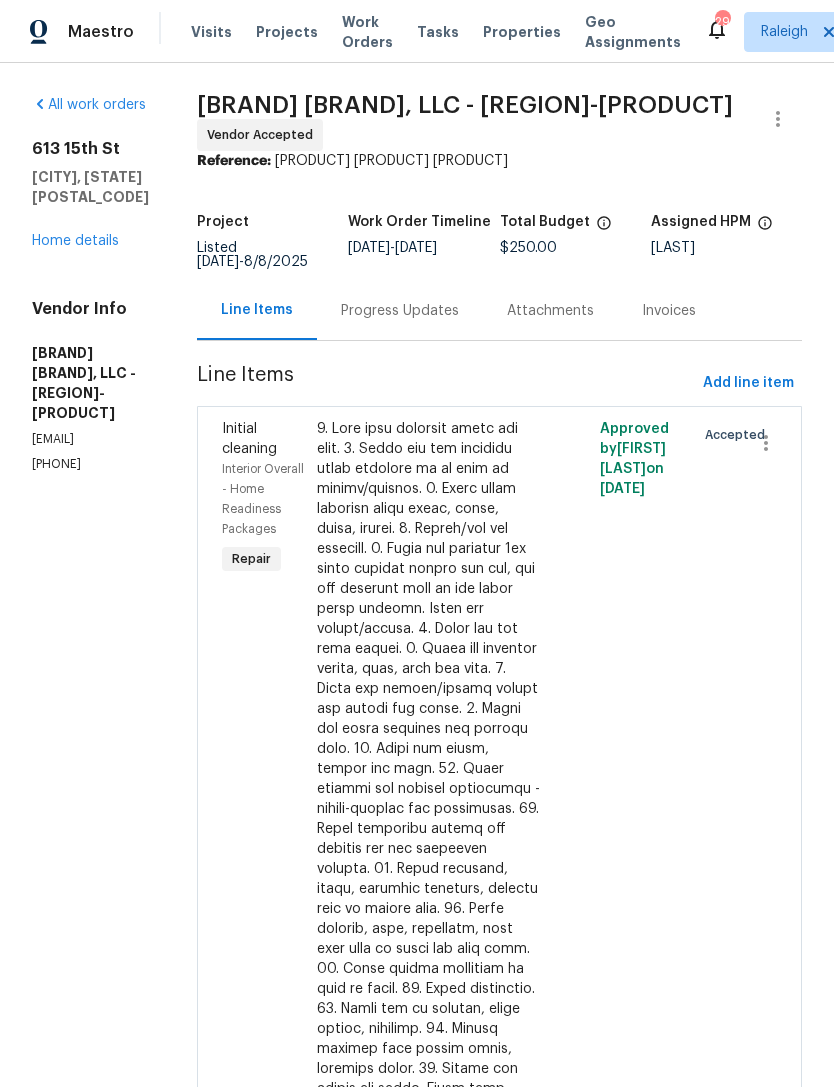 click on "Progress Updates" at bounding box center [400, 310] 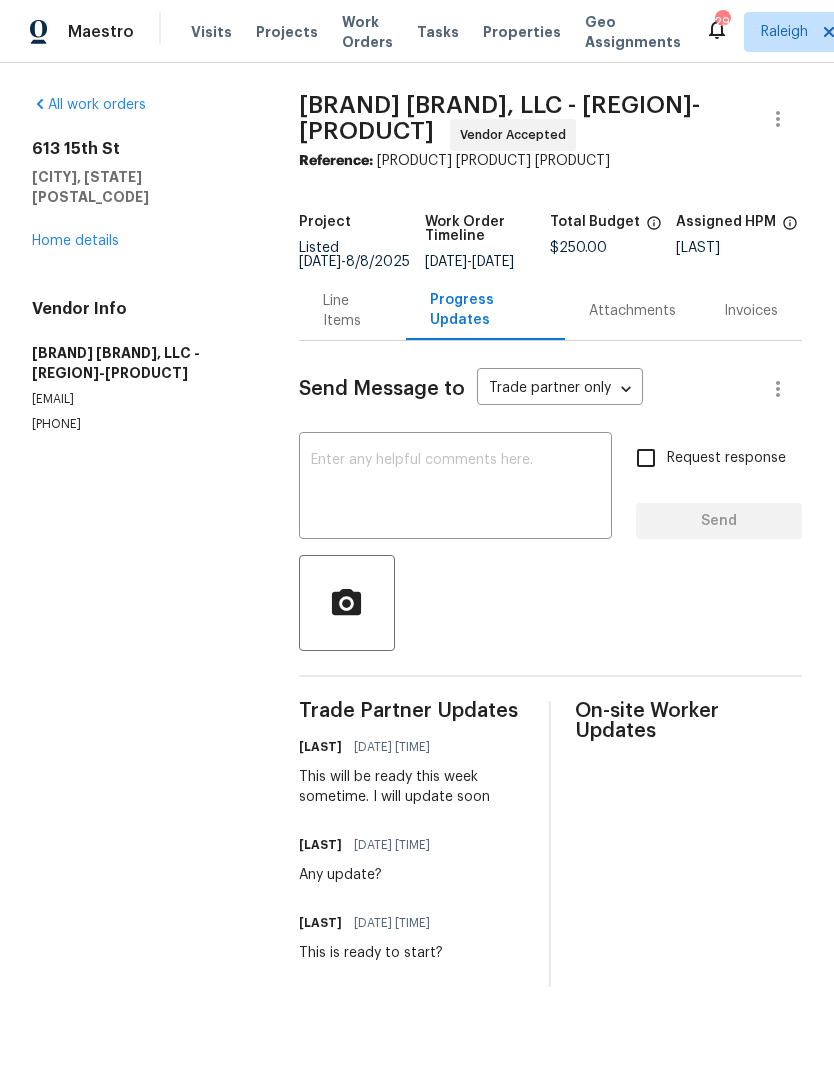 click at bounding box center [455, 488] 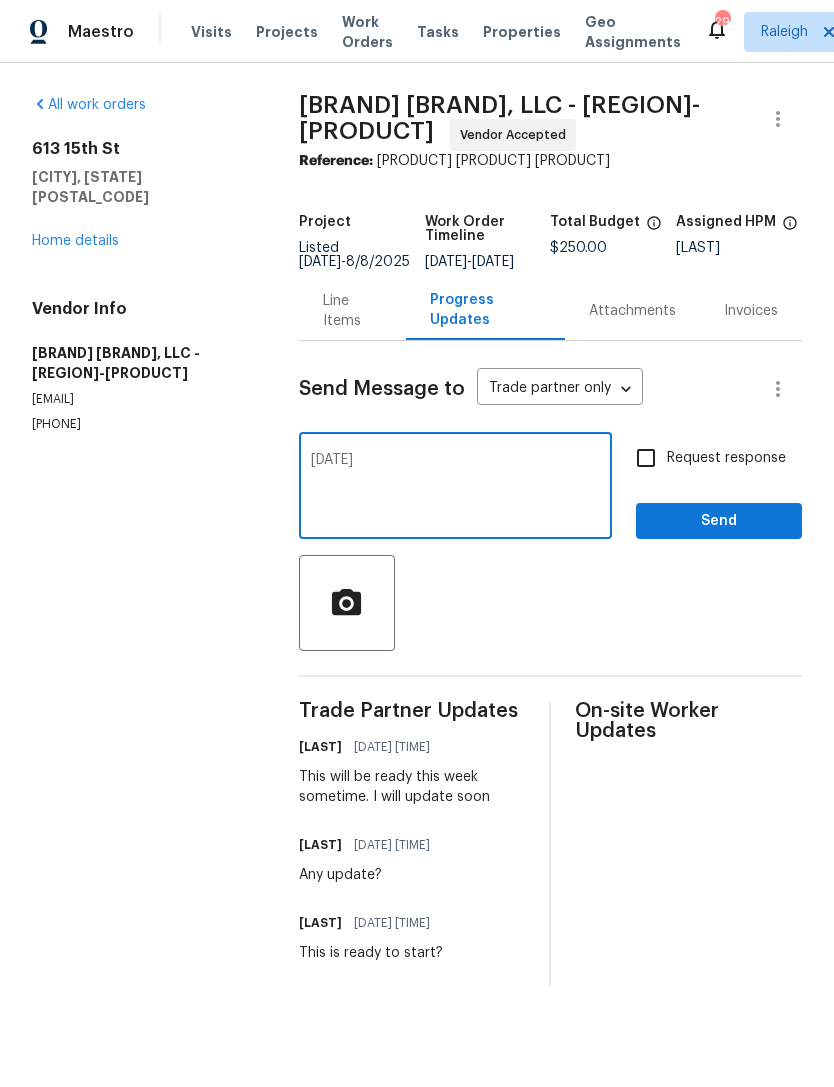 type on "Can you complete this Friday or Saturday?" 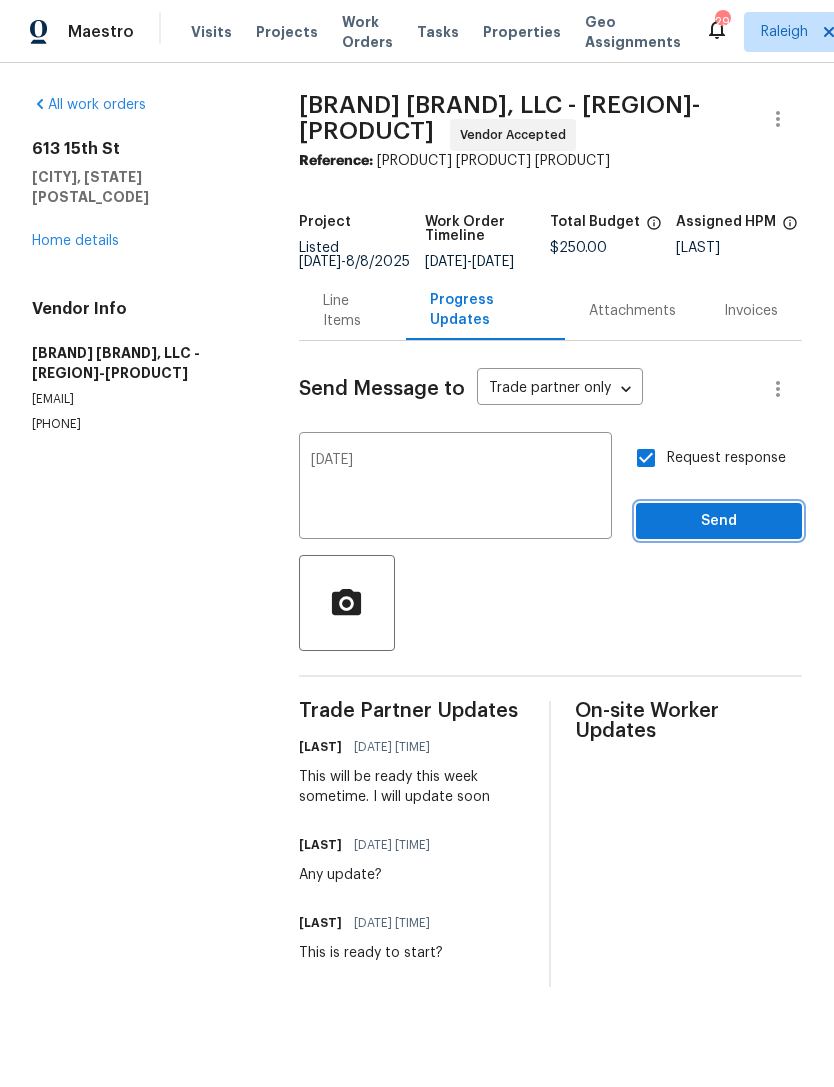 click on "Send" at bounding box center (719, 521) 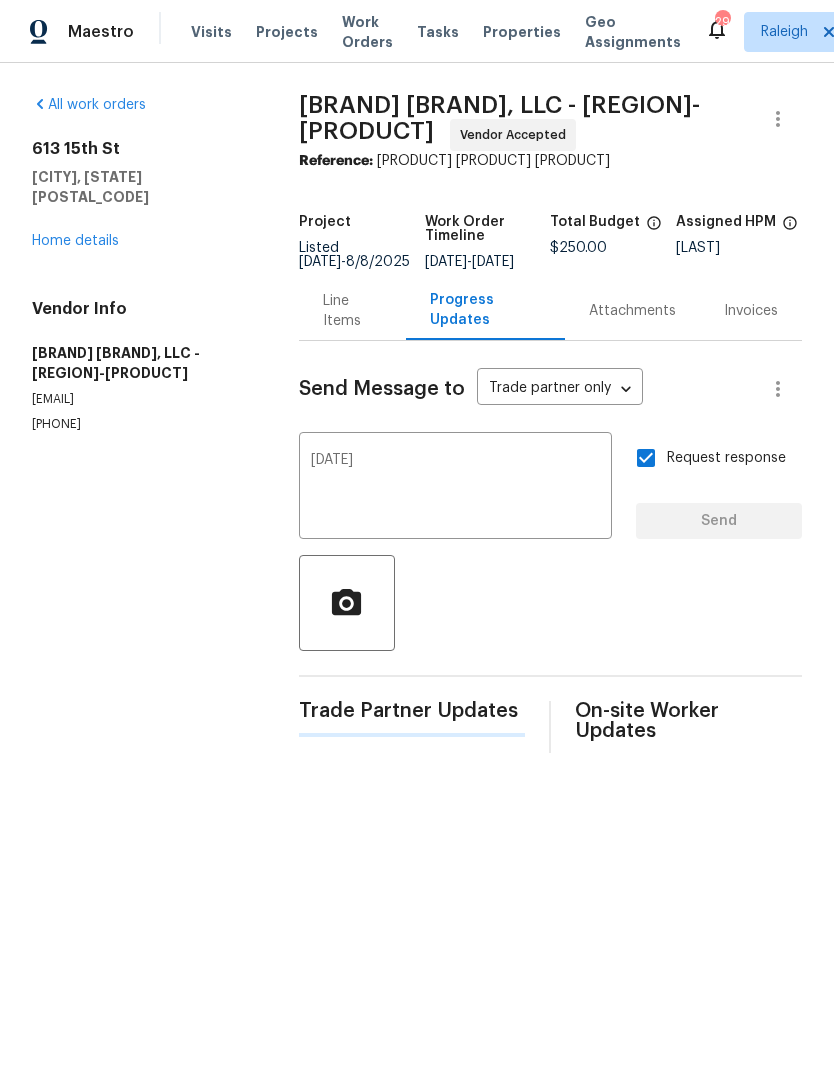 type 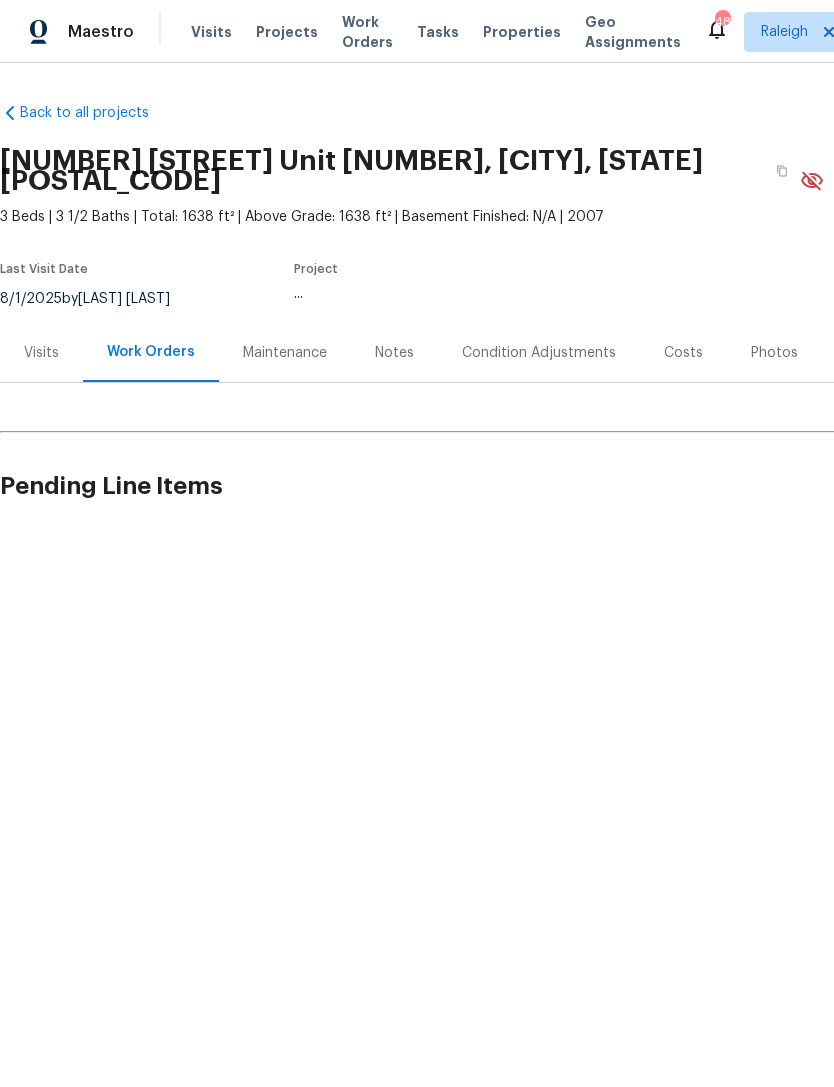 scroll, scrollTop: 0, scrollLeft: 0, axis: both 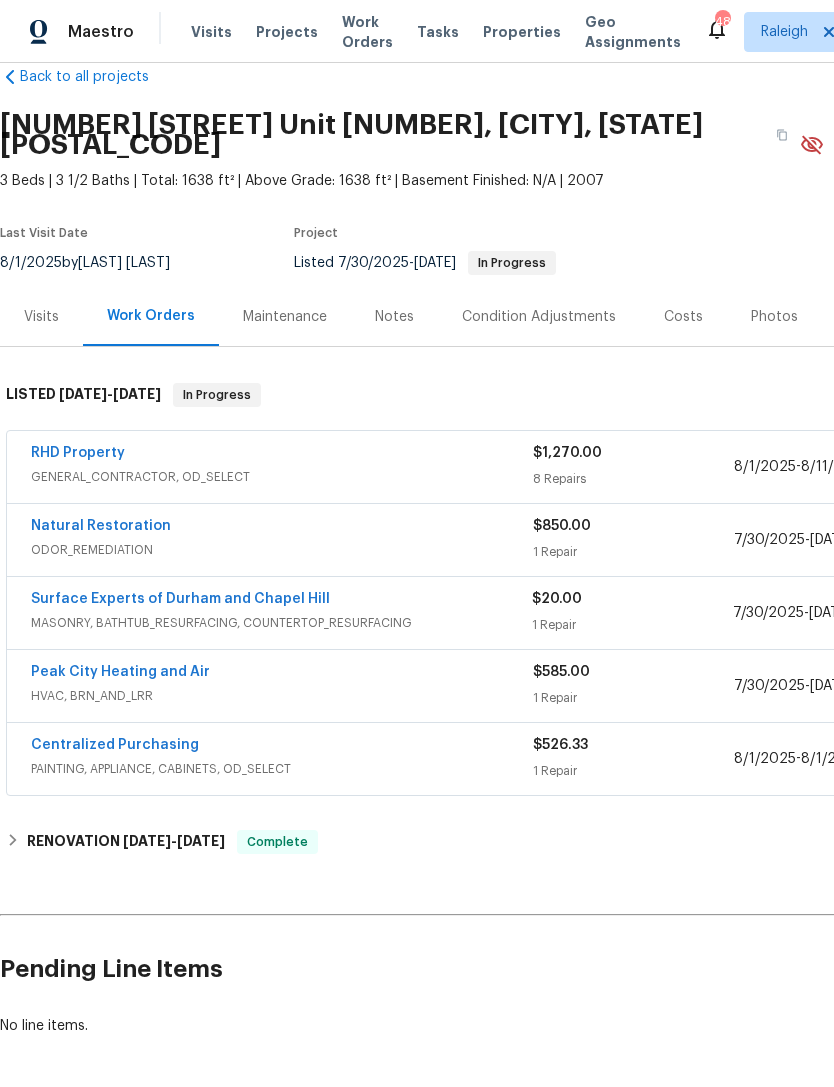 click on "Surface Experts of Durham and Chapel Hill" at bounding box center (180, 599) 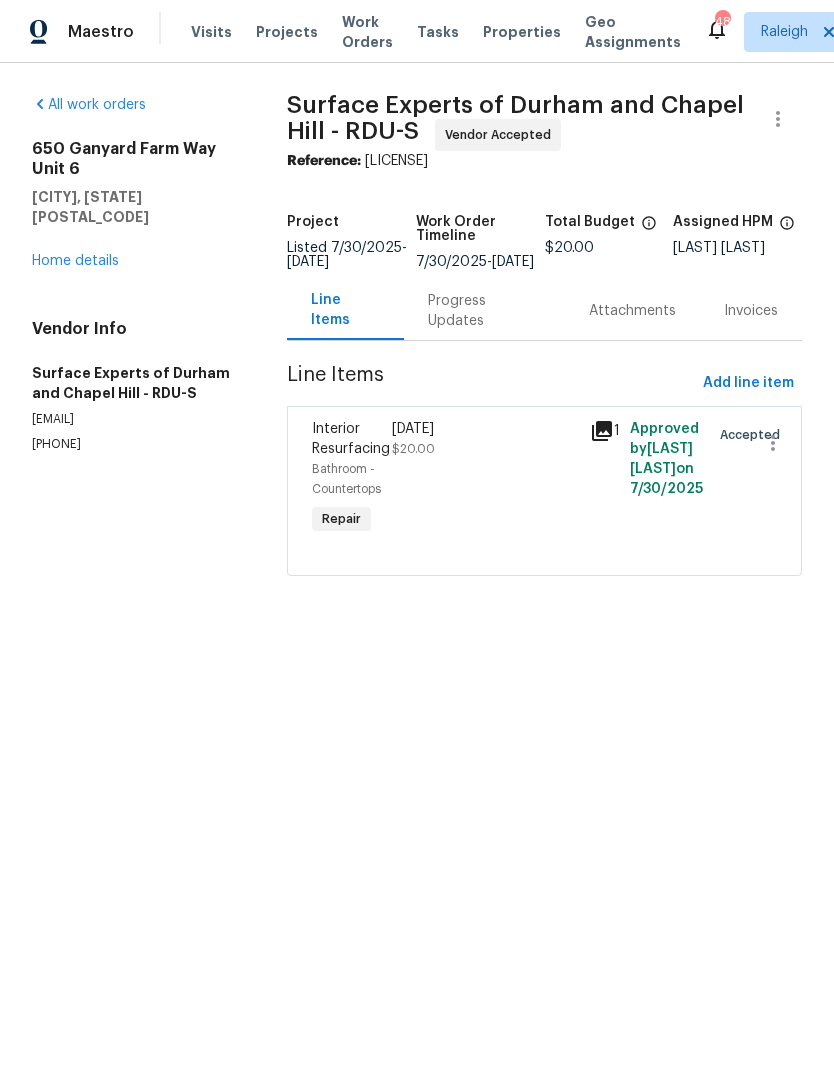 click on "Progress Updates" at bounding box center (484, 311) 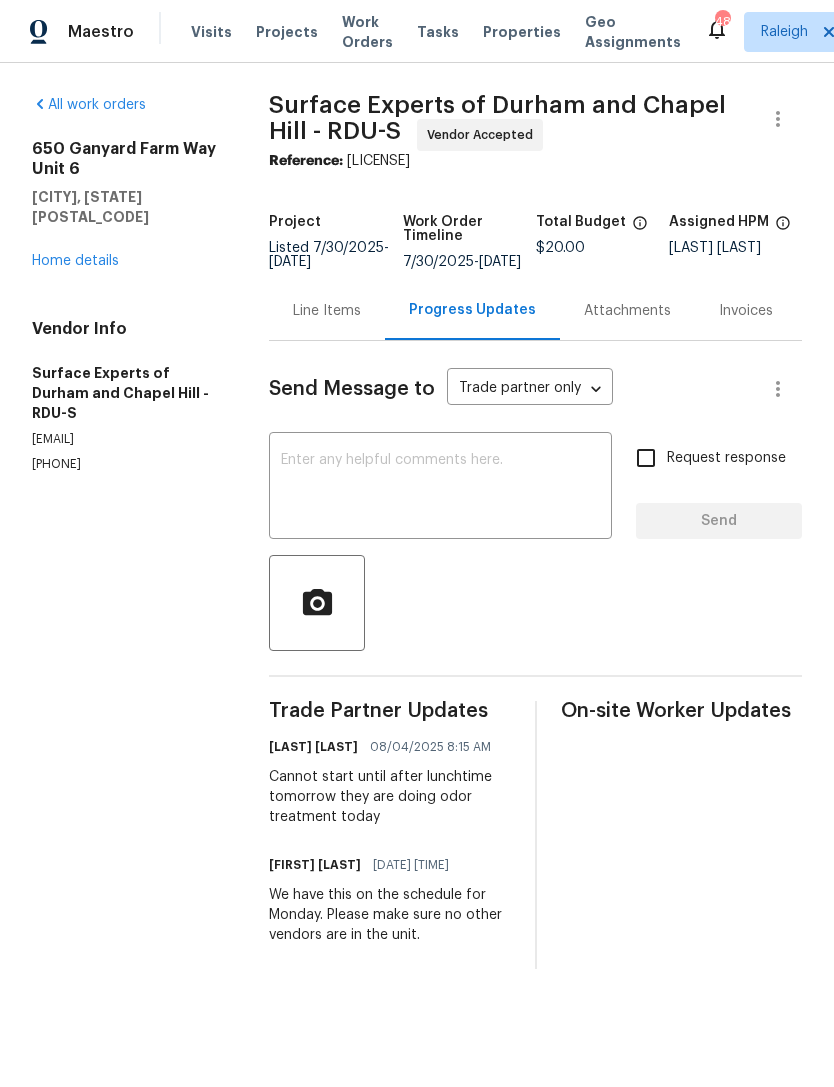 click at bounding box center (440, 488) 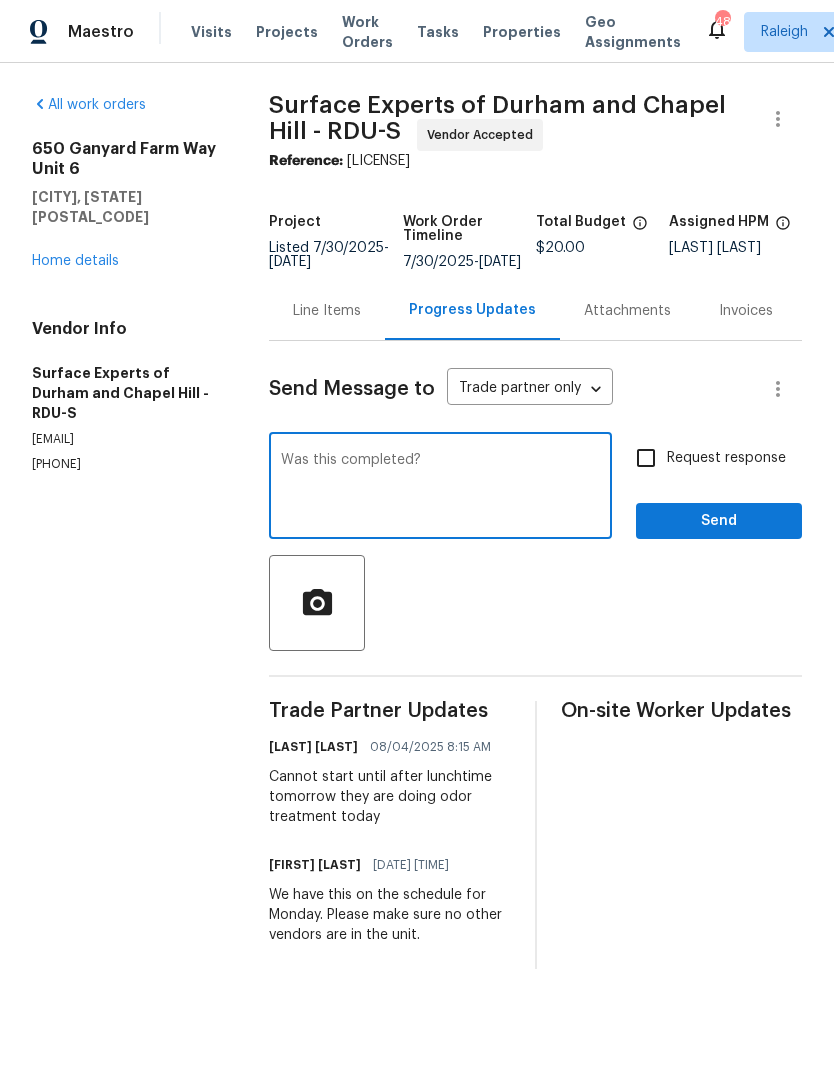type on "Was this completed?" 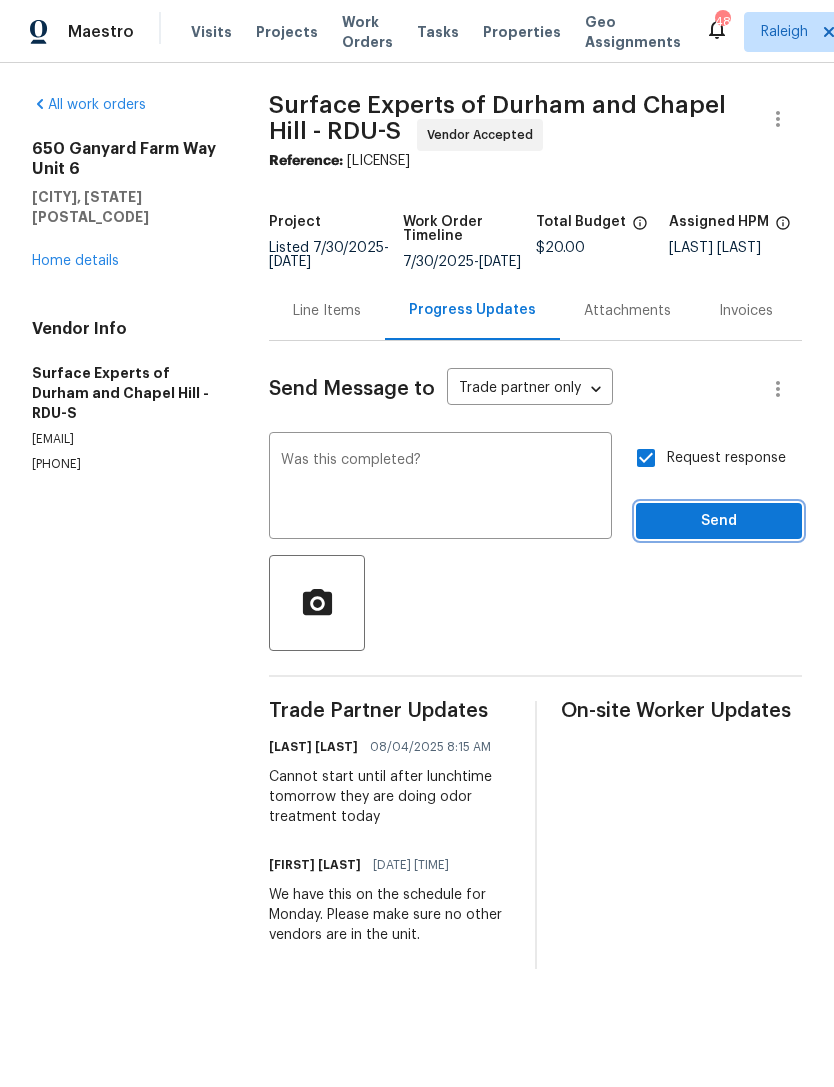 click on "Send" at bounding box center [719, 521] 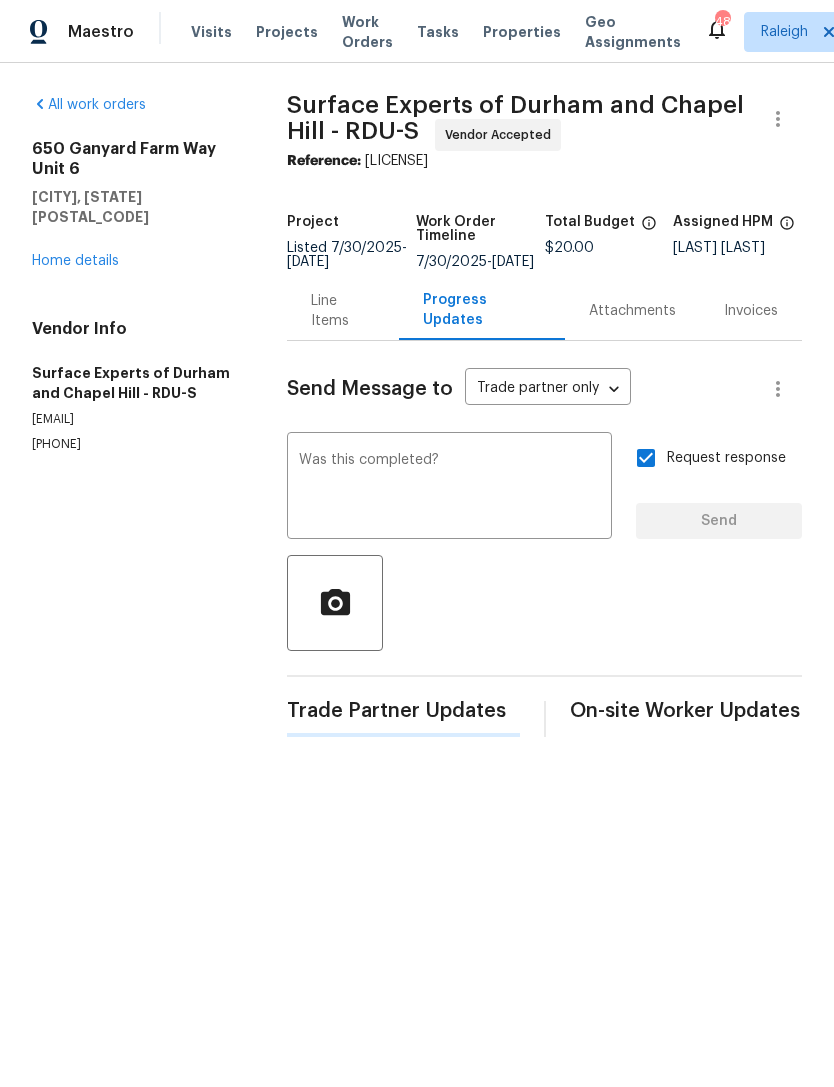 type 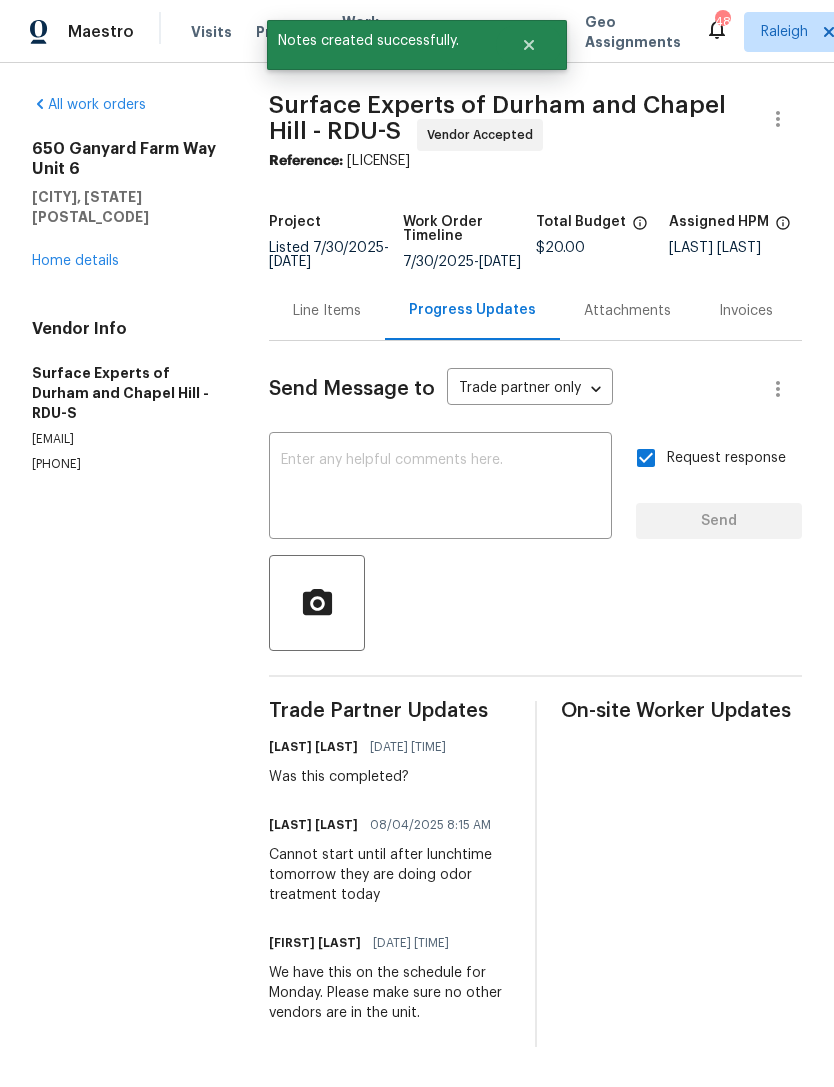 click on "Home details" at bounding box center (75, 261) 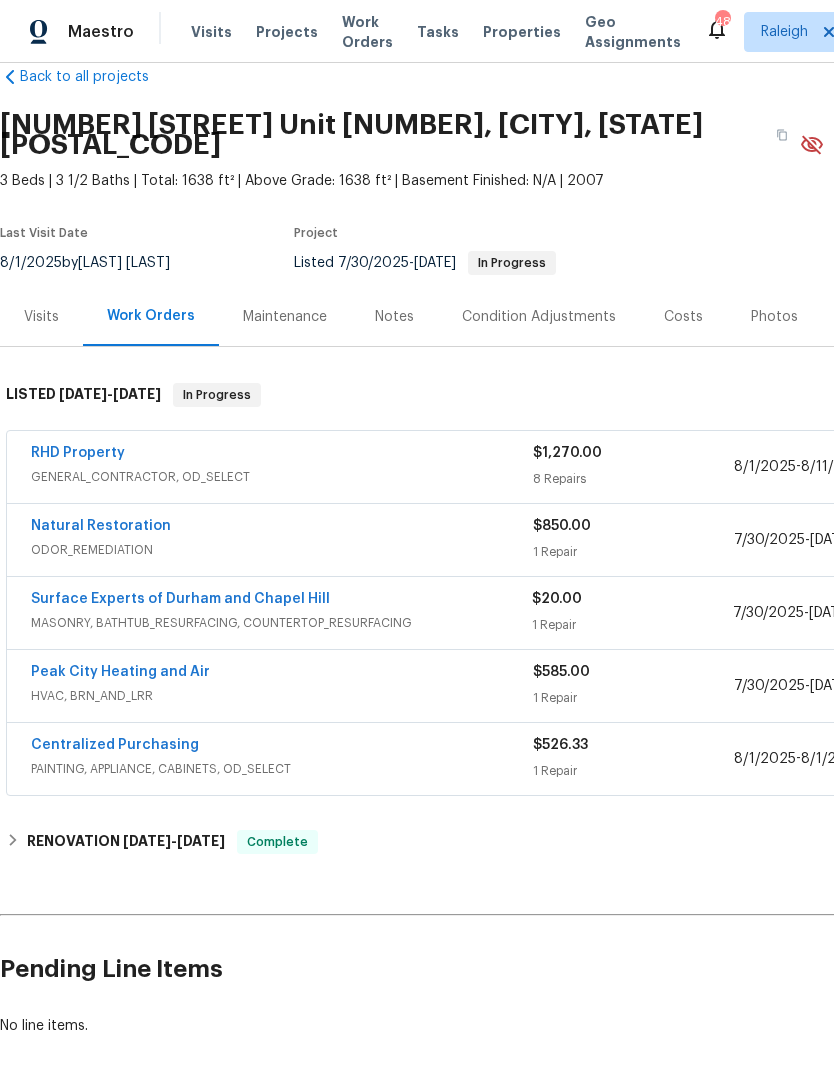 scroll, scrollTop: 36, scrollLeft: 0, axis: vertical 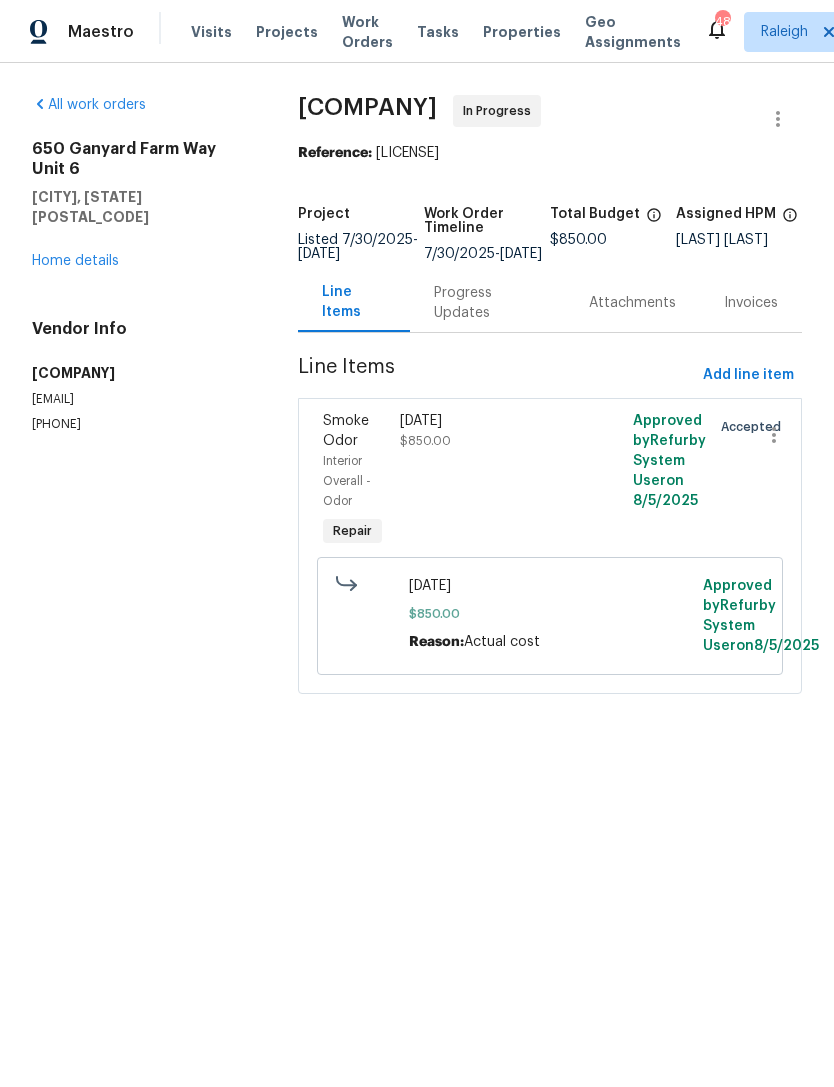 click on "Progress Updates" at bounding box center [487, 303] 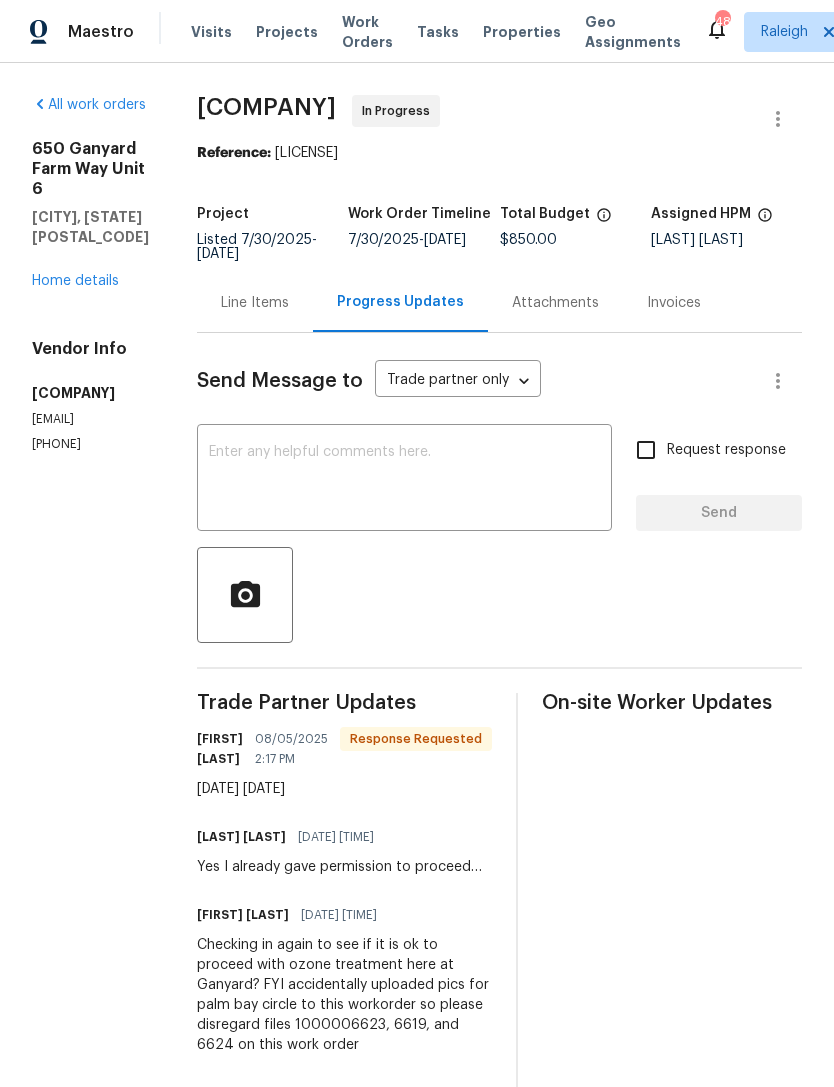 click on "Home details" at bounding box center (75, 281) 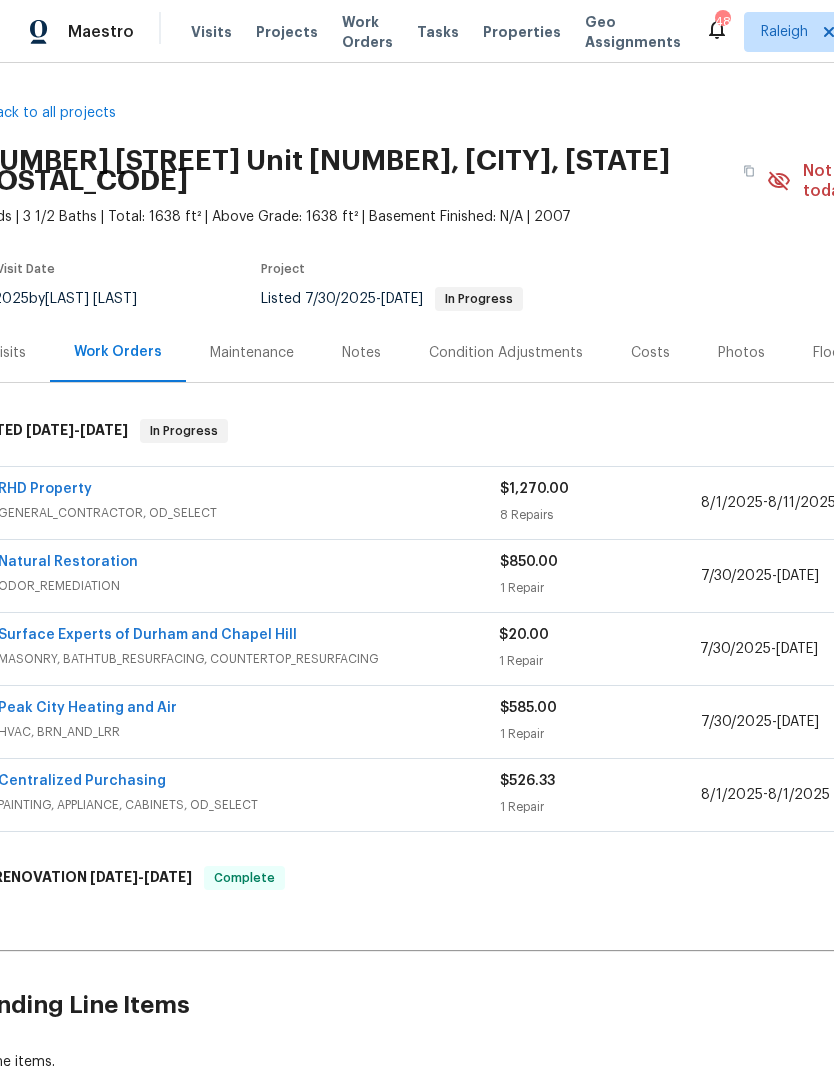 scroll, scrollTop: 0, scrollLeft: 33, axis: horizontal 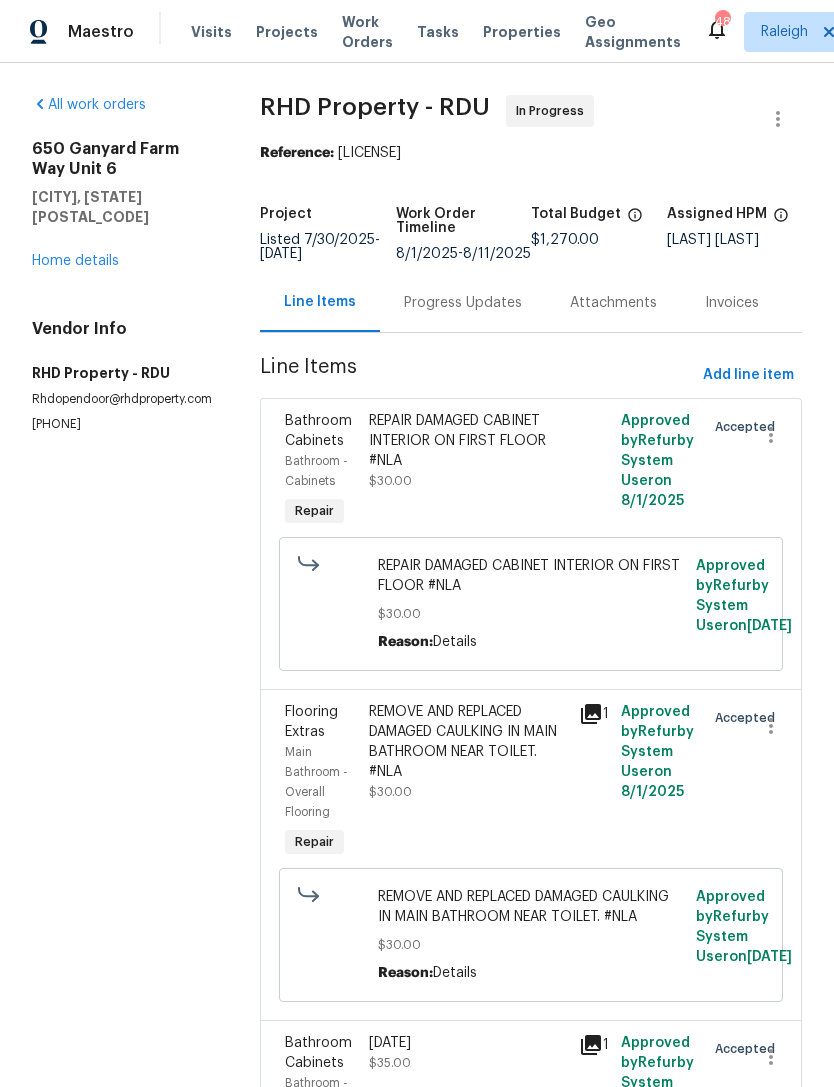 click on "Progress Updates" at bounding box center [463, 302] 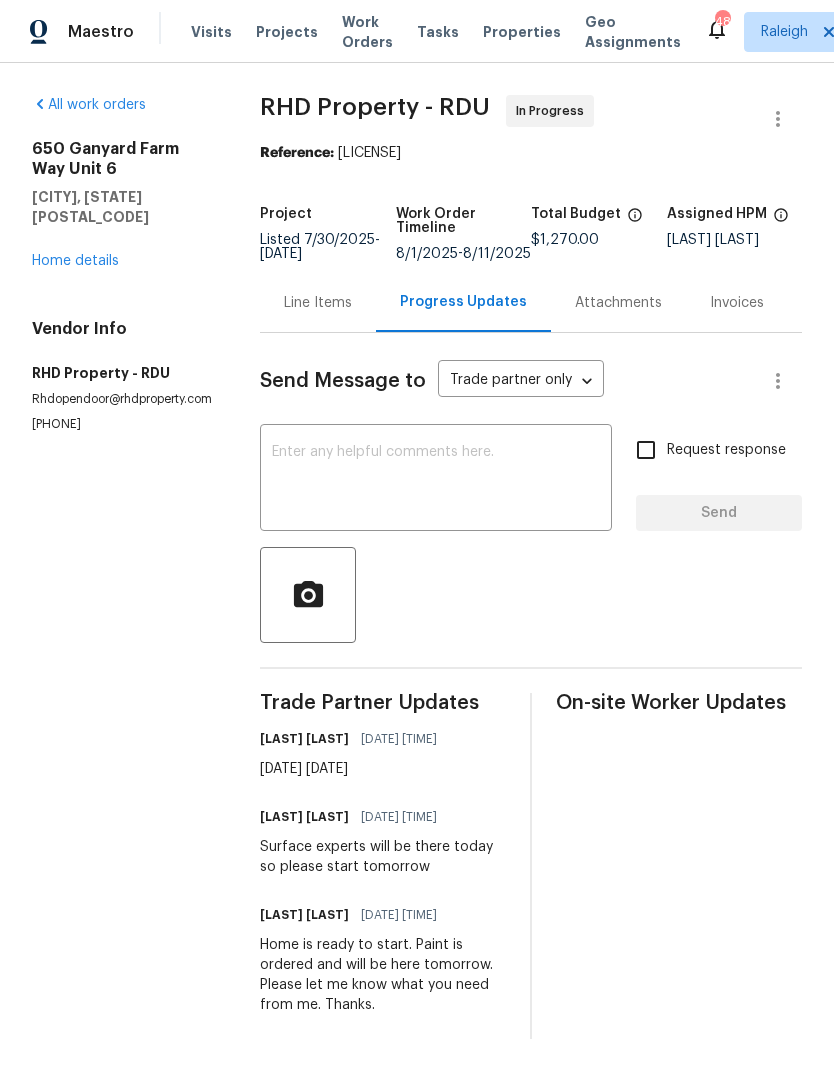click on "Home details" at bounding box center [75, 261] 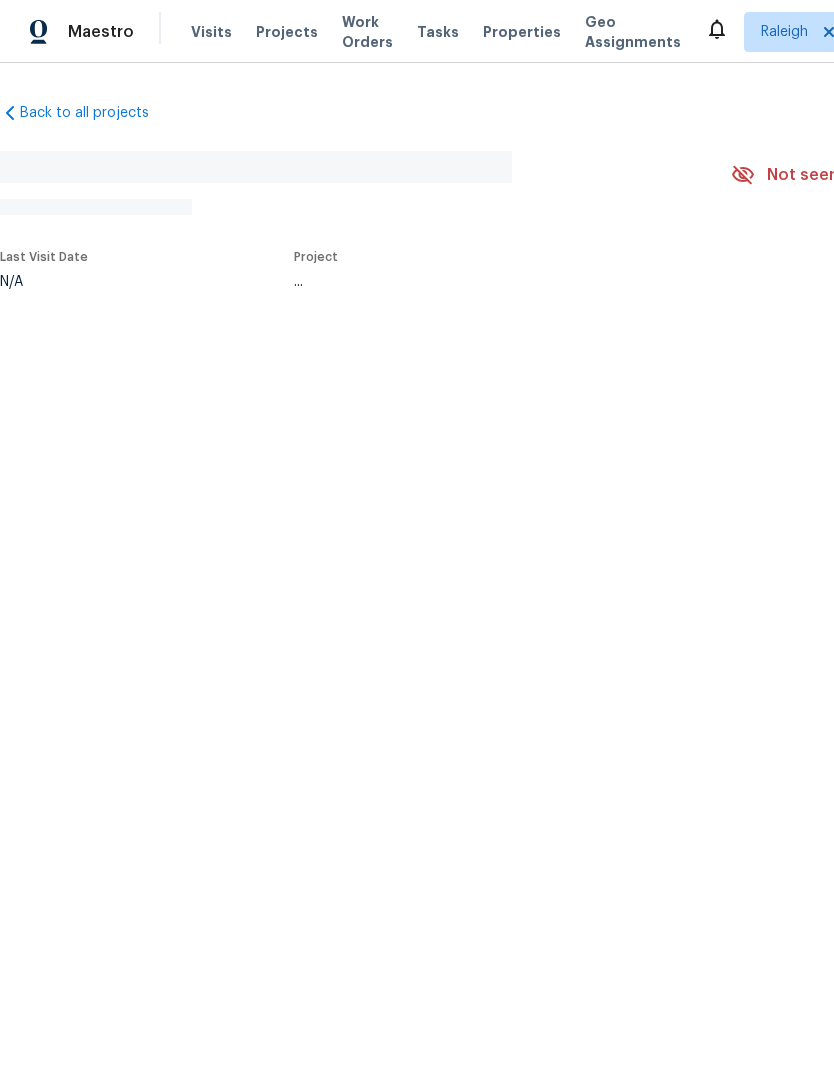 scroll, scrollTop: 0, scrollLeft: 0, axis: both 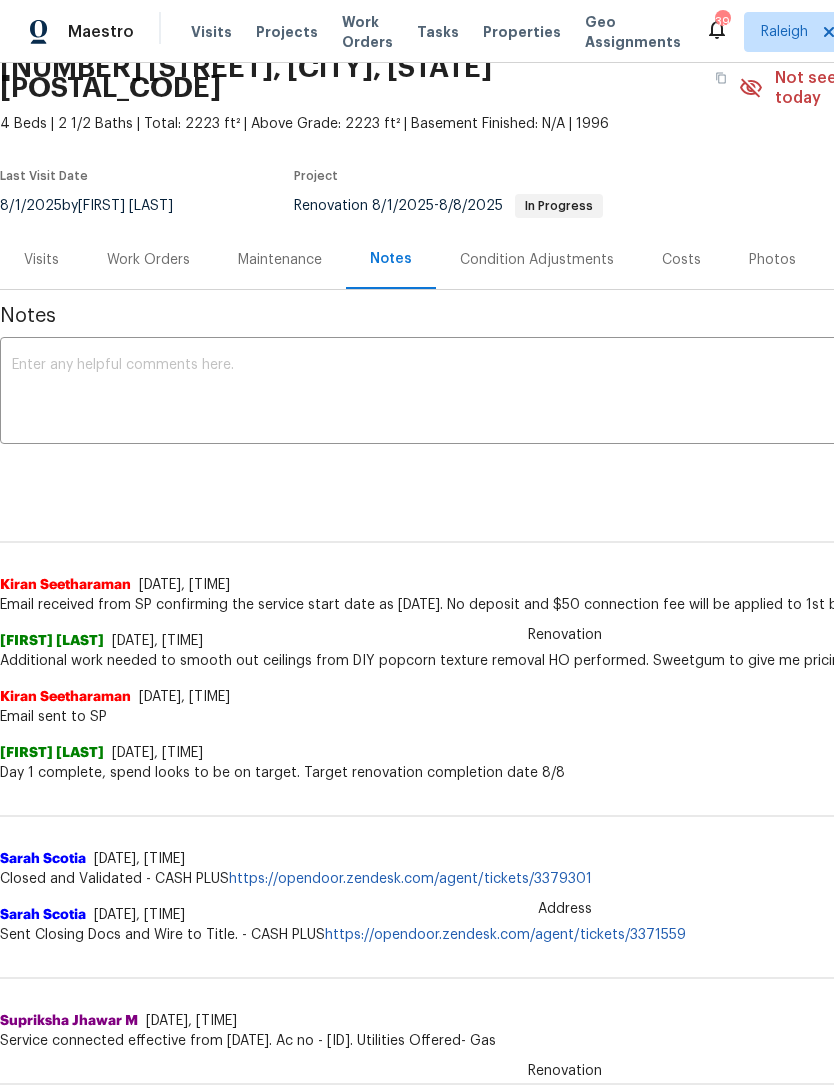 click on "Work Orders" at bounding box center [148, 260] 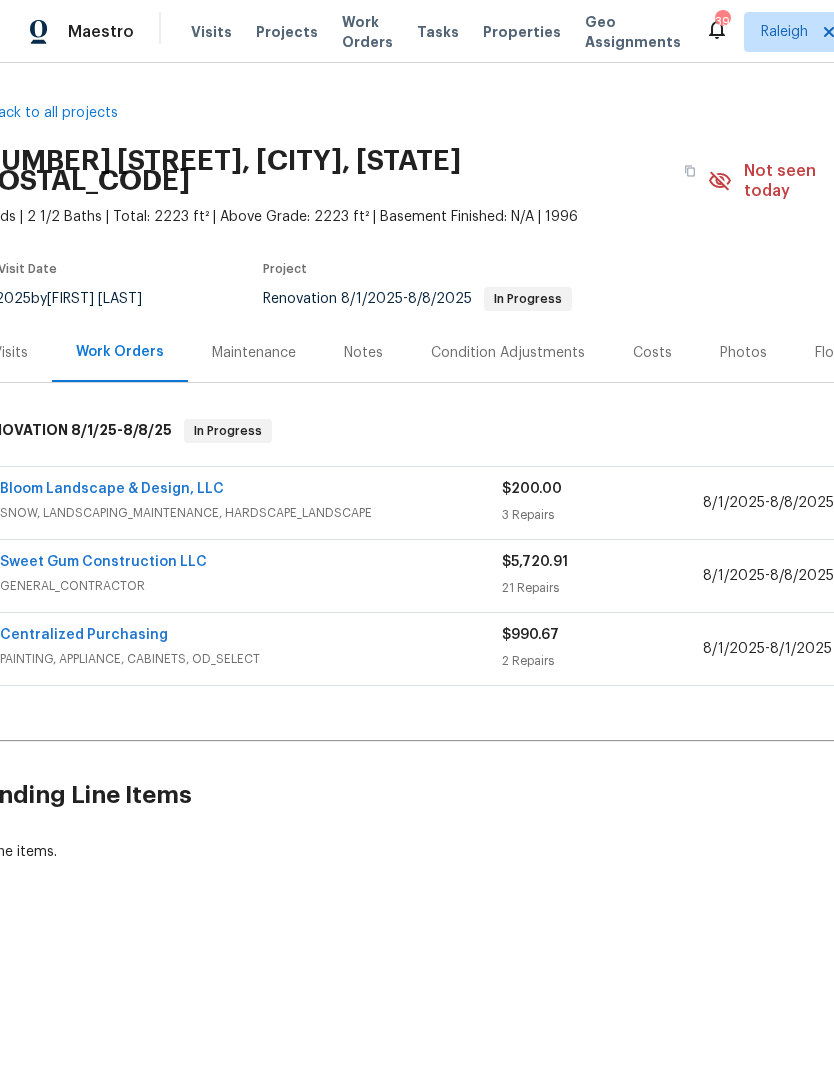 scroll, scrollTop: 0, scrollLeft: 38, axis: horizontal 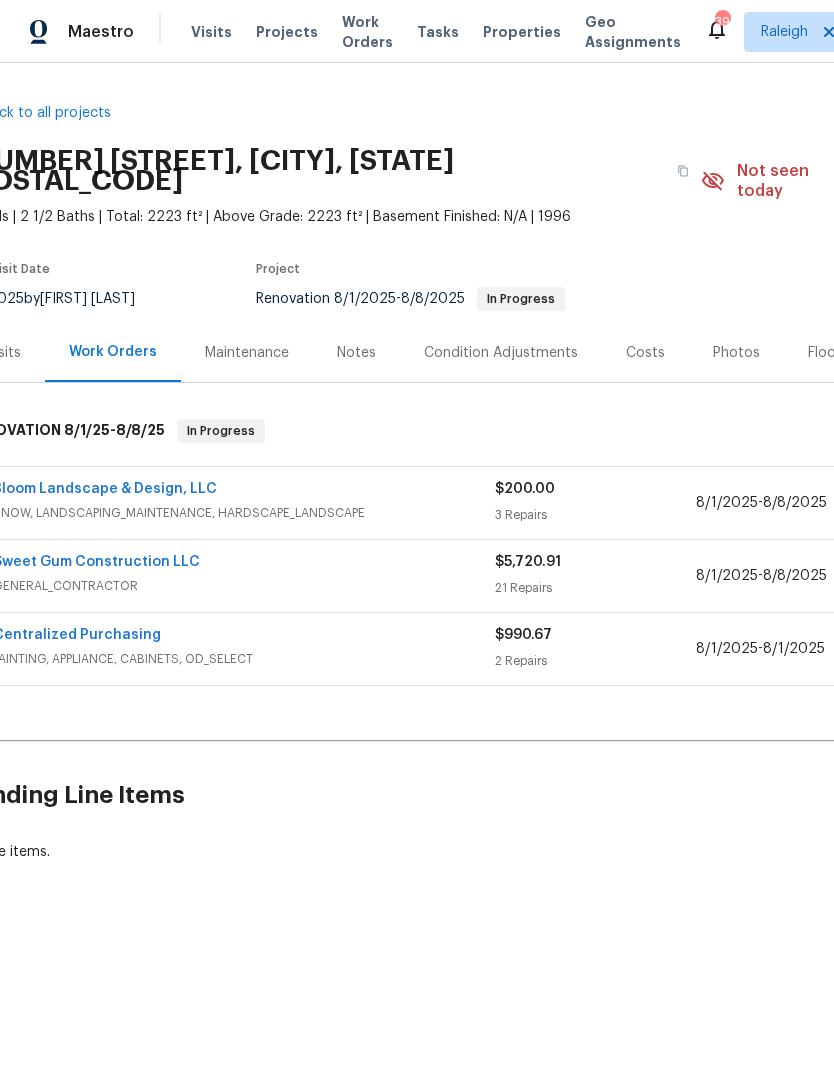 click on "Bloom Landscape & Design, LLC" at bounding box center [105, 489] 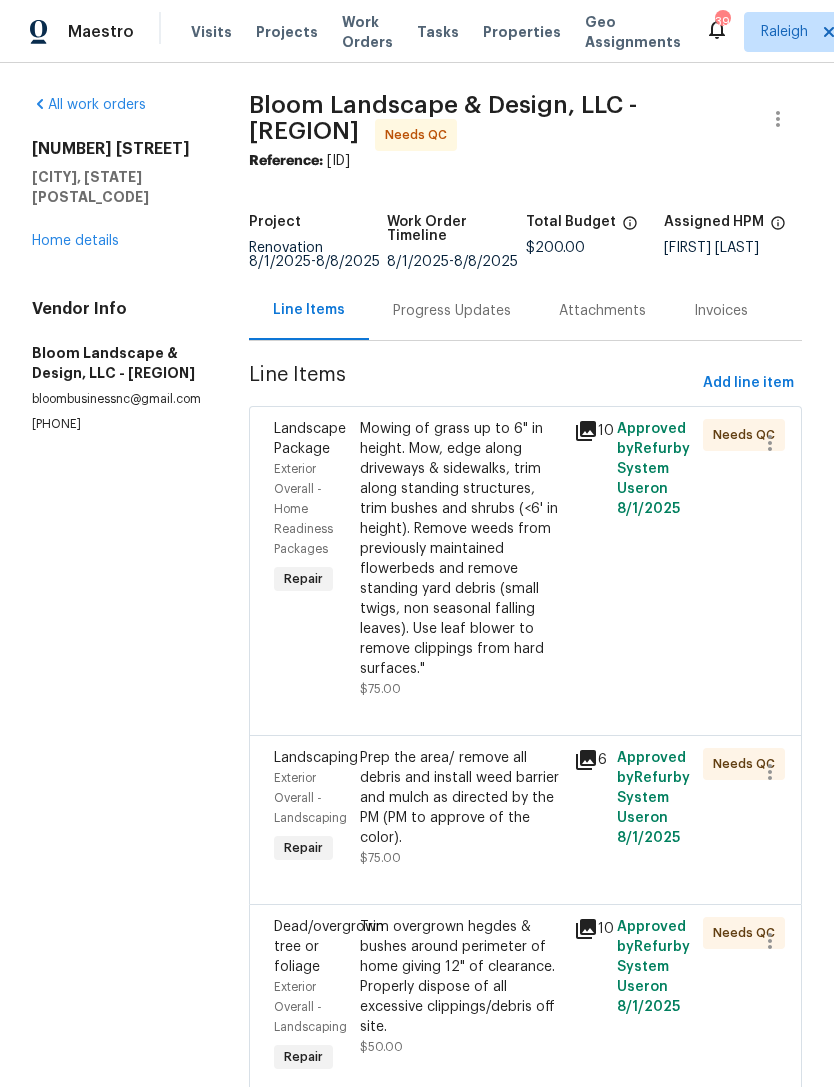 click on "Mowing of grass up to 6" in height. Mow, edge along driveways & sidewalks, trim along standing structures, trim bushes and shrubs (<6' in height). Remove weeds from previously maintained flowerbeds and remove standing yard debris (small twigs, non seasonal falling leaves).  Use leaf blower to remove clippings from hard surfaces."" at bounding box center [461, 549] 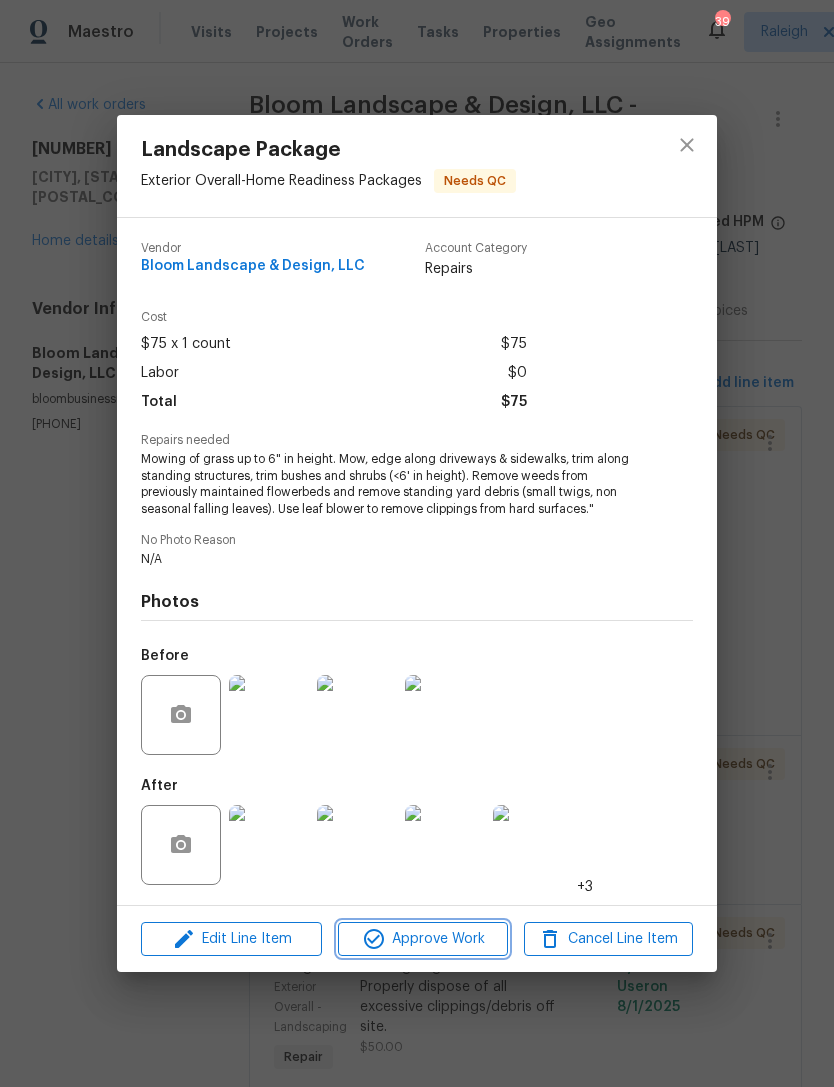 click on "Approve Work" at bounding box center (422, 939) 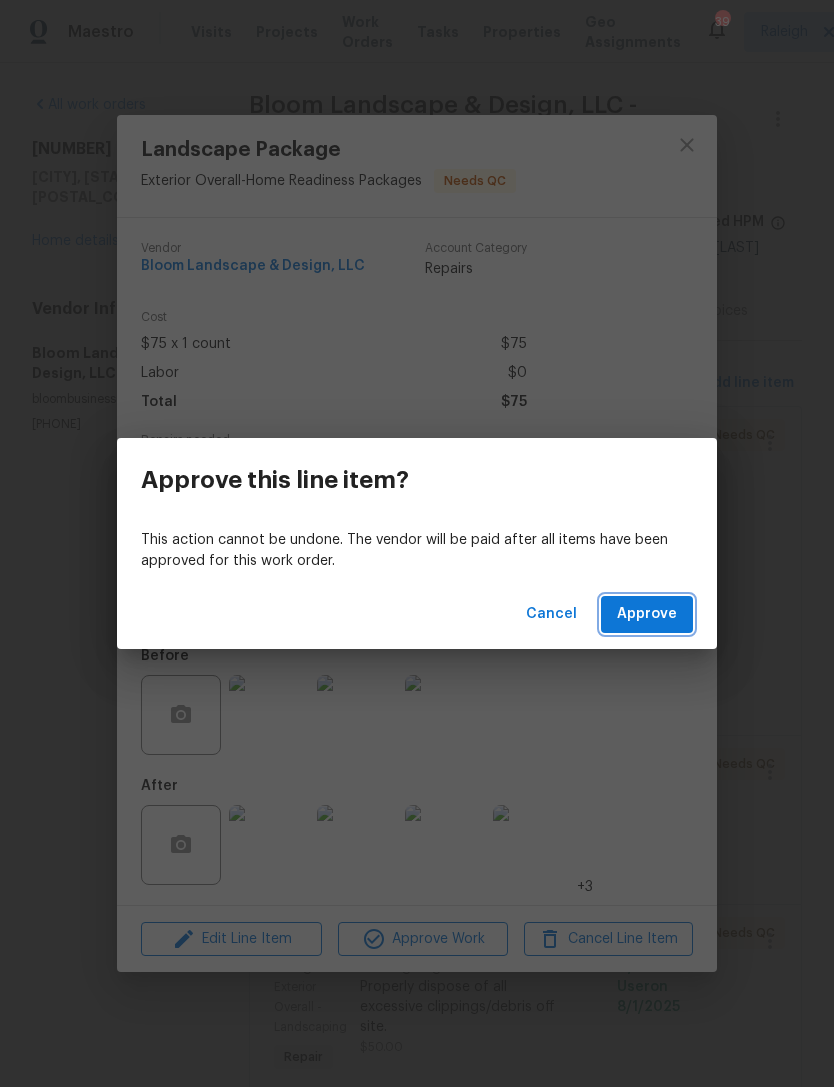 click on "Approve" at bounding box center [647, 614] 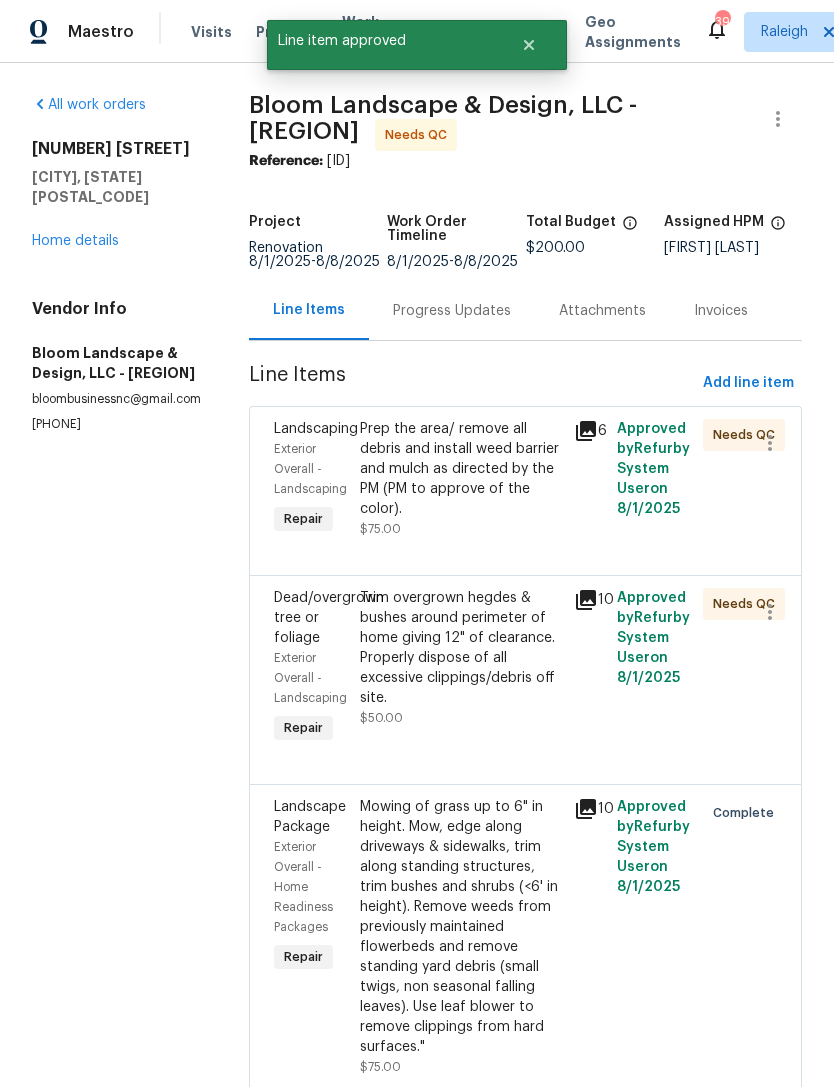 click on "Prep the area/ remove all debris and install weed barrier and mulch as directed by the PM (PM to approve of the color). $75.00" at bounding box center (461, 479) 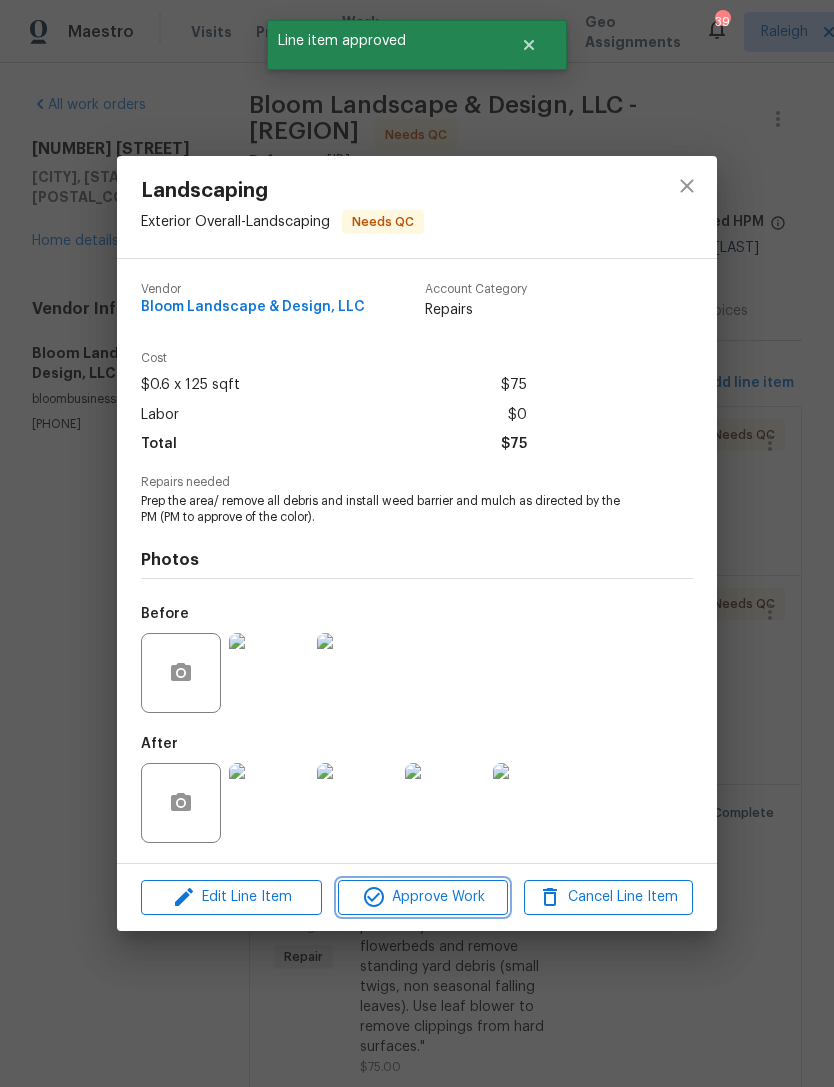click on "Approve Work" at bounding box center [422, 897] 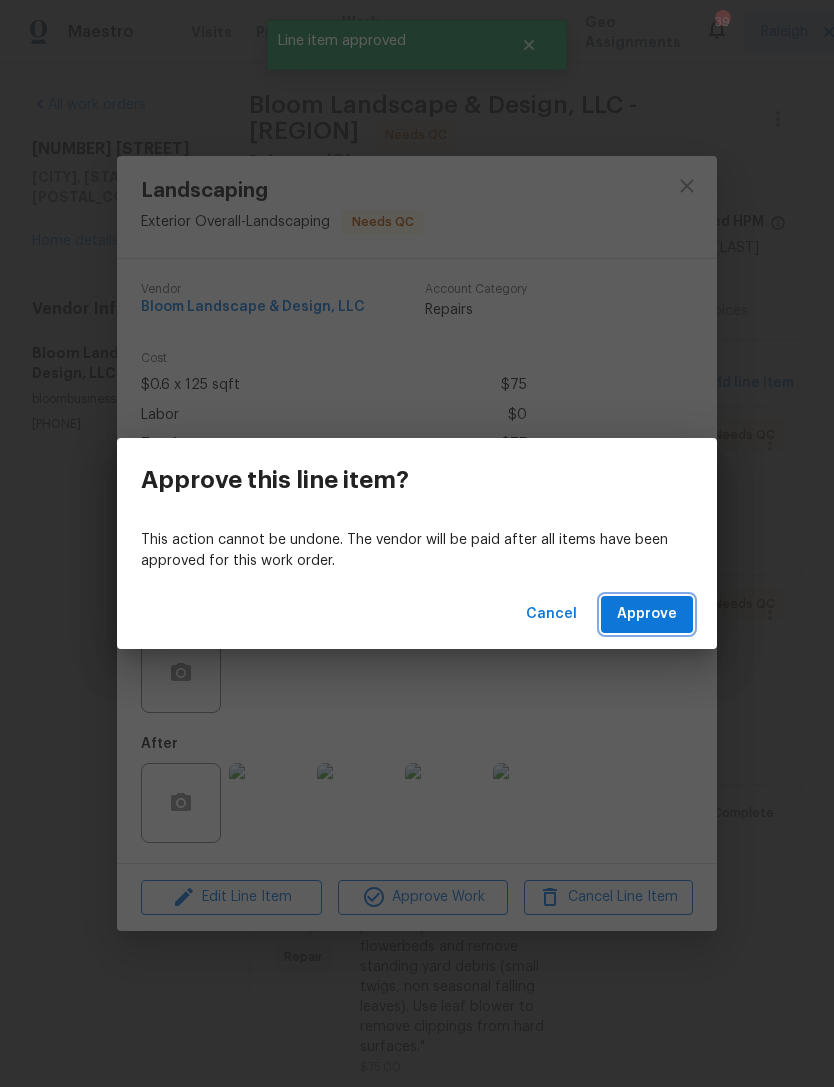 click on "Approve" at bounding box center (647, 614) 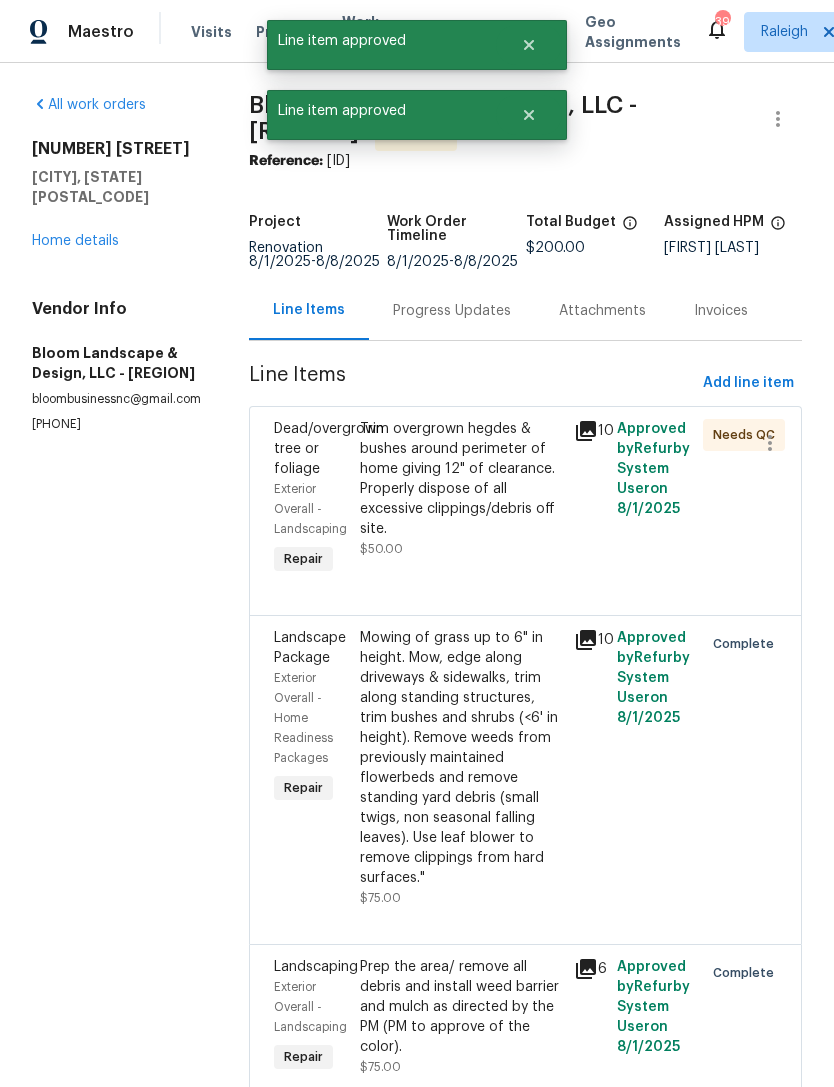 click on "Trim overgrown hegdes & bushes around perimeter of home giving 12" of clearance. Properly dispose of all excessive clippings/debris off site." at bounding box center [461, 479] 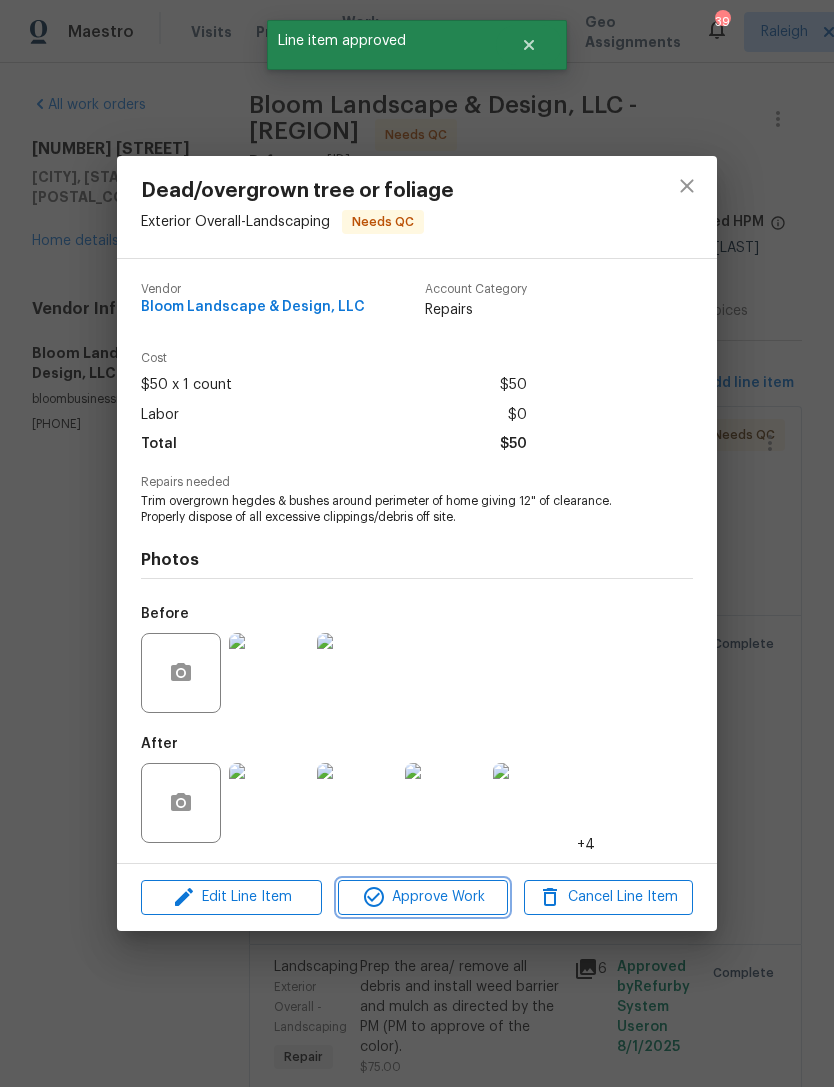 click on "Approve Work" at bounding box center [422, 897] 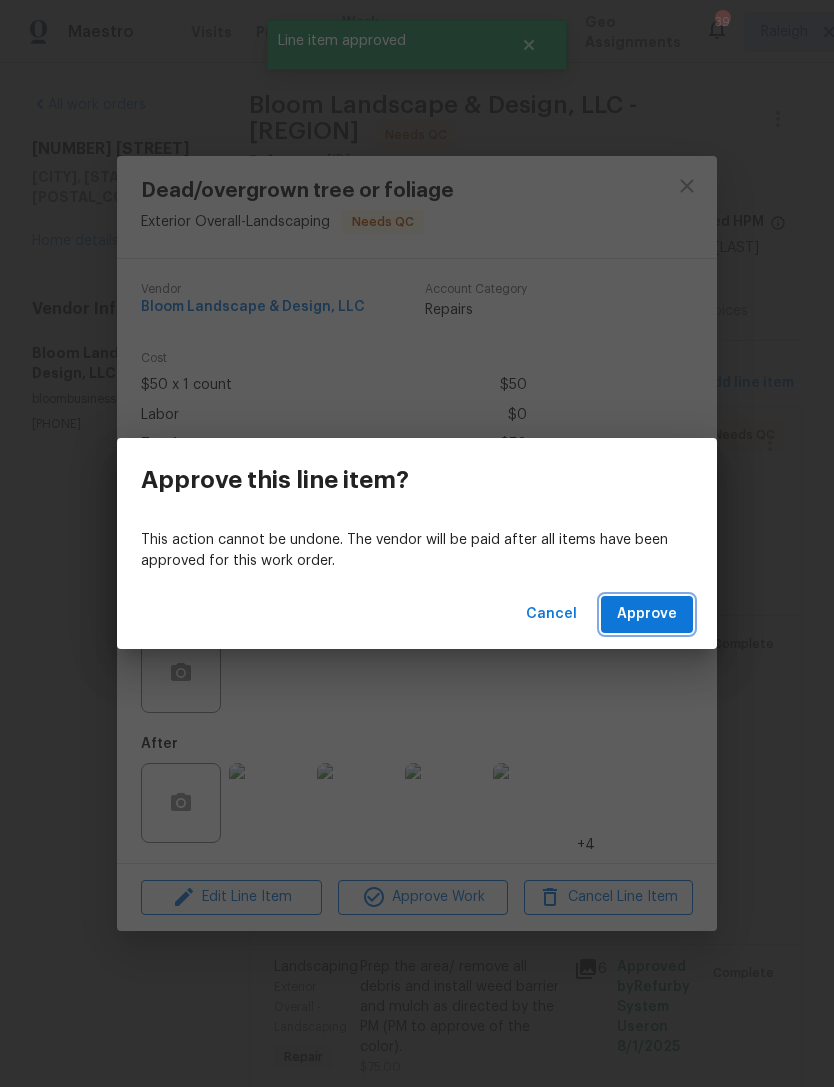 click on "Approve" at bounding box center (647, 614) 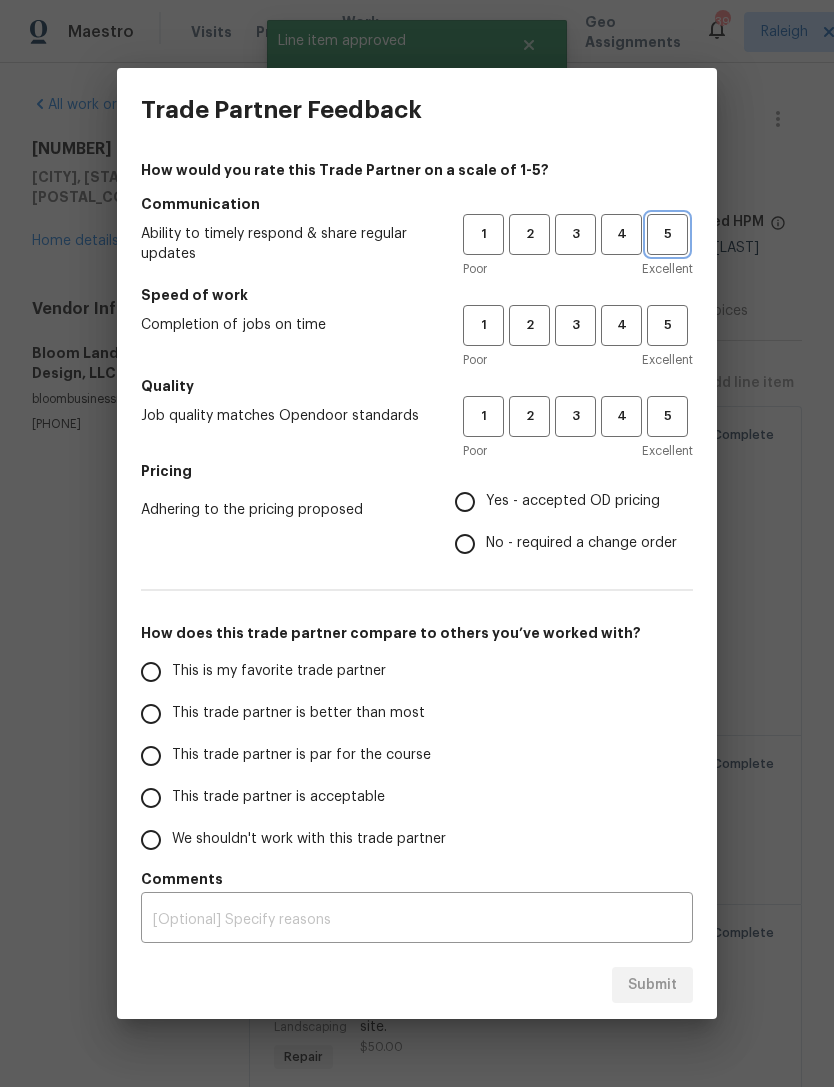 click on "5" at bounding box center [667, 234] 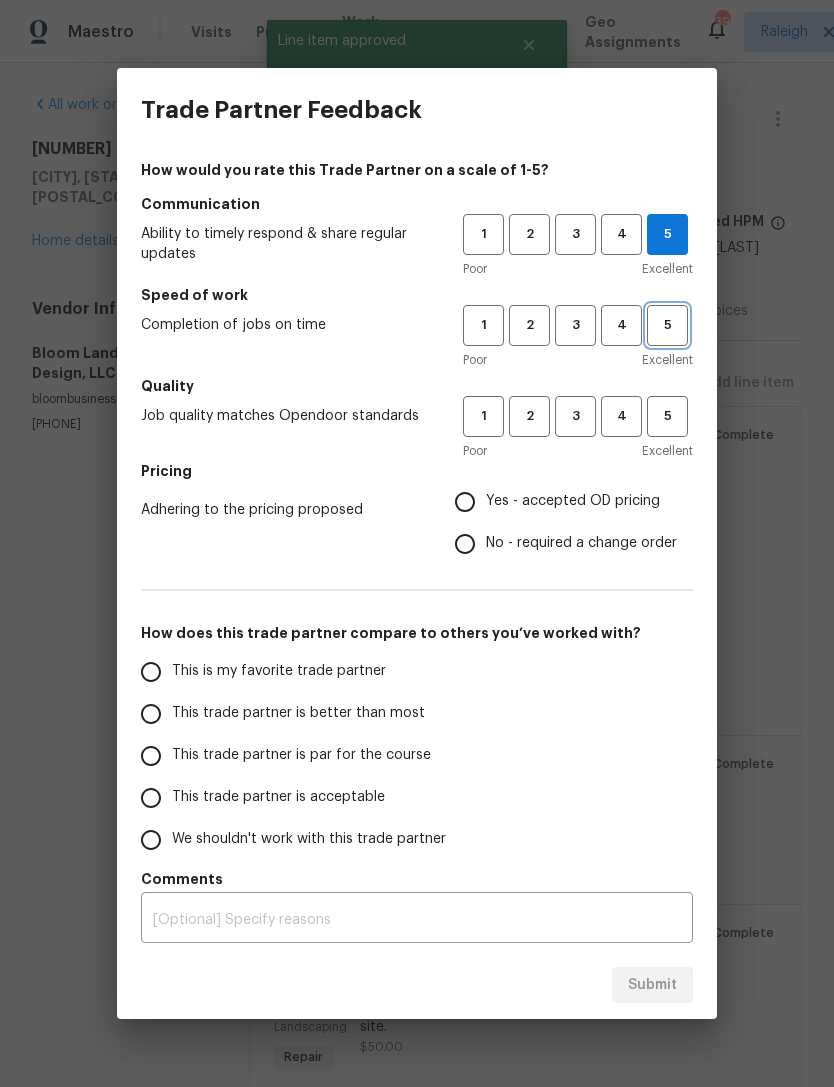 click on "5" at bounding box center (667, 325) 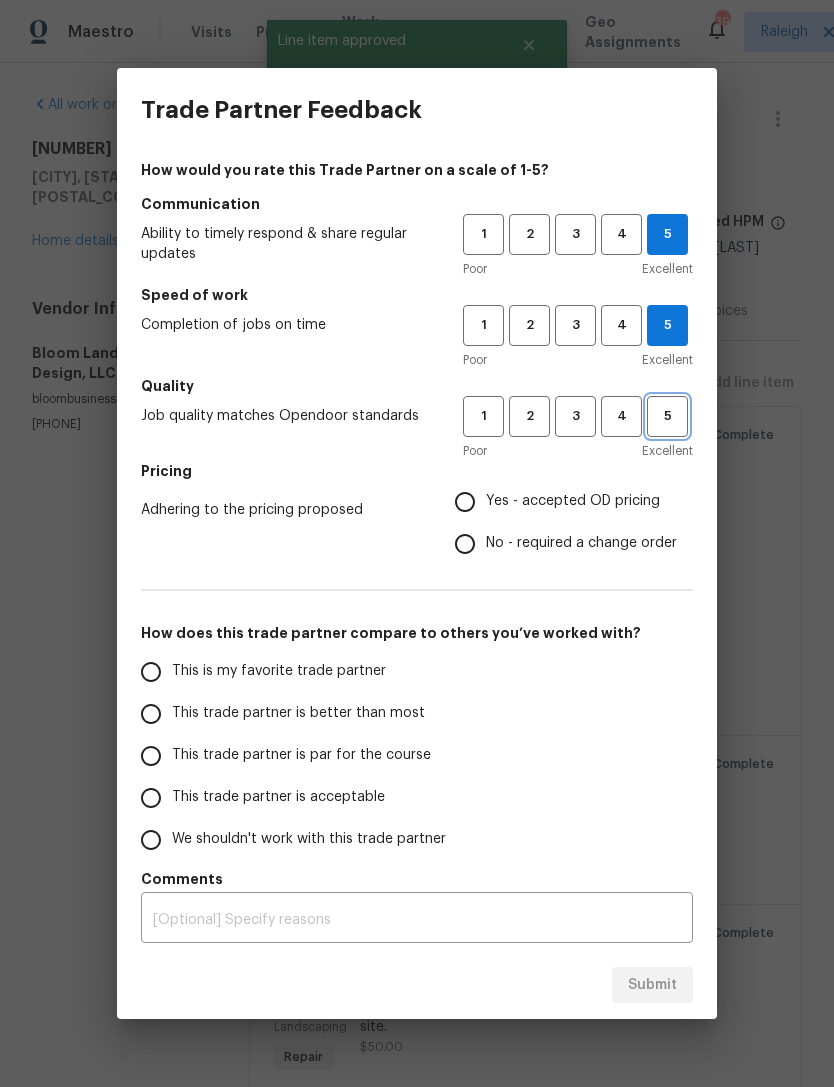 click on "5" at bounding box center [667, 416] 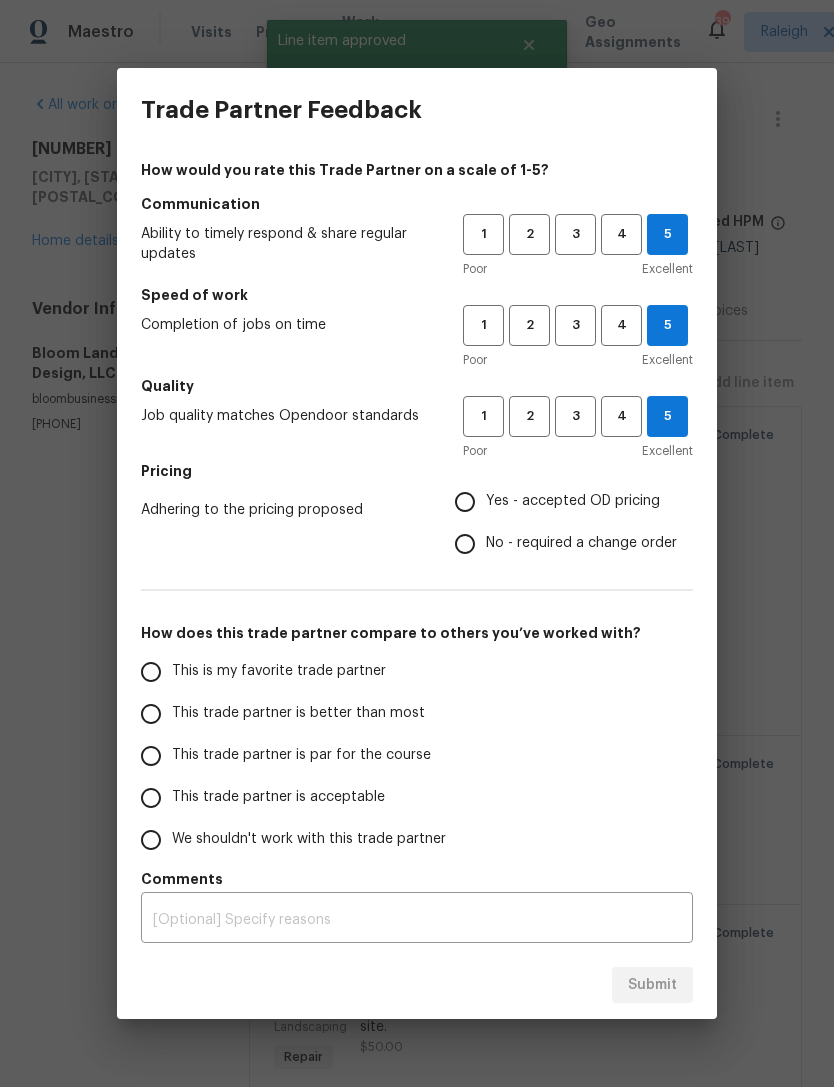 click on "Pricing" at bounding box center (417, 471) 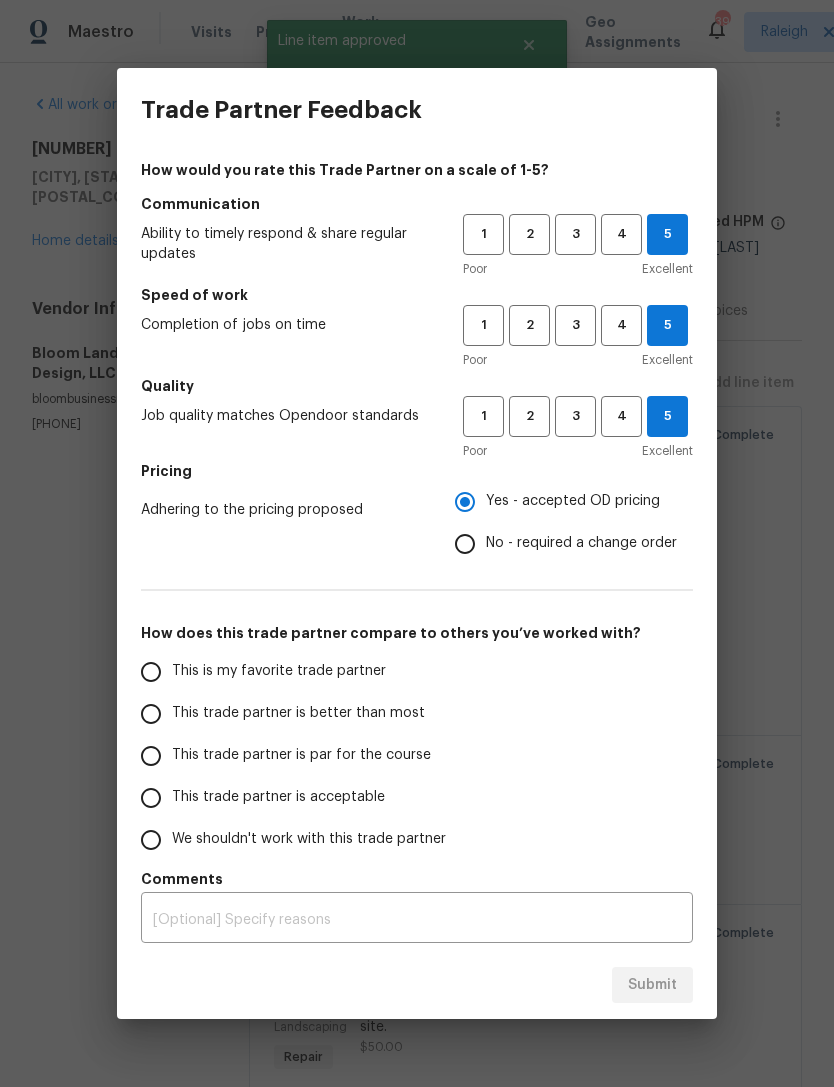 click on "This is my favorite trade partner" at bounding box center (151, 672) 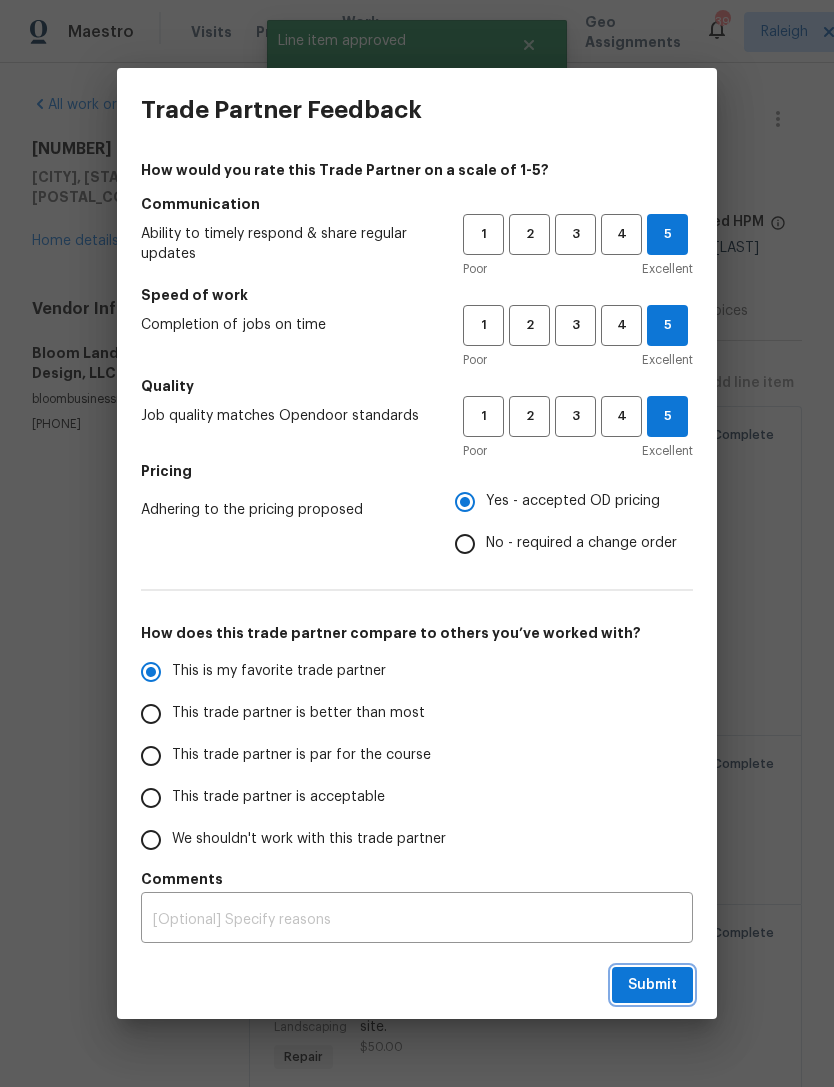 click on "Submit" at bounding box center (652, 985) 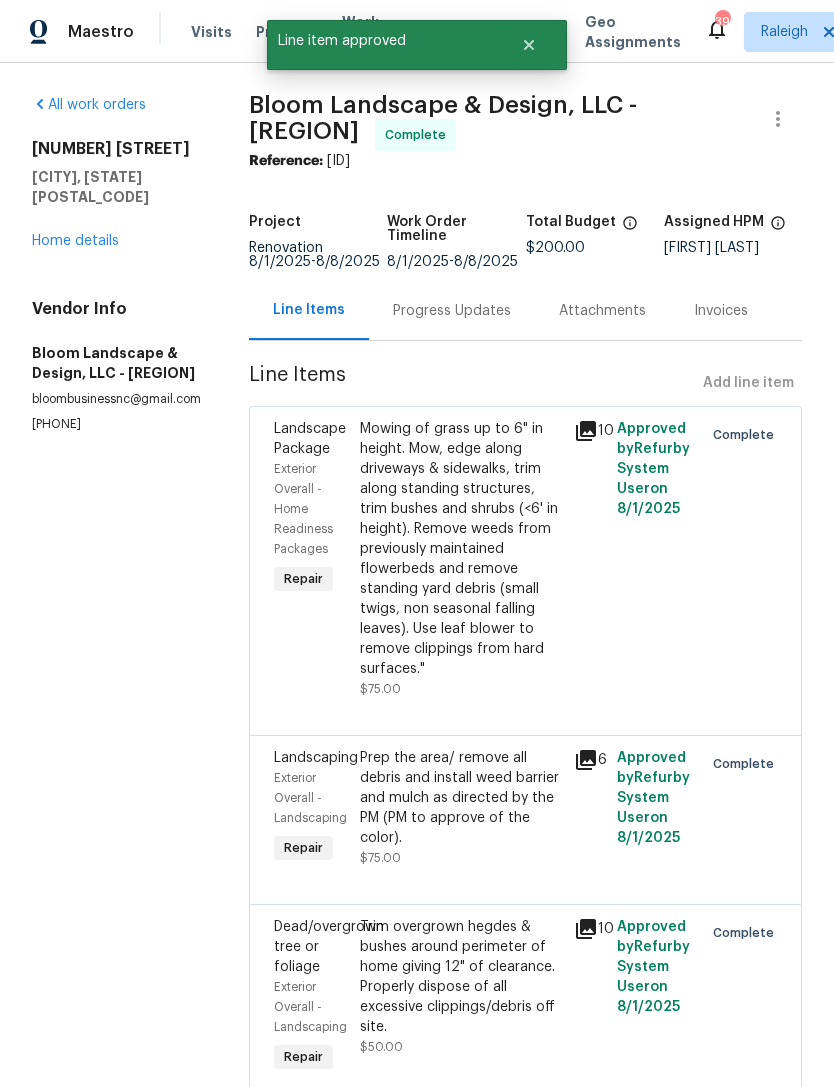 radio on "false" 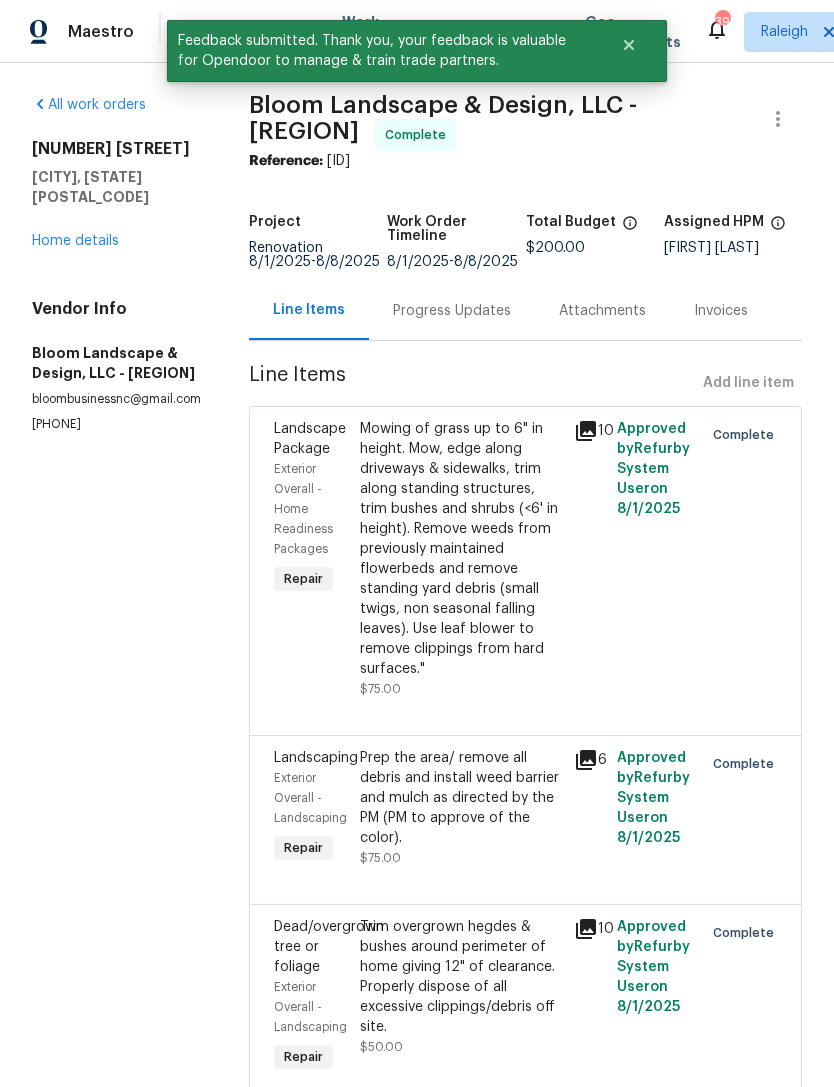 click on "Home details" at bounding box center (75, 241) 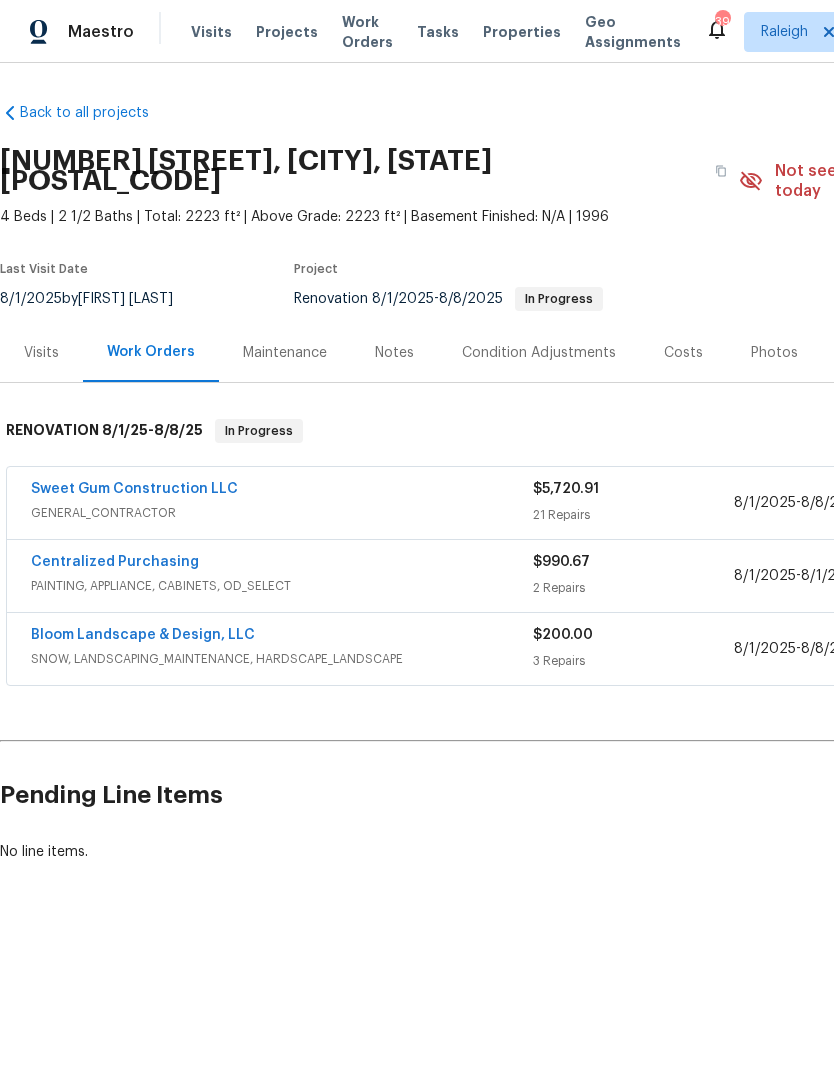 scroll, scrollTop: 0, scrollLeft: 0, axis: both 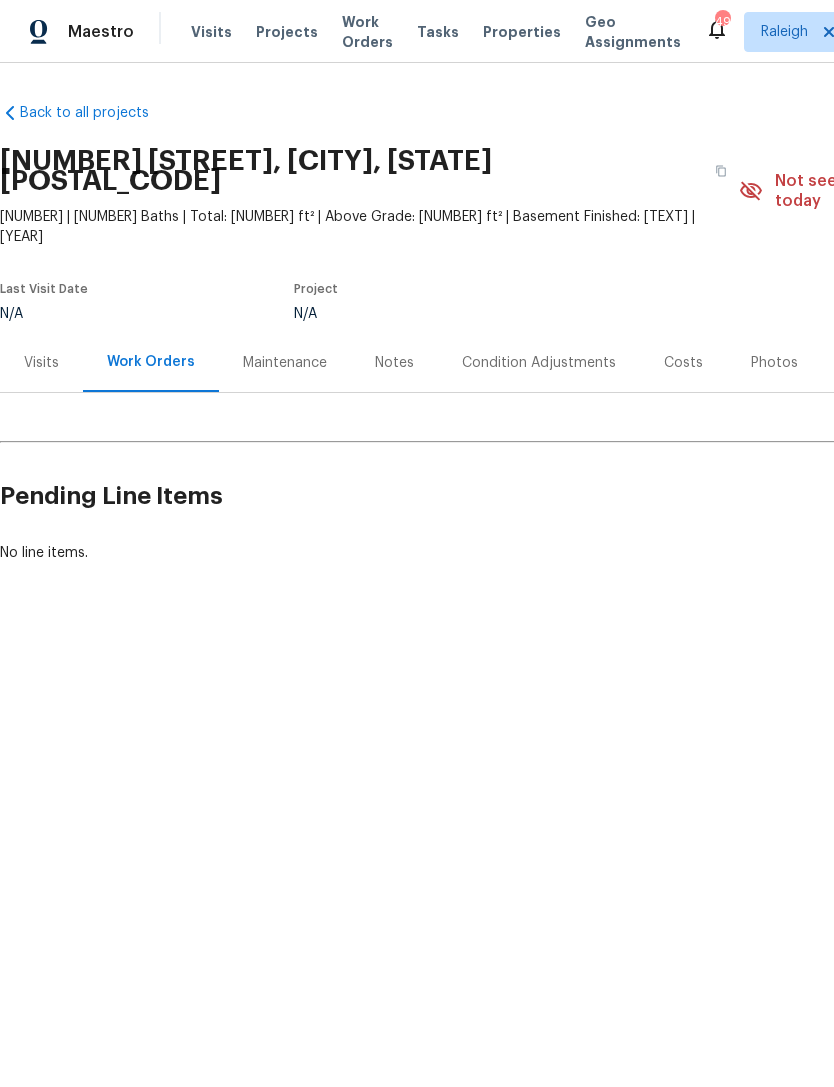 click on "Visits" at bounding box center (211, 32) 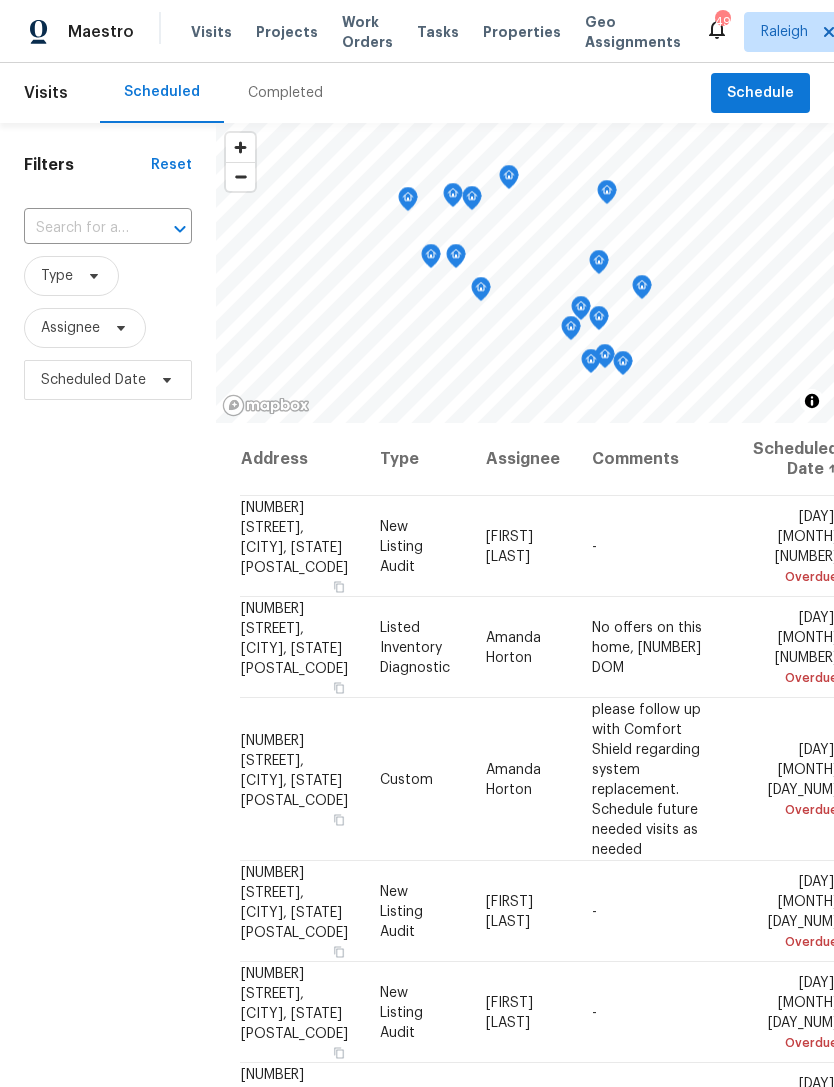 click at bounding box center [80, 228] 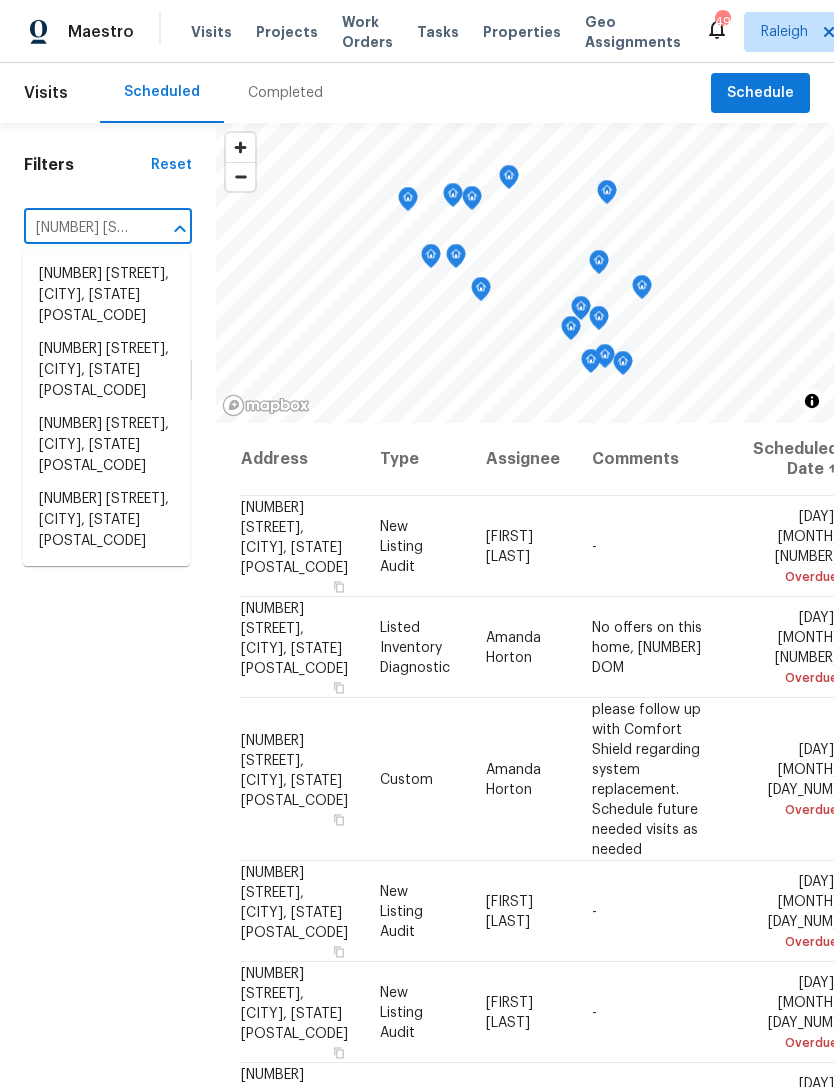 type on "[NUMBER] [STREET]" 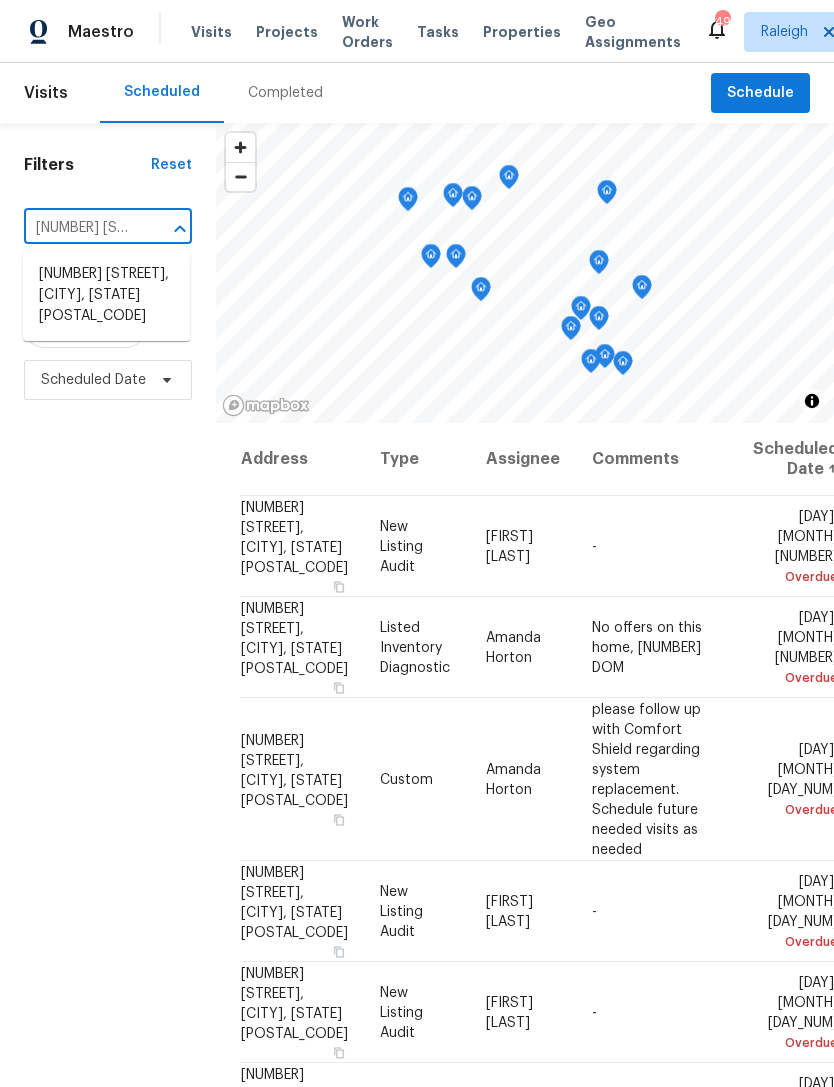 click on "[NUMBER] [STREET], [CITY], [STATE] [POSTAL_CODE]" at bounding box center (106, 295) 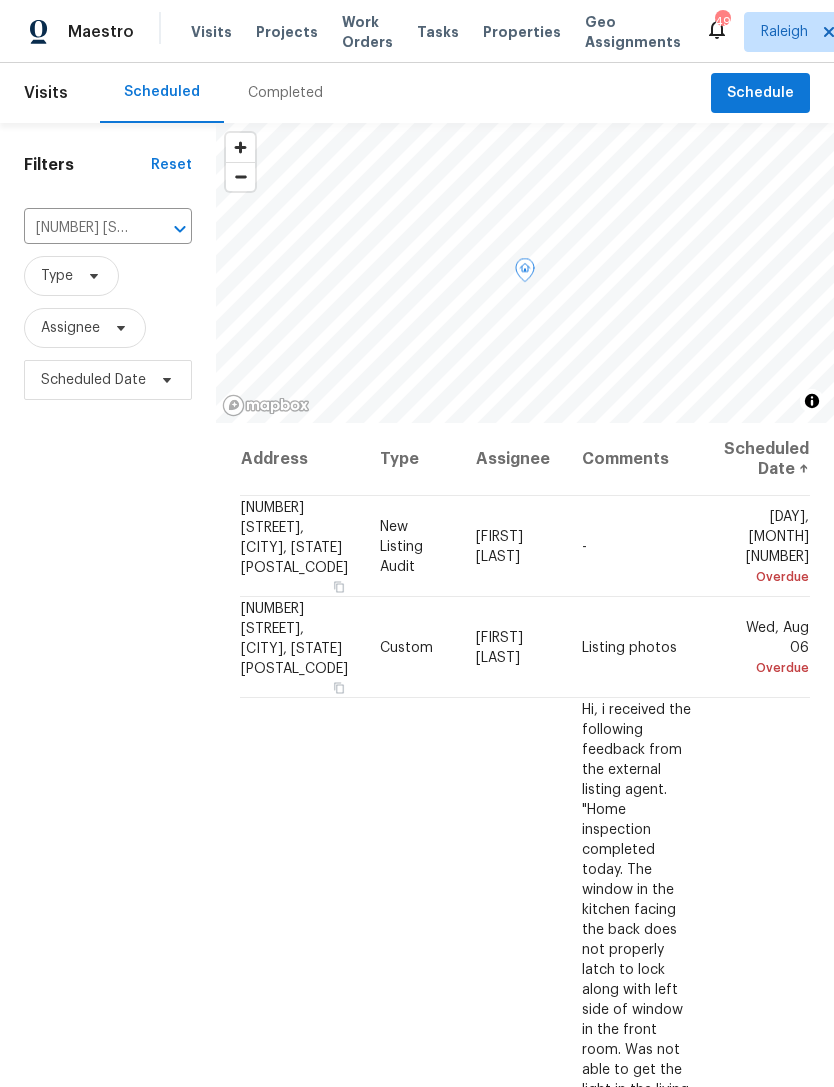 click 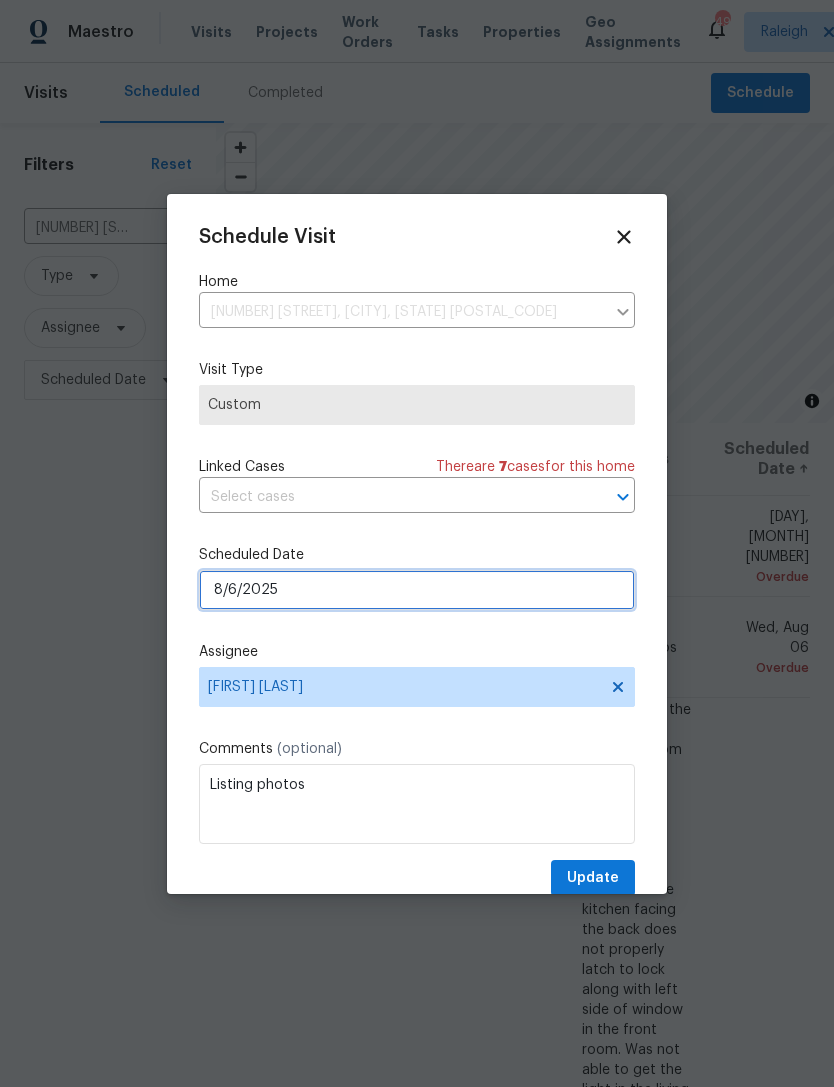 click on "8/6/2025" at bounding box center [417, 590] 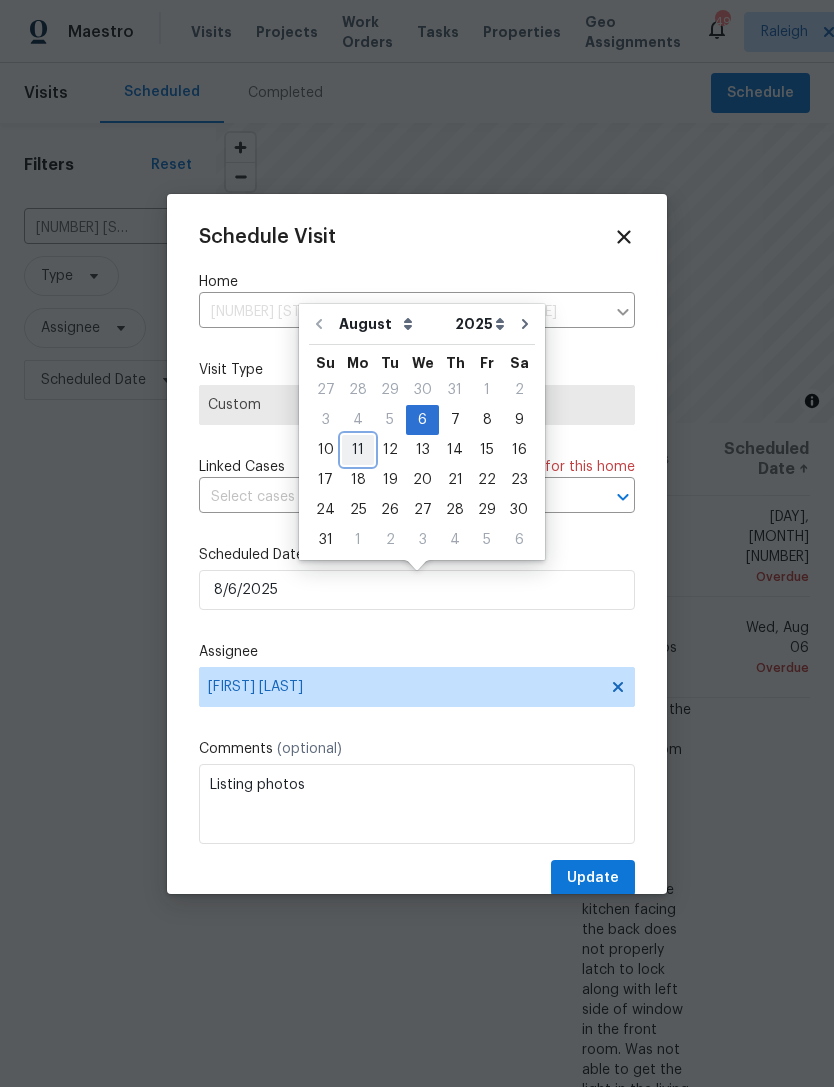 click on "11" at bounding box center (358, 450) 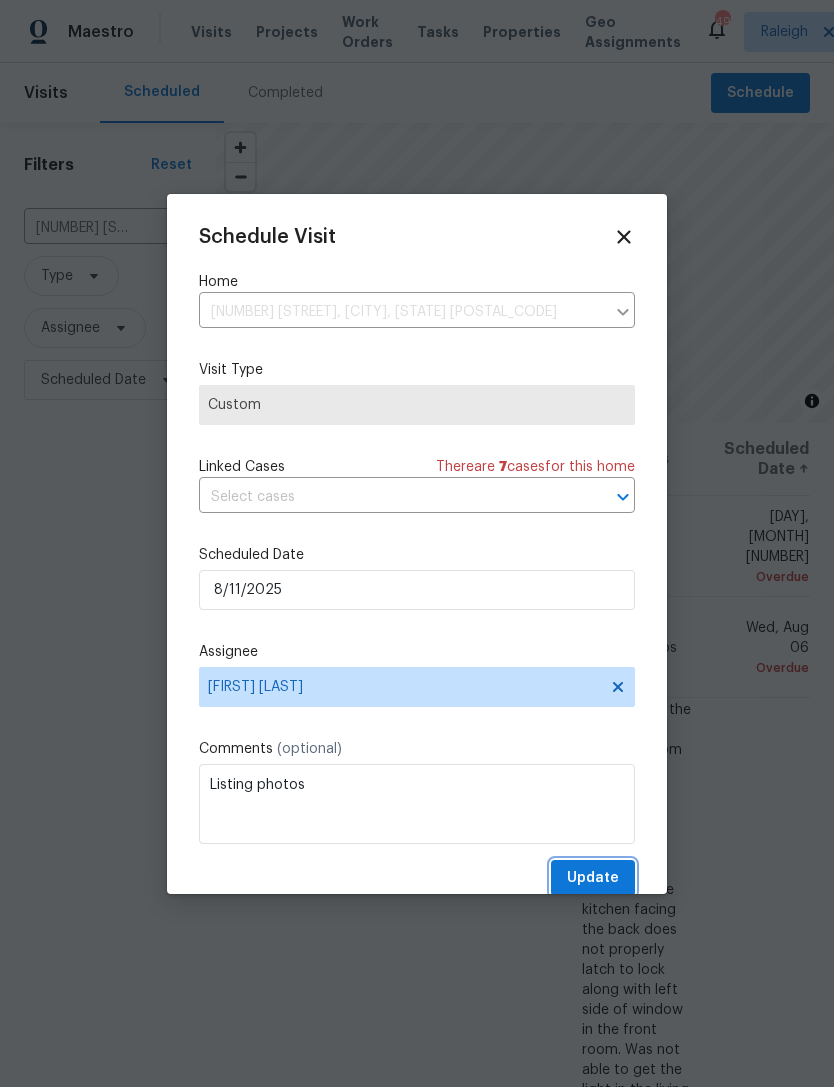click on "Update" at bounding box center [593, 878] 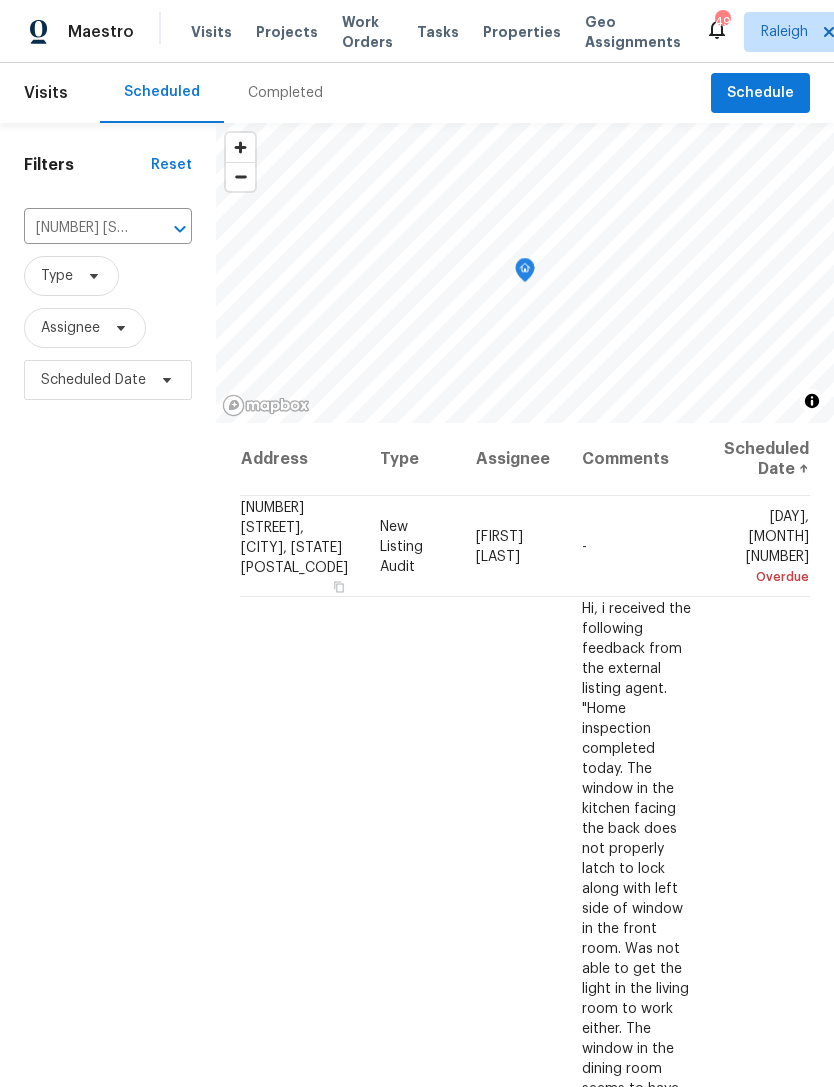 click 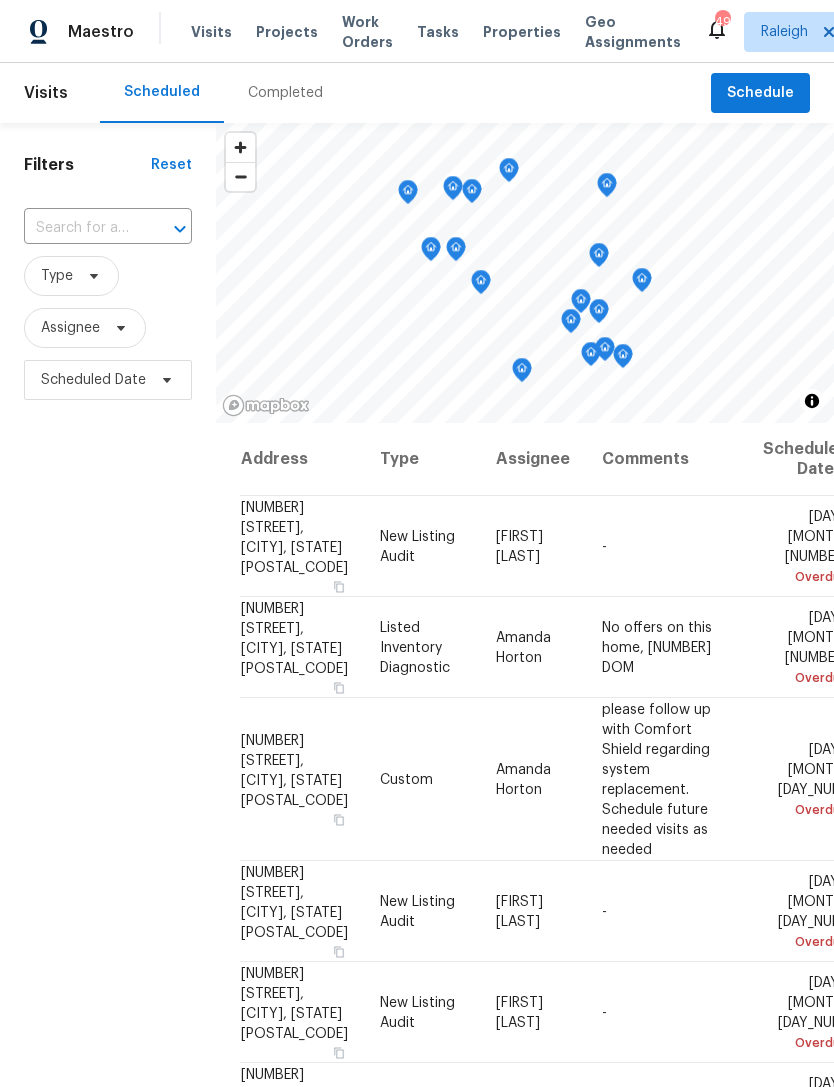 click at bounding box center [80, 228] 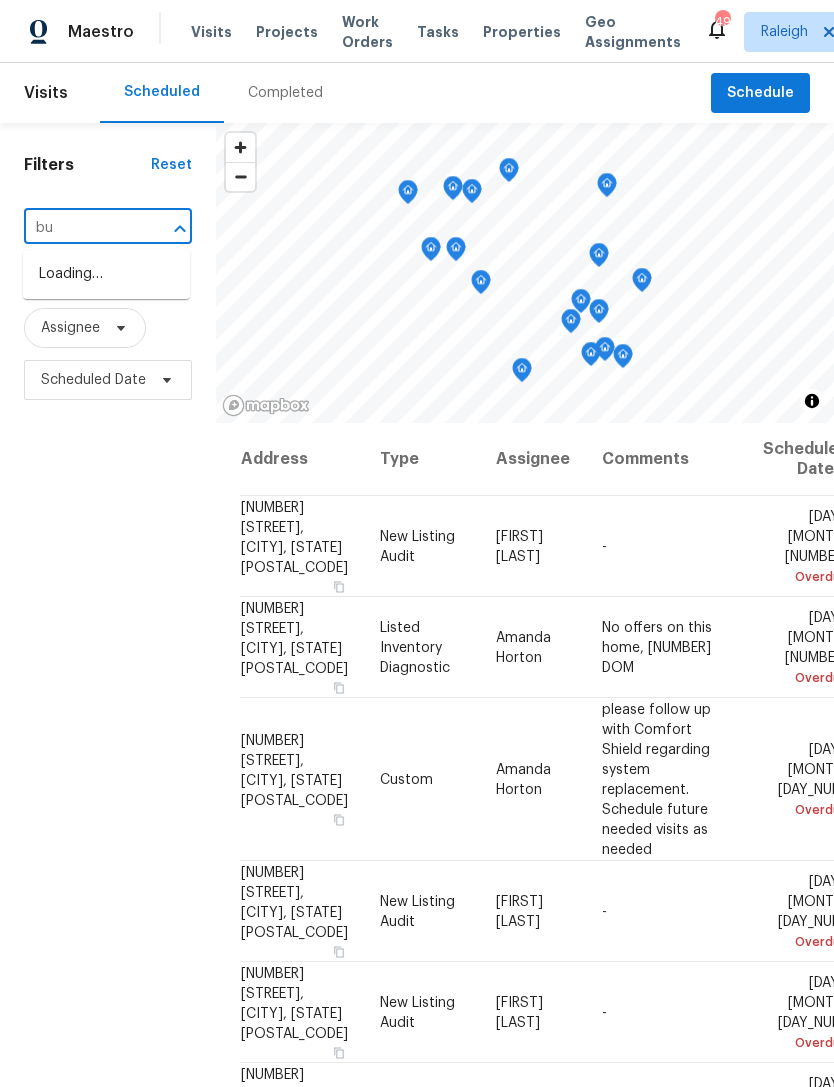 type on "b" 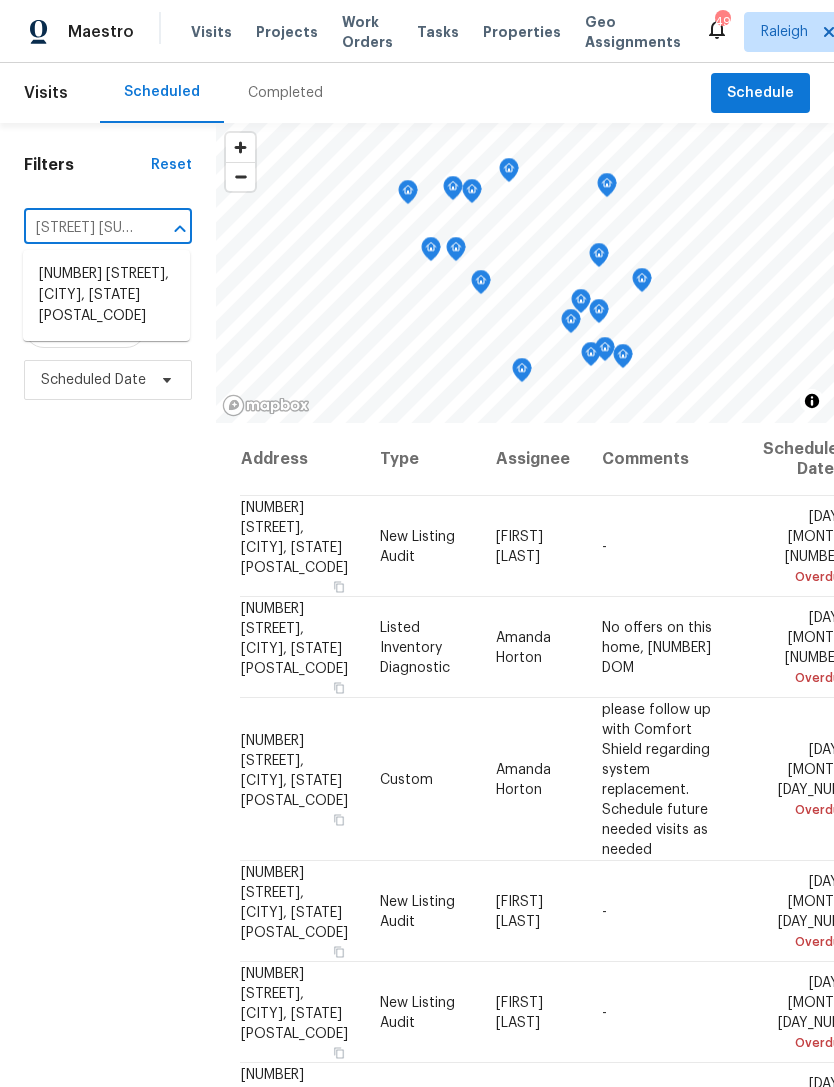 type on "[NUMBER][WORD]" 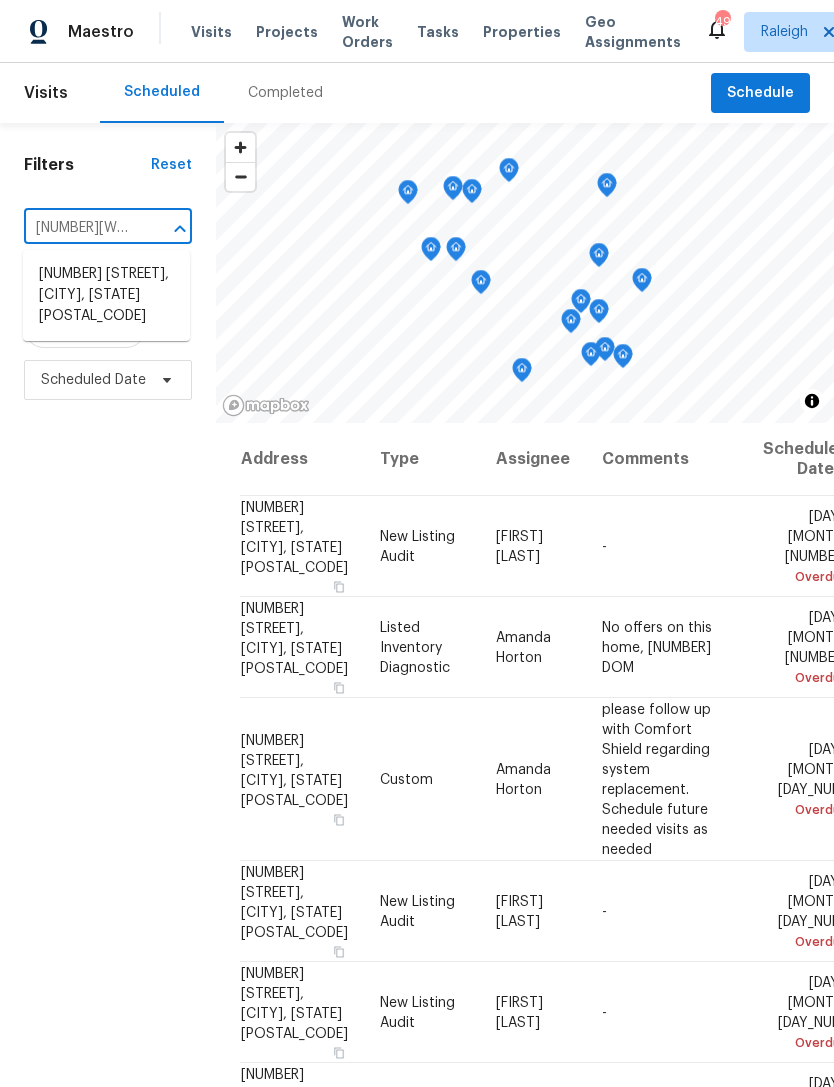 click on "[NUMBER] [STREET], [CITY], [STATE] [POSTAL_CODE]" at bounding box center (106, 295) 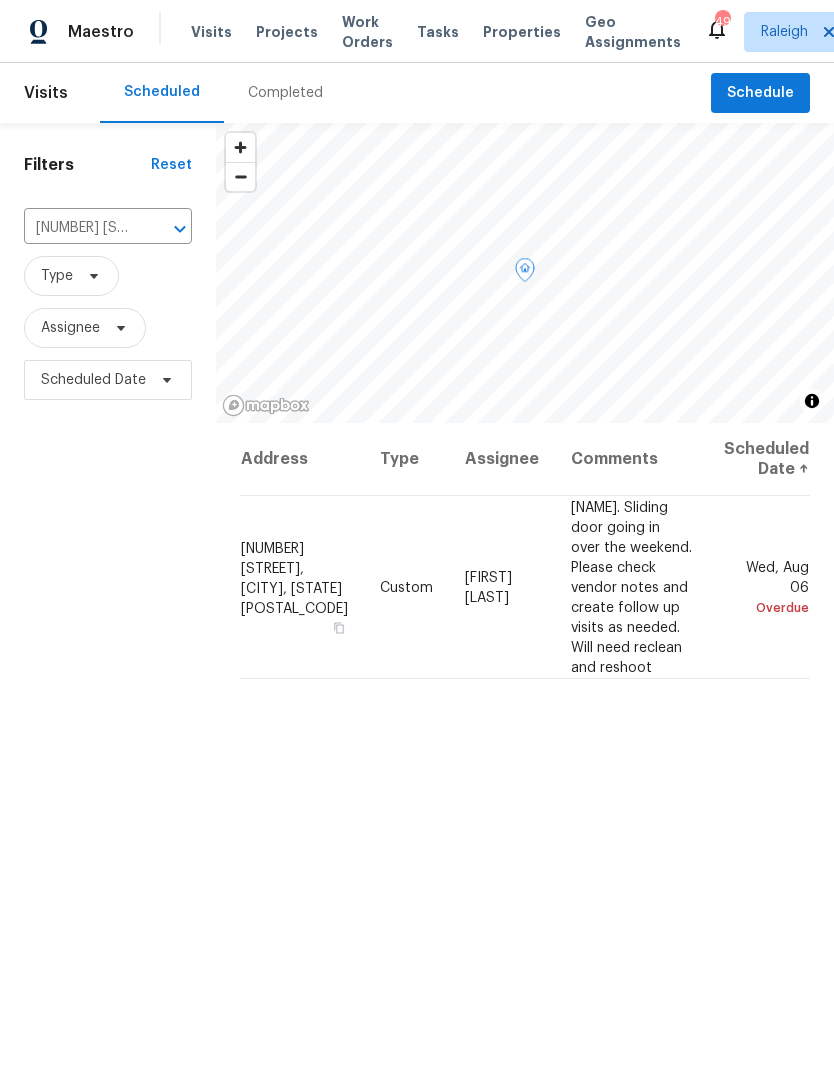 click 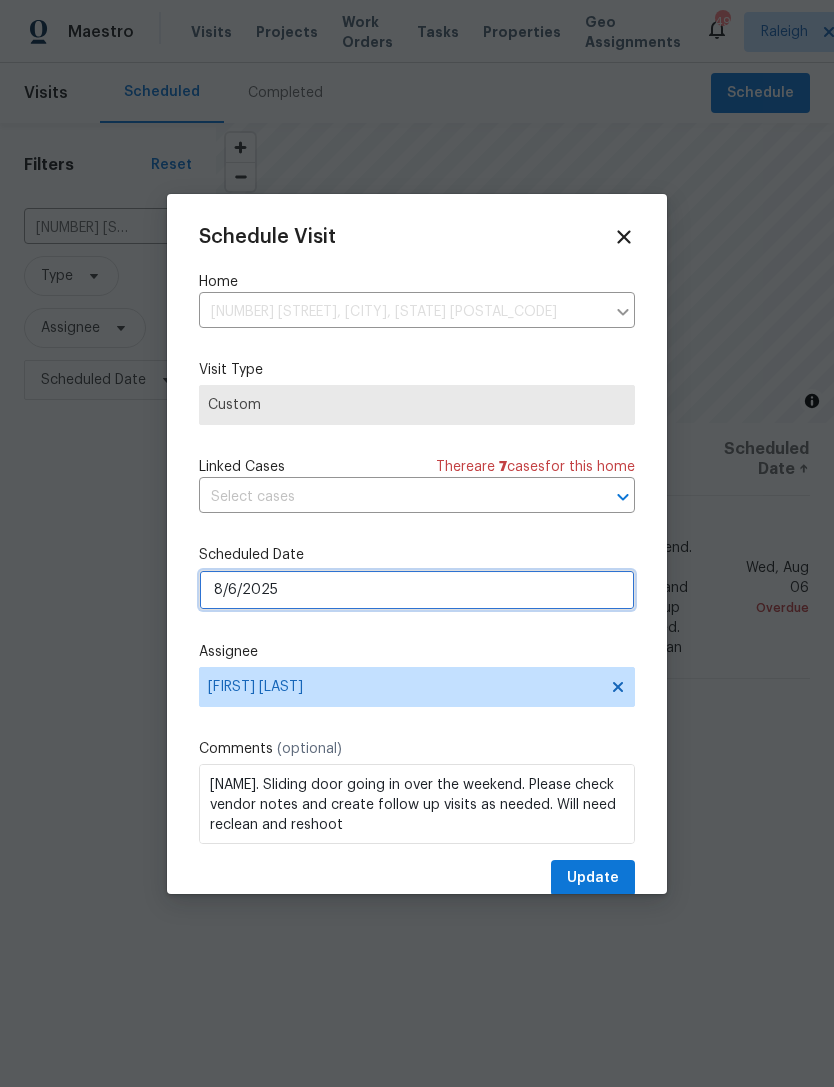 click on "8/6/2025" at bounding box center [417, 590] 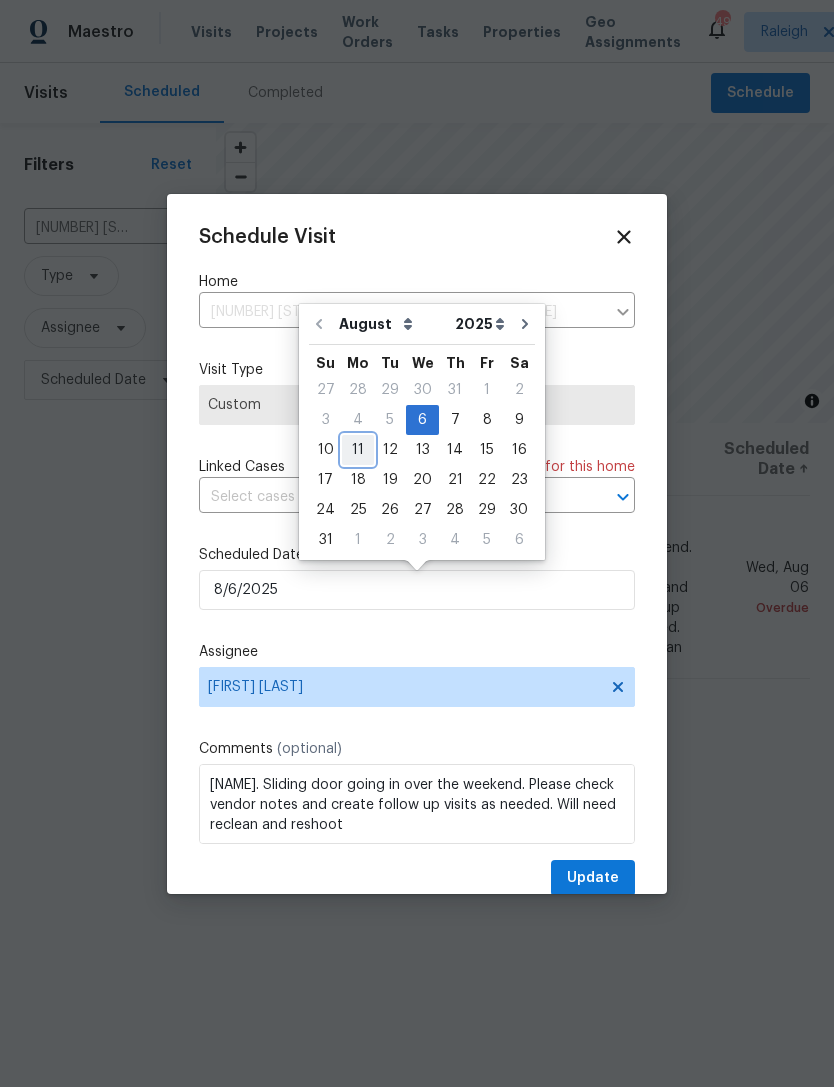 click on "11" at bounding box center [358, 450] 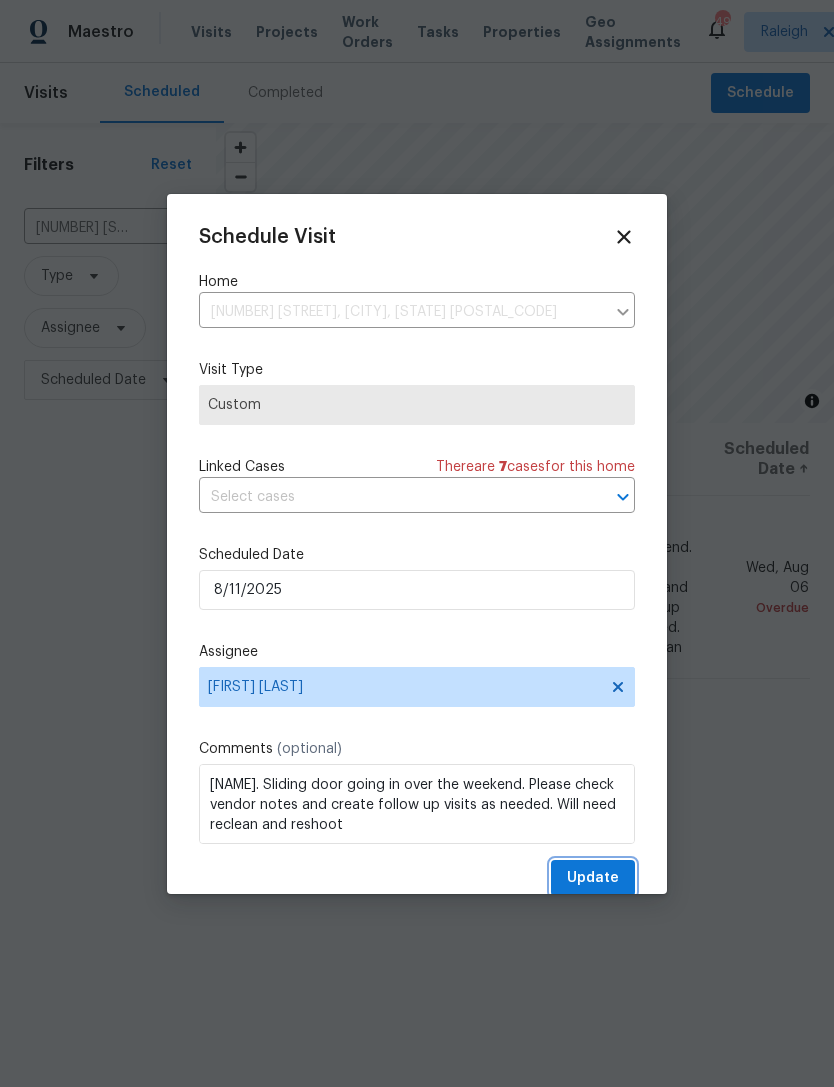click on "Update" at bounding box center [593, 878] 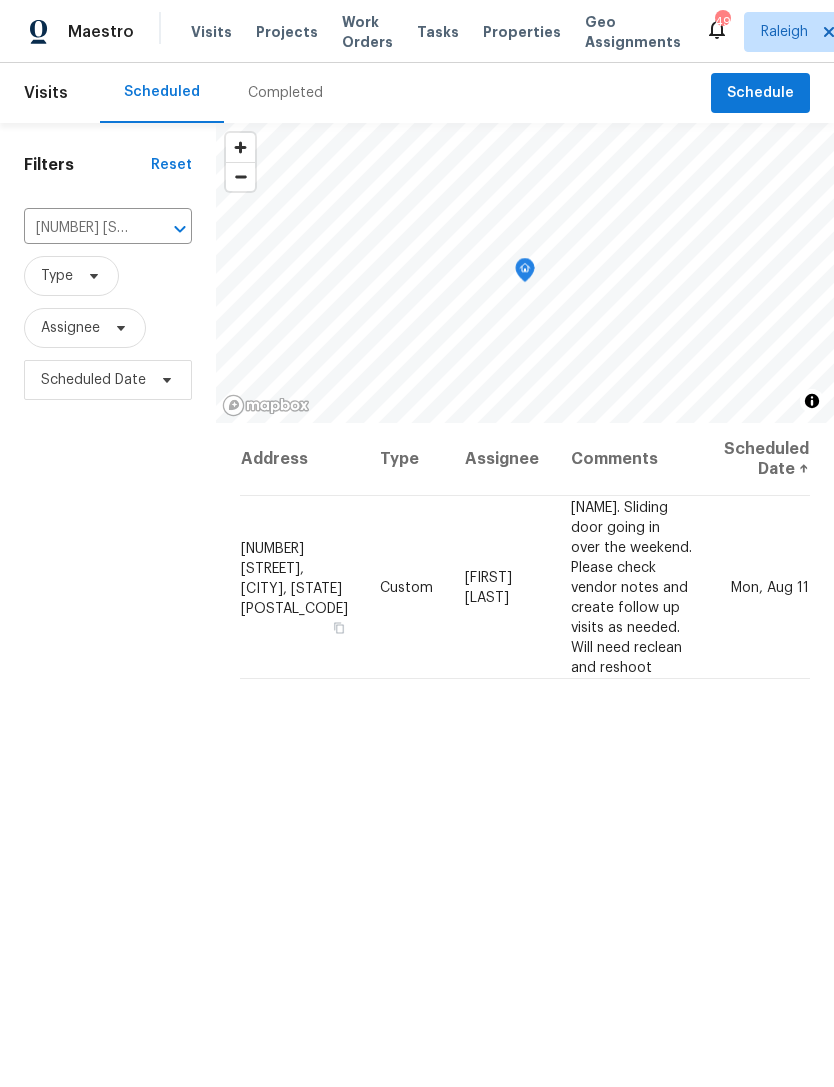 click 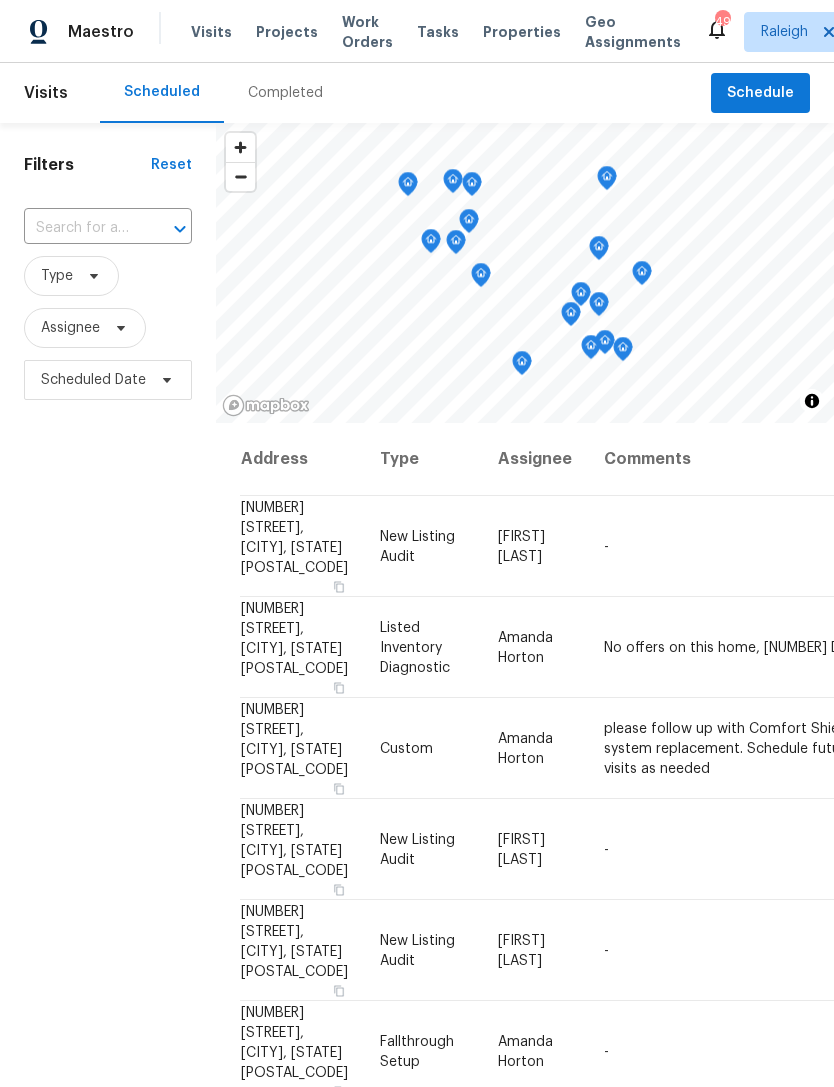 click at bounding box center [80, 228] 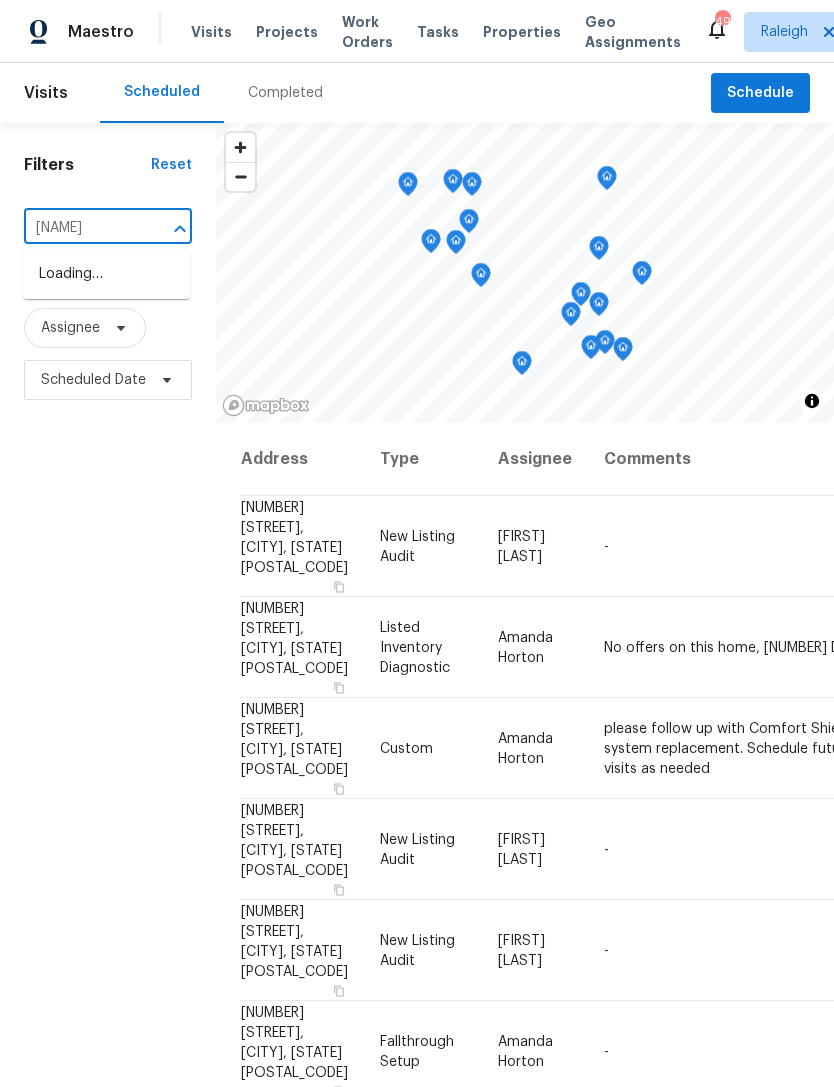 type on "burne" 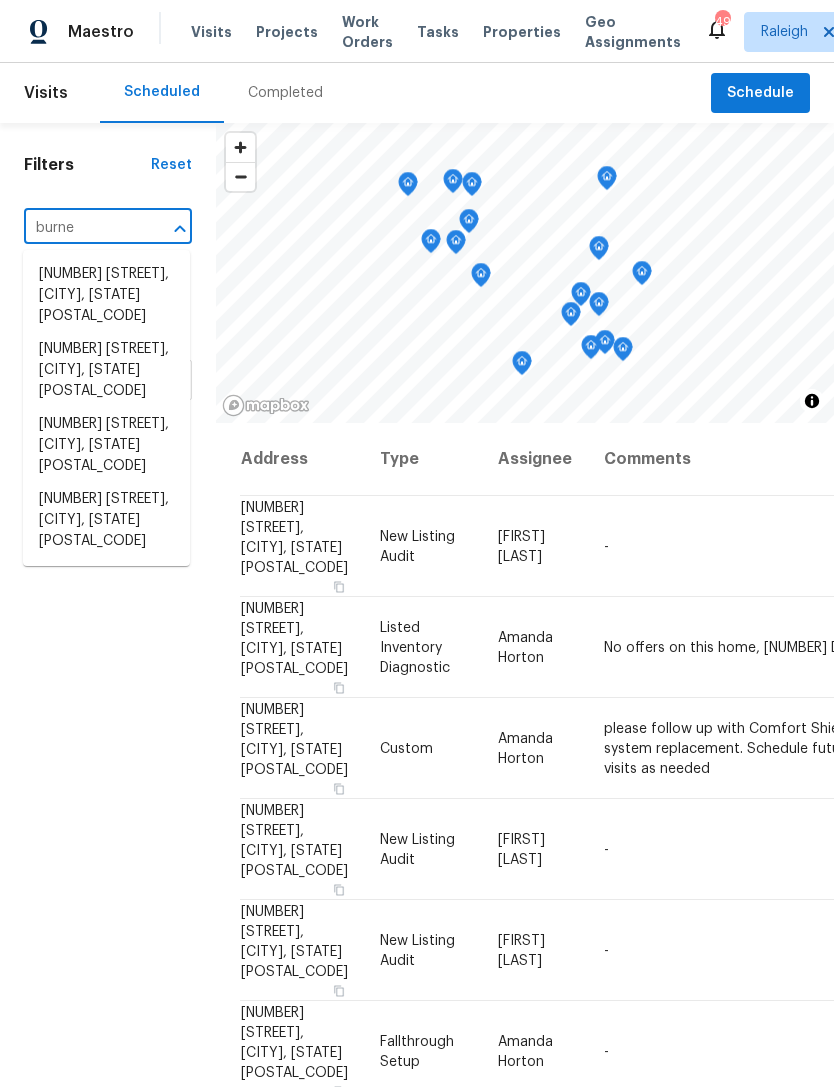 click on "[NUMBER] [STREET], [CITY], [STATE] [POSTAL_CODE]" at bounding box center [106, 445] 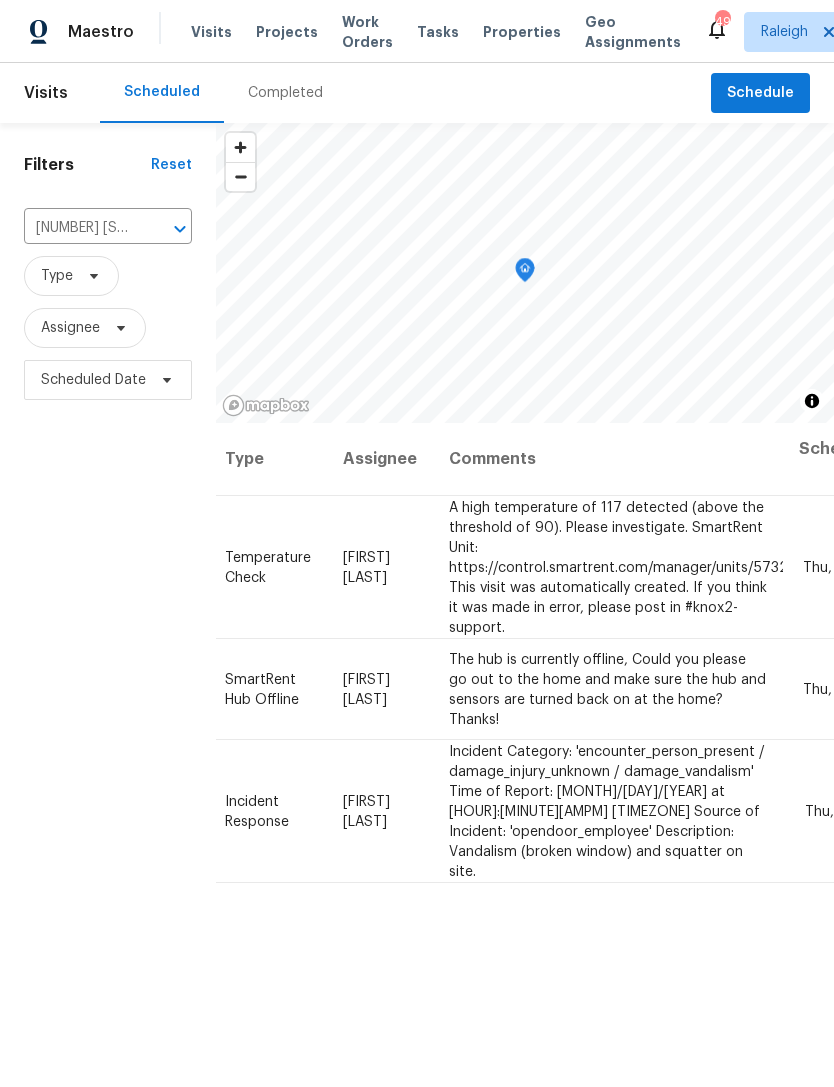 scroll, scrollTop: 0, scrollLeft: 154, axis: horizontal 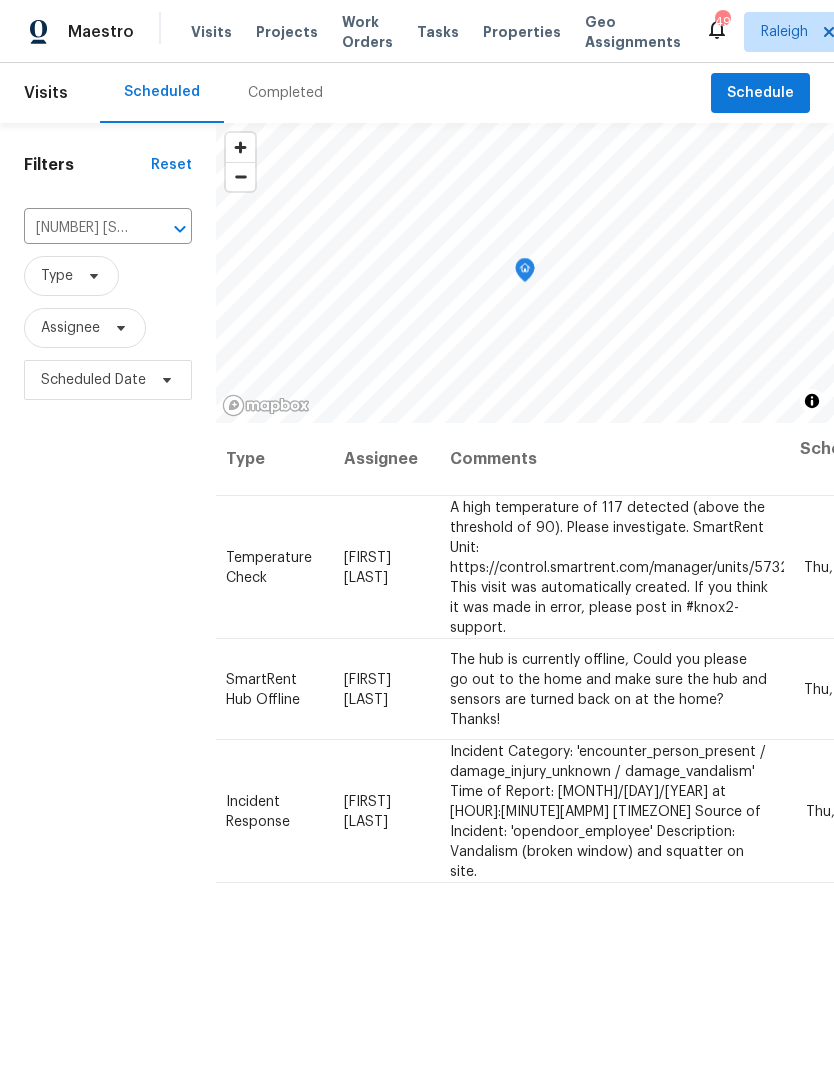 click 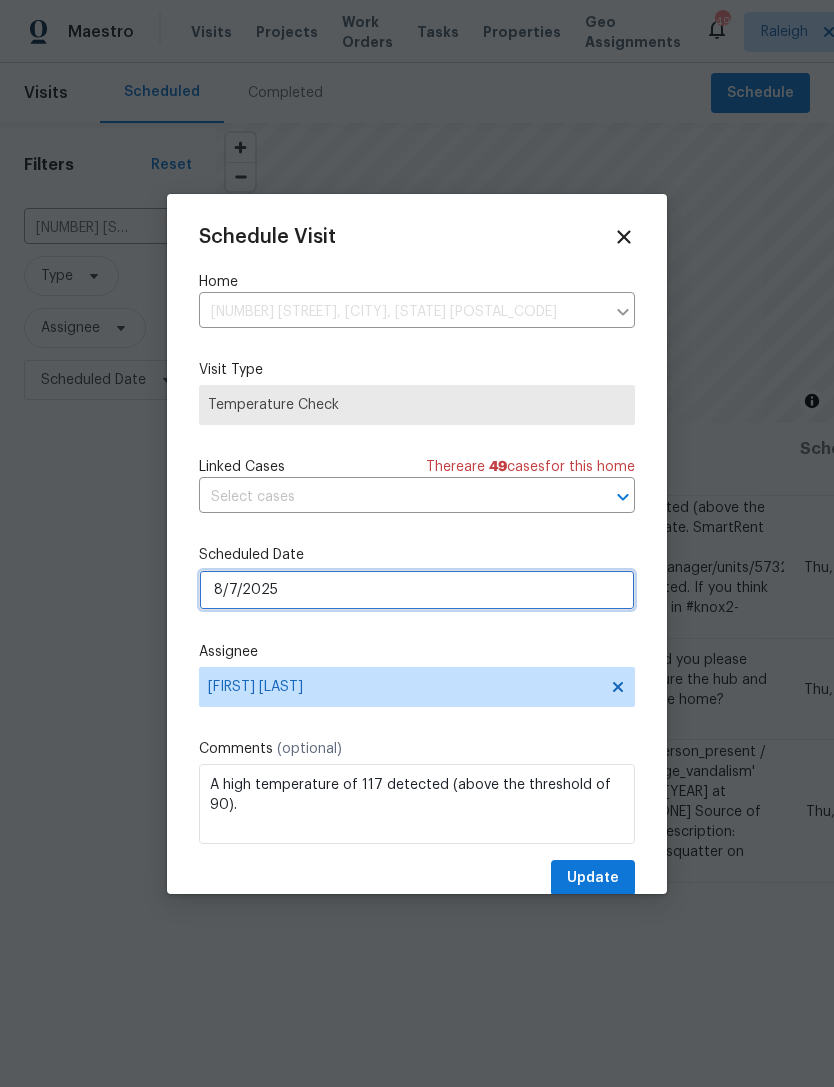 click on "8/7/2025" at bounding box center [417, 590] 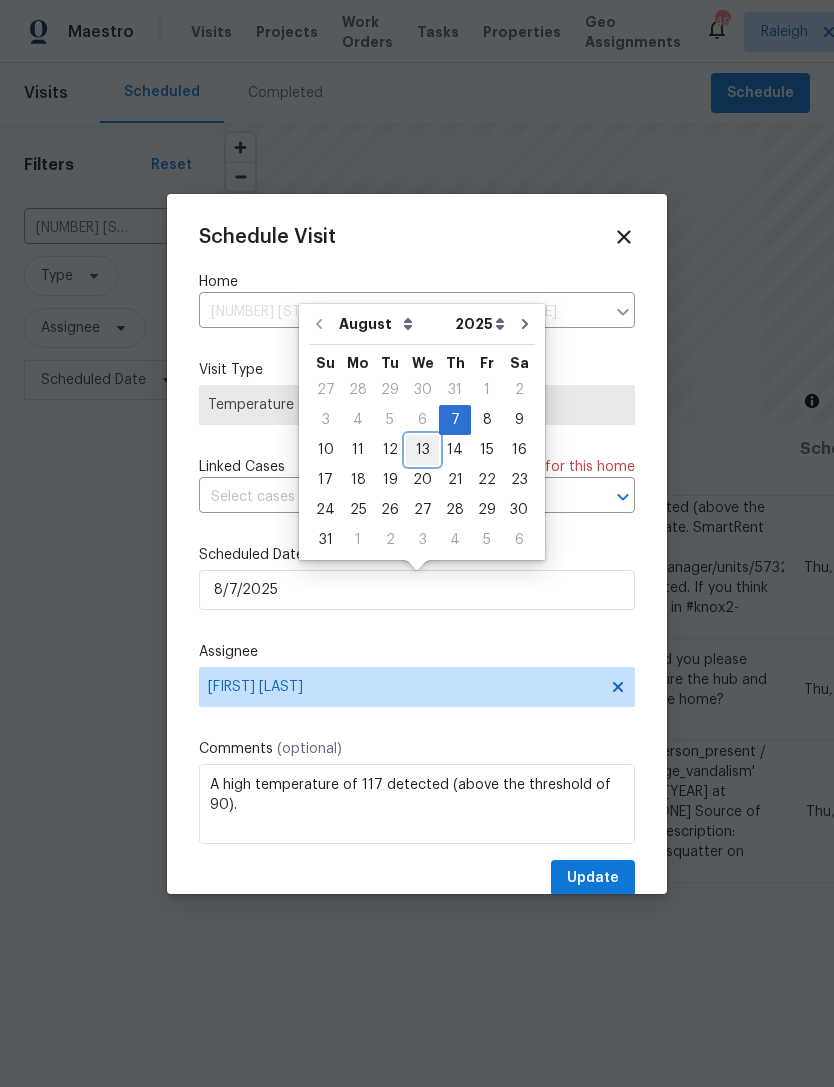 click on "13" at bounding box center (422, 450) 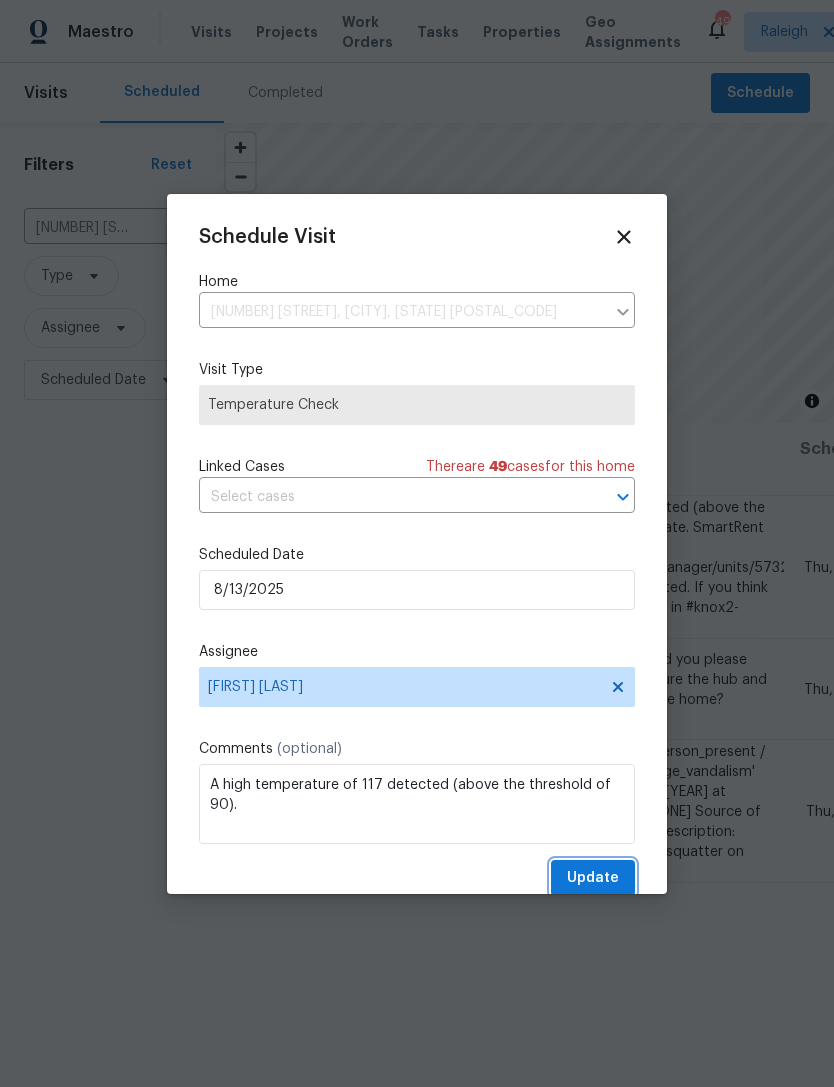 click on "Update" at bounding box center (593, 878) 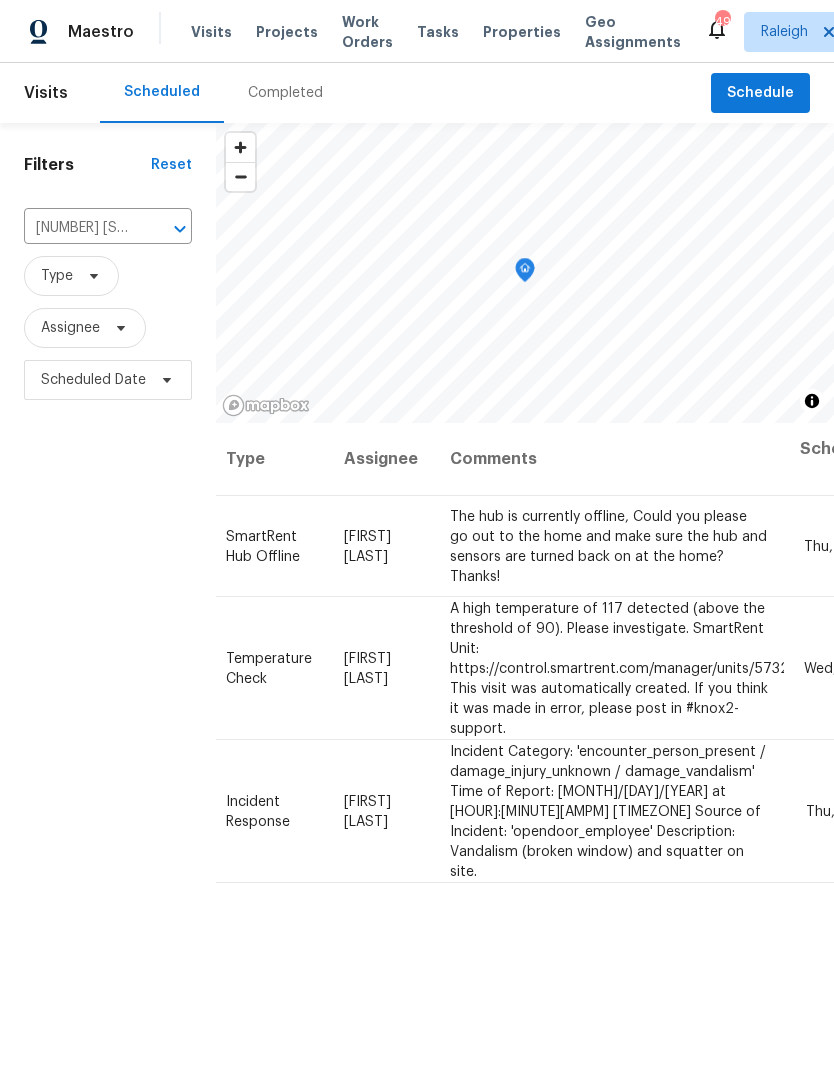 click at bounding box center (154, 229) 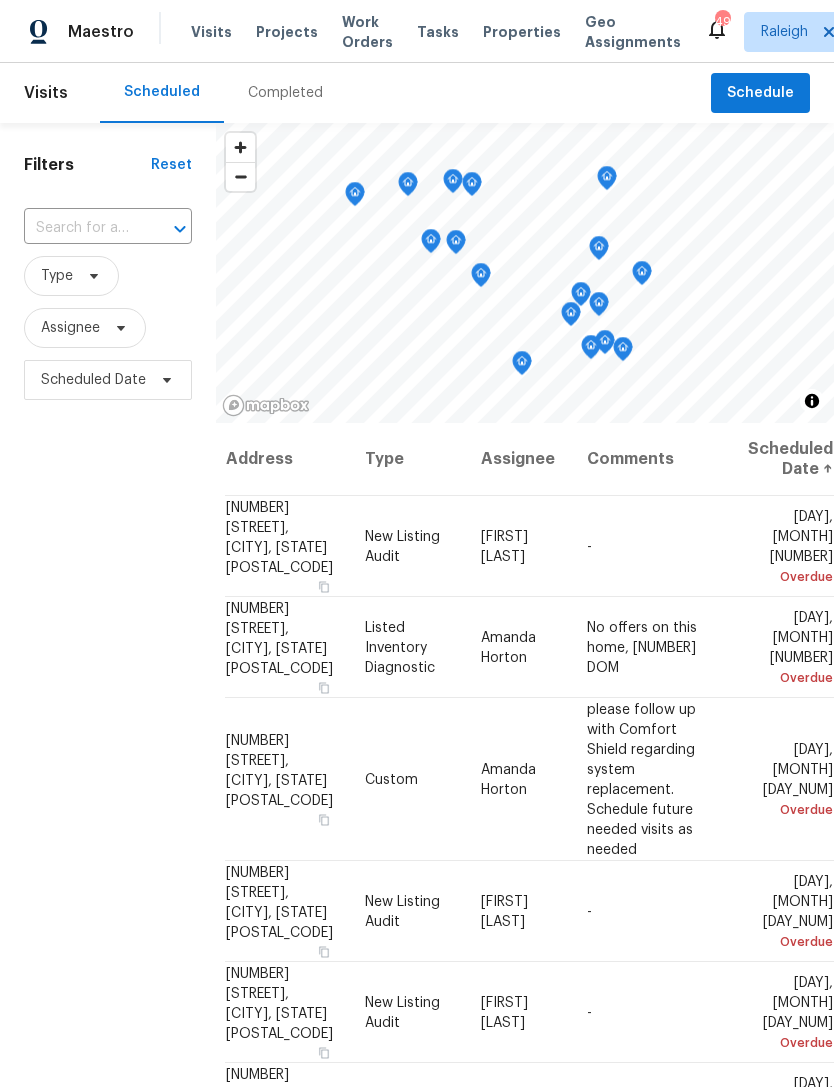 scroll, scrollTop: 0, scrollLeft: 0, axis: both 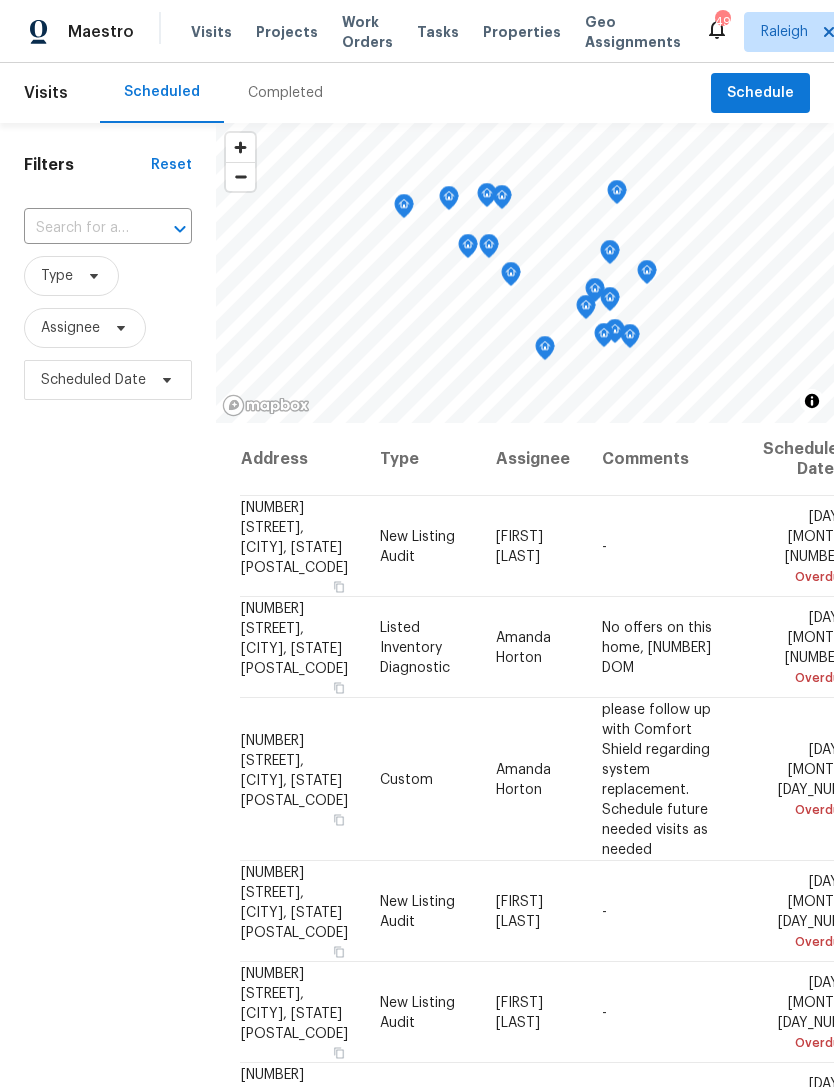 click at bounding box center [80, 228] 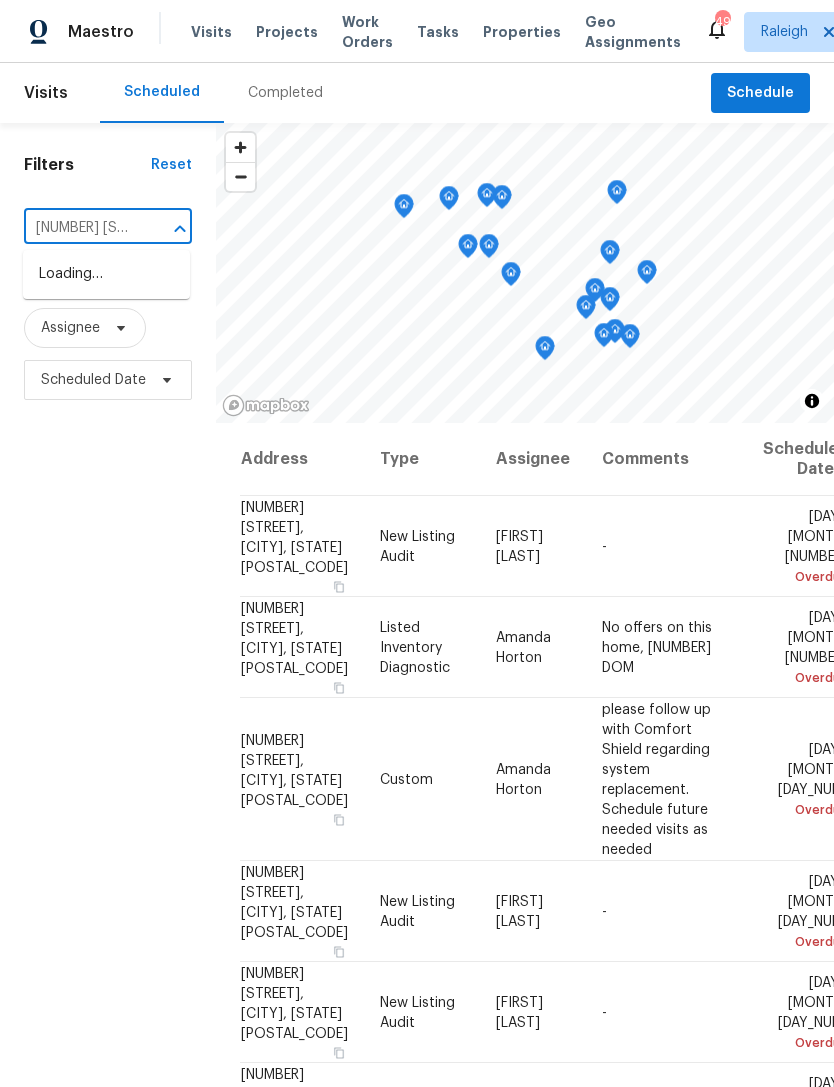 type on "[NUMBER] [STREET]" 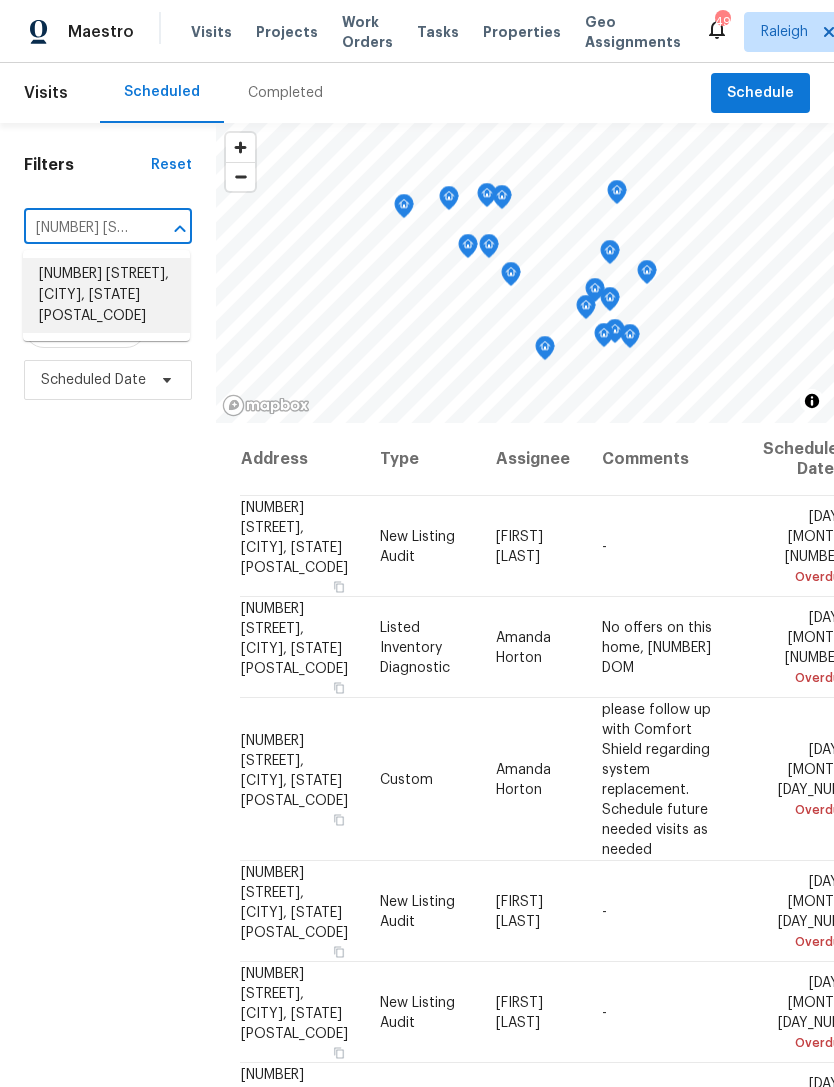 click on "[NUMBER] [STREET], [CITY], [STATE] [POSTAL_CODE]" at bounding box center (106, 295) 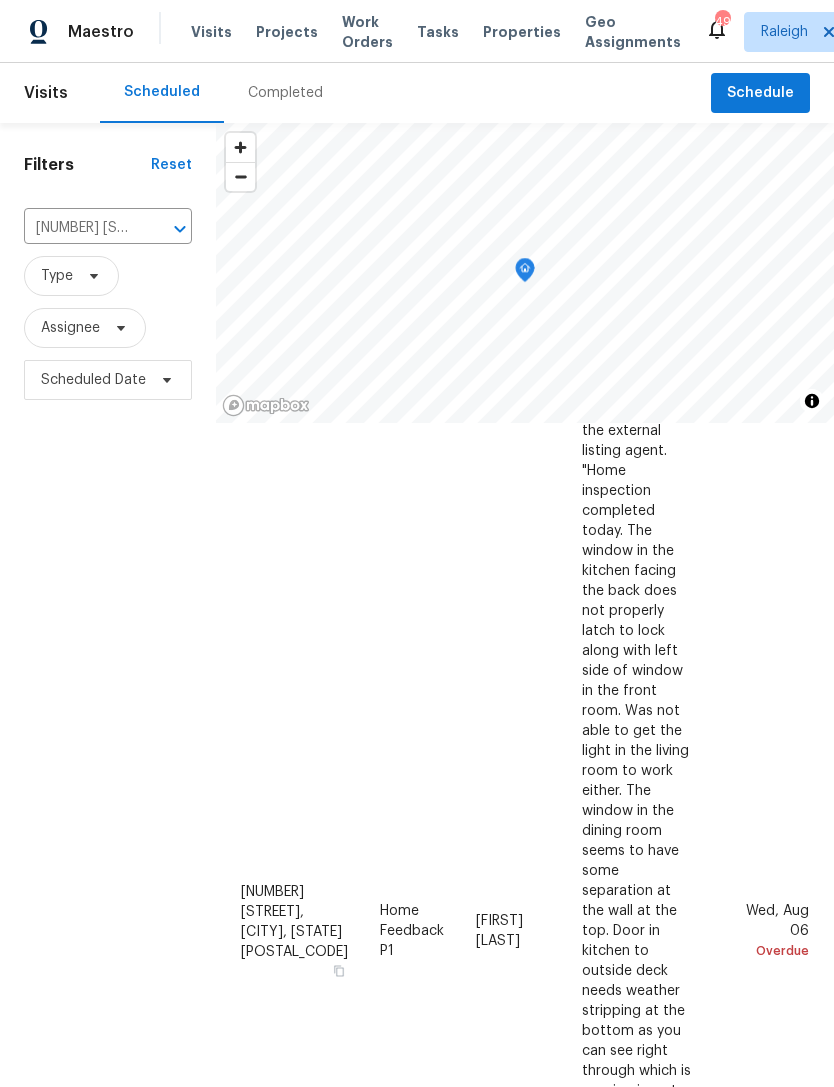 scroll, scrollTop: 237, scrollLeft: 0, axis: vertical 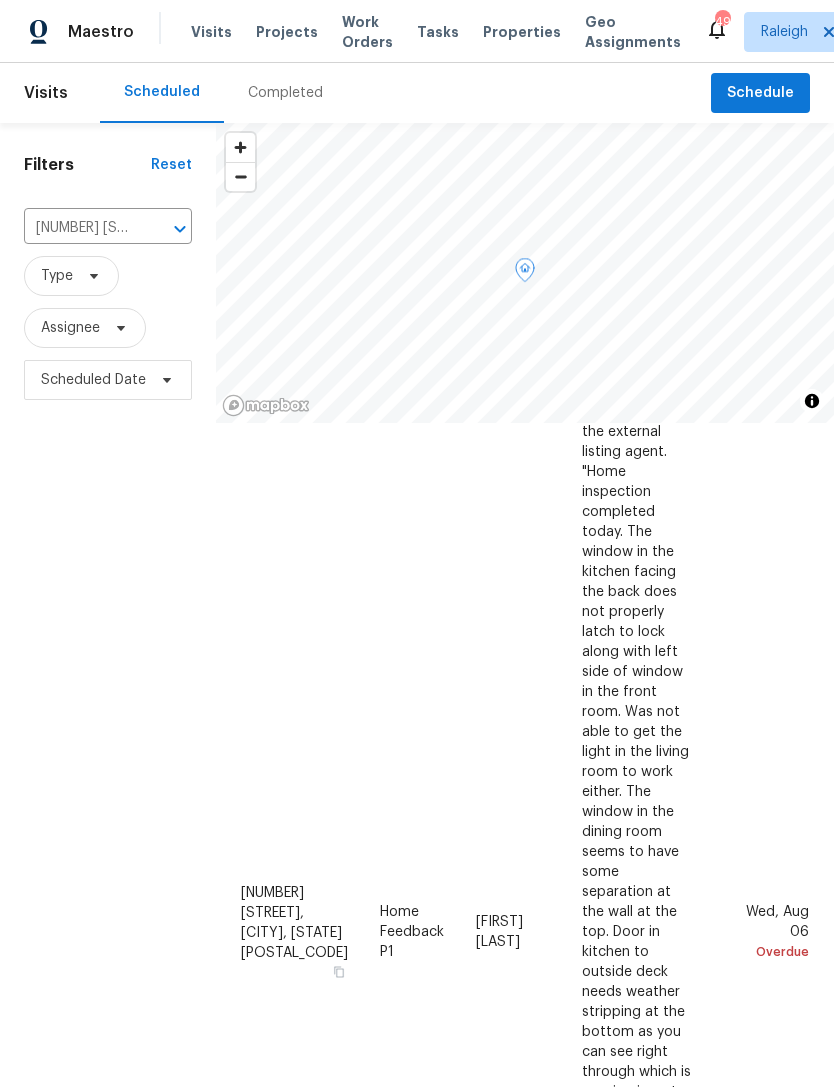 click 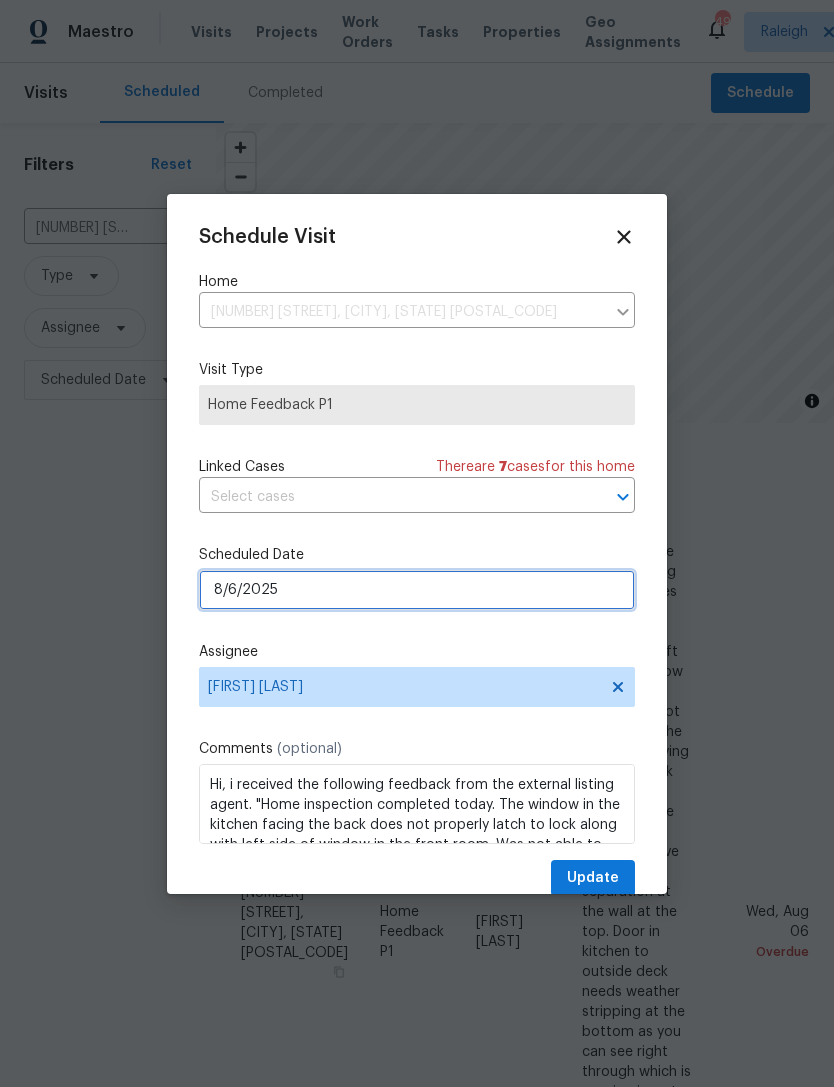click on "8/6/2025" at bounding box center (417, 590) 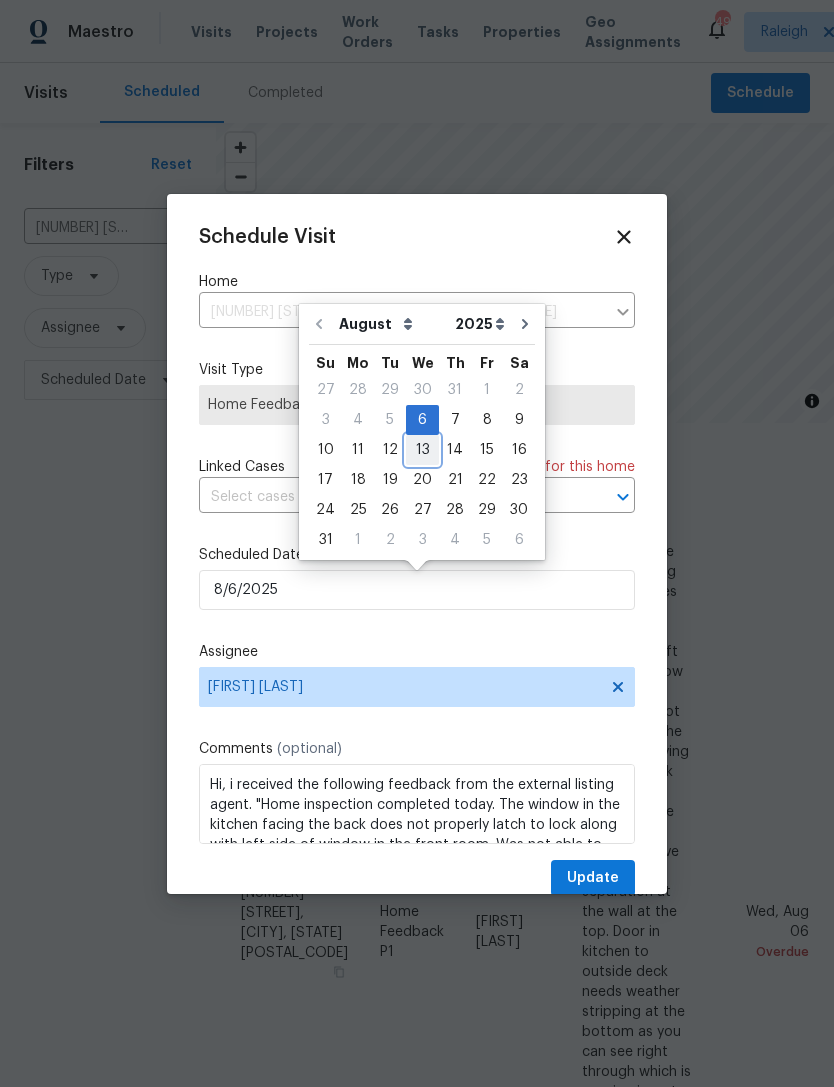 click on "13" at bounding box center [422, 450] 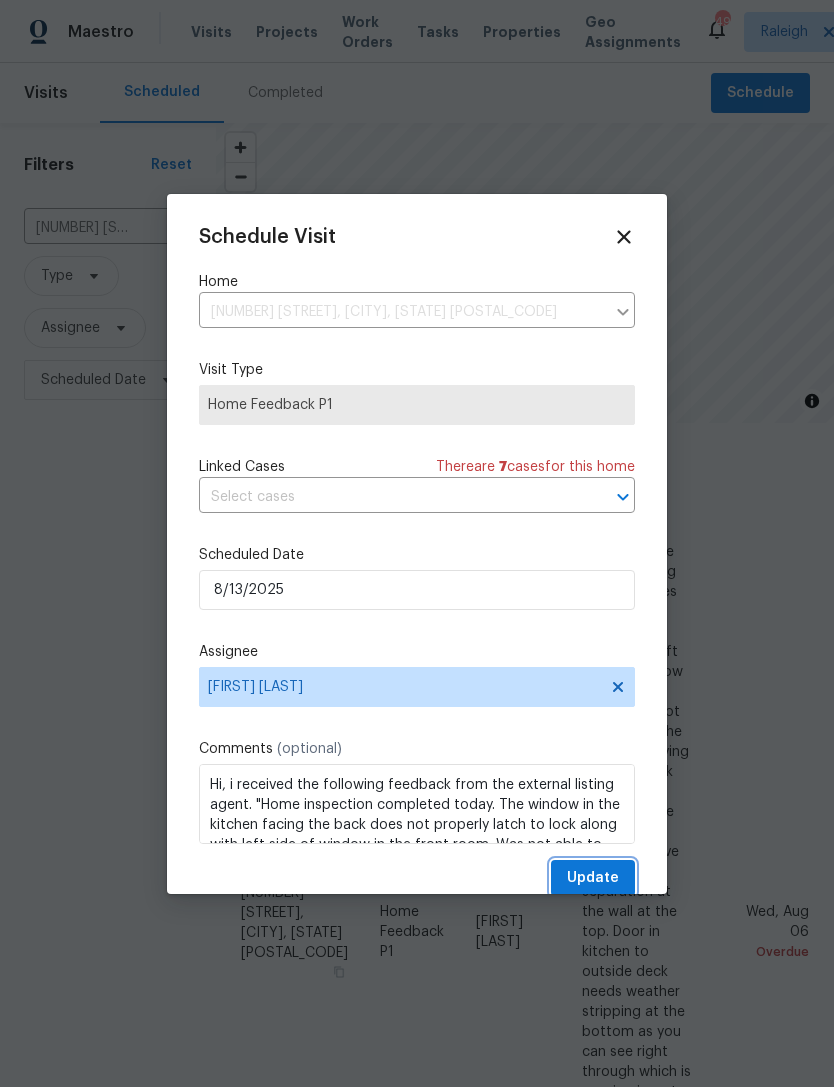 click on "Update" at bounding box center (593, 878) 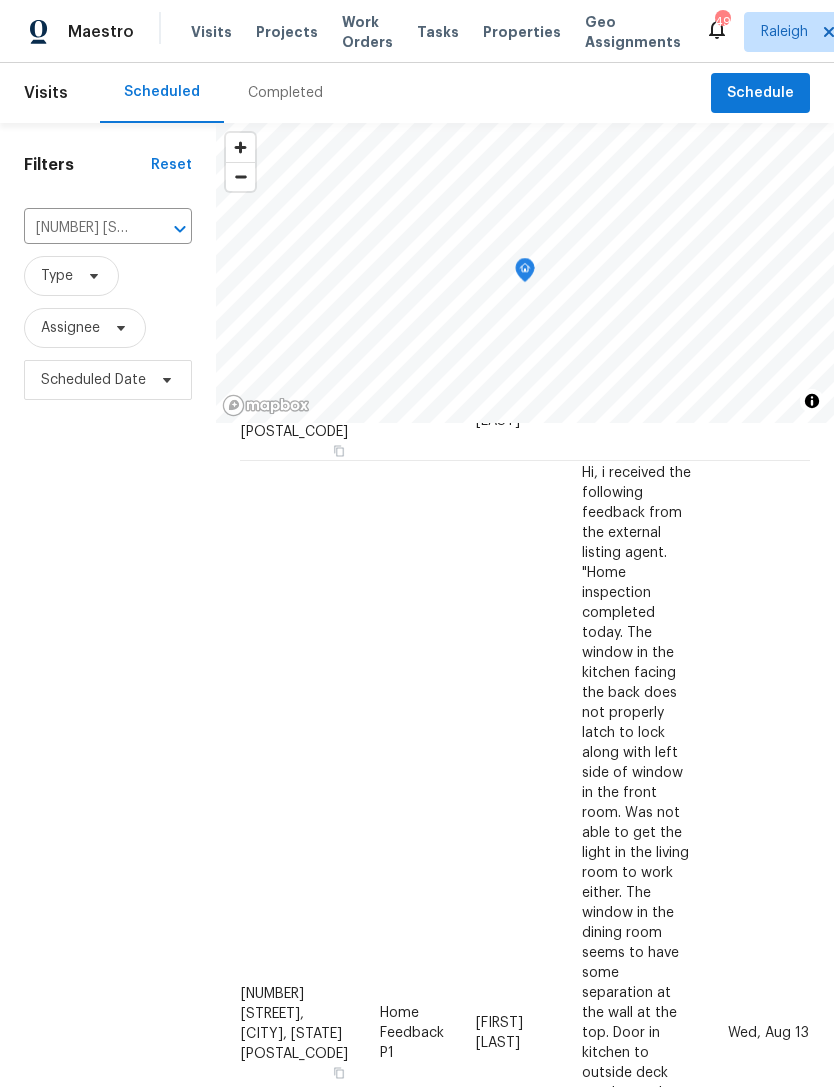 click 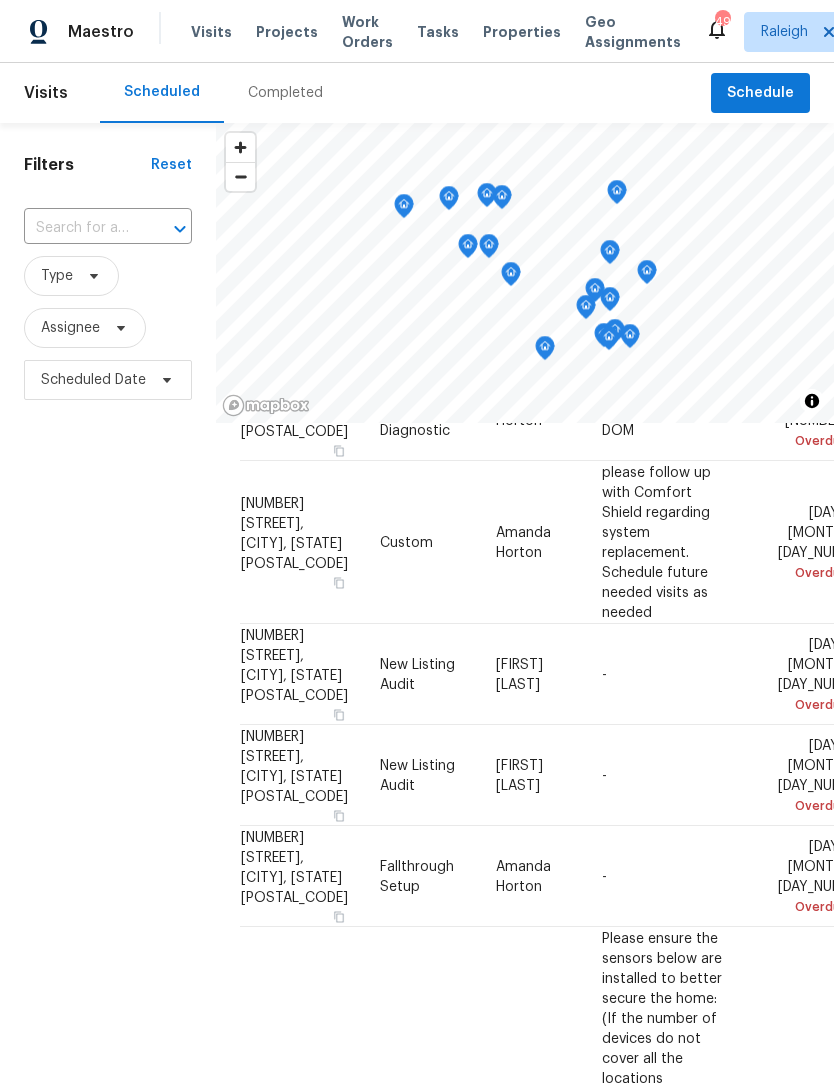 click at bounding box center (80, 228) 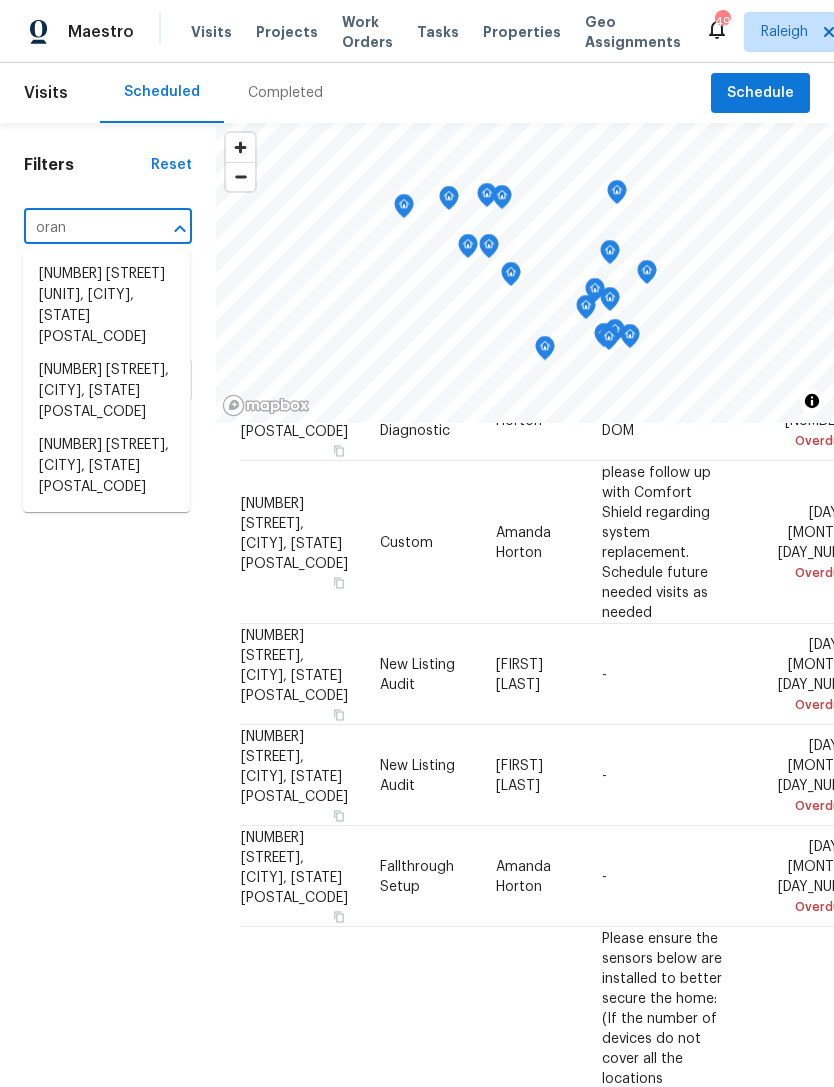 type on "[NAME]" 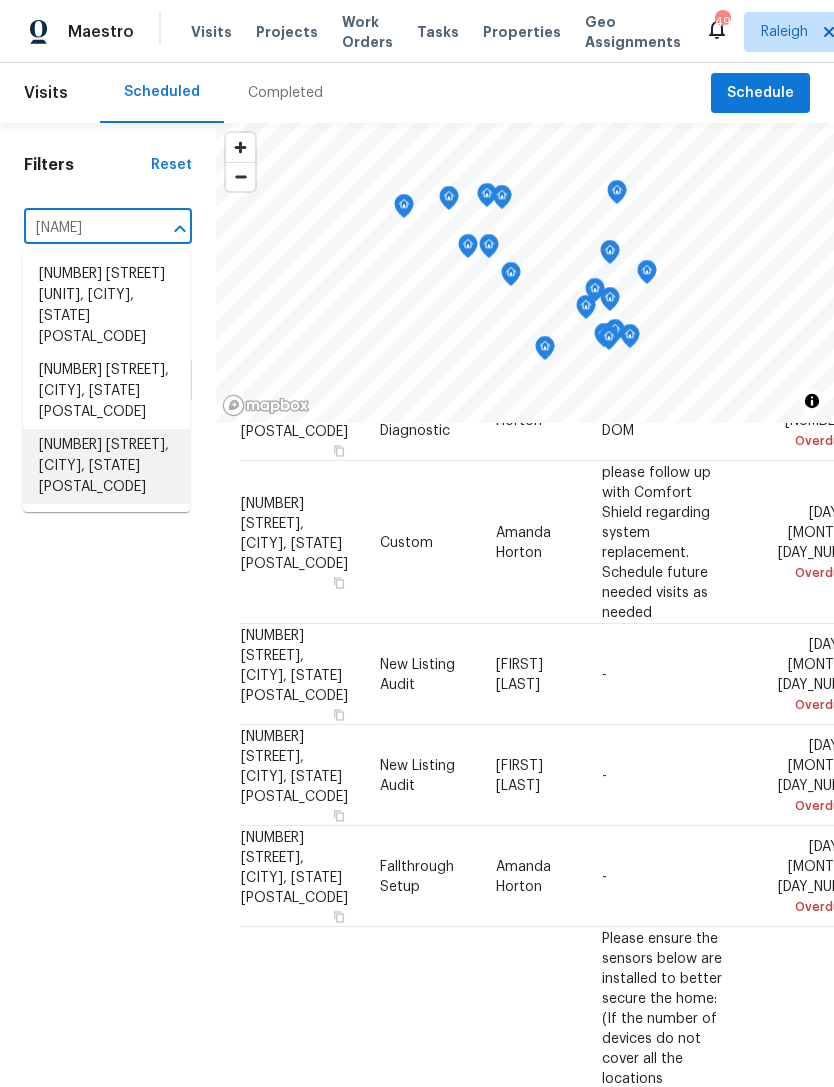 click on "[NUMBER] [STREET], [CITY], [STATE] [POSTAL_CODE]" at bounding box center (106, 466) 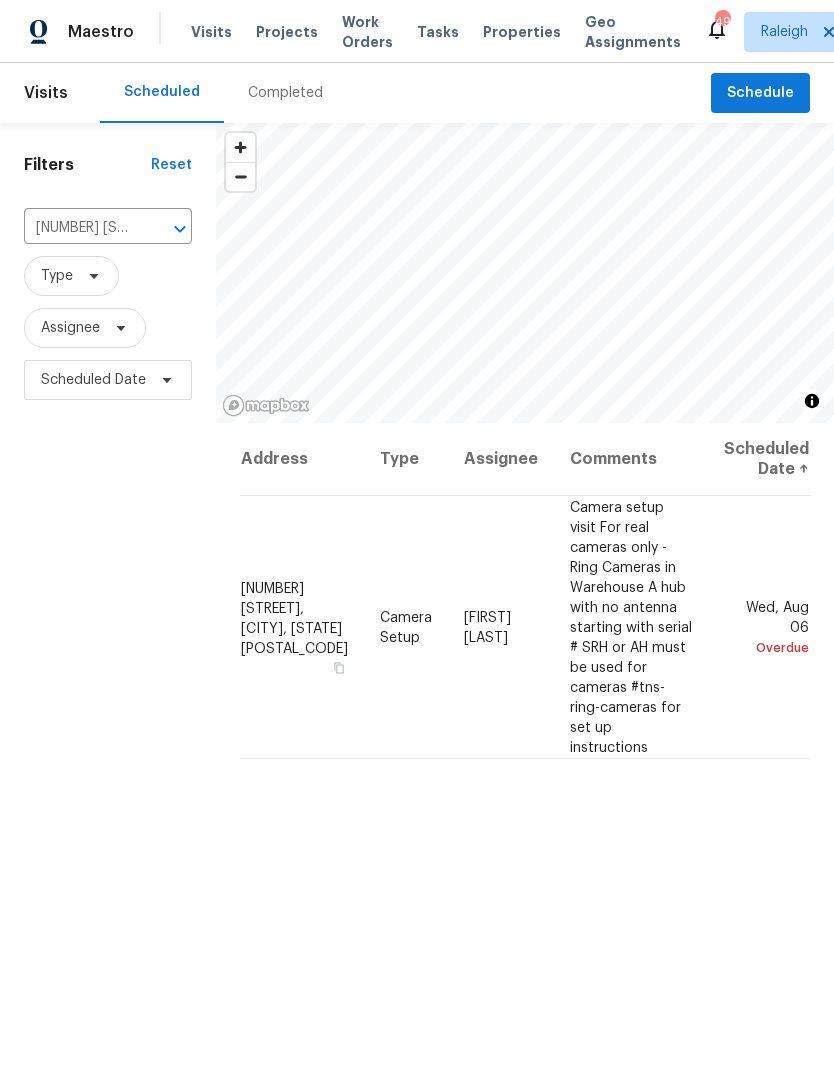 scroll, scrollTop: 0, scrollLeft: 0, axis: both 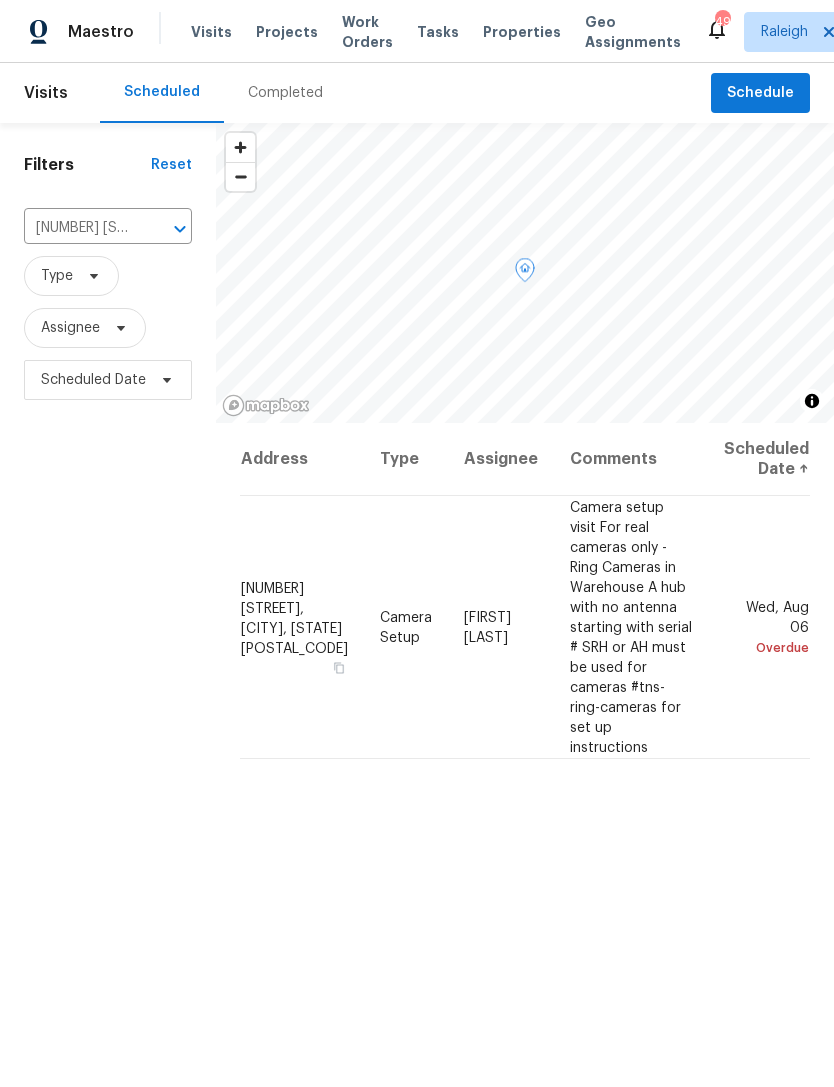 click 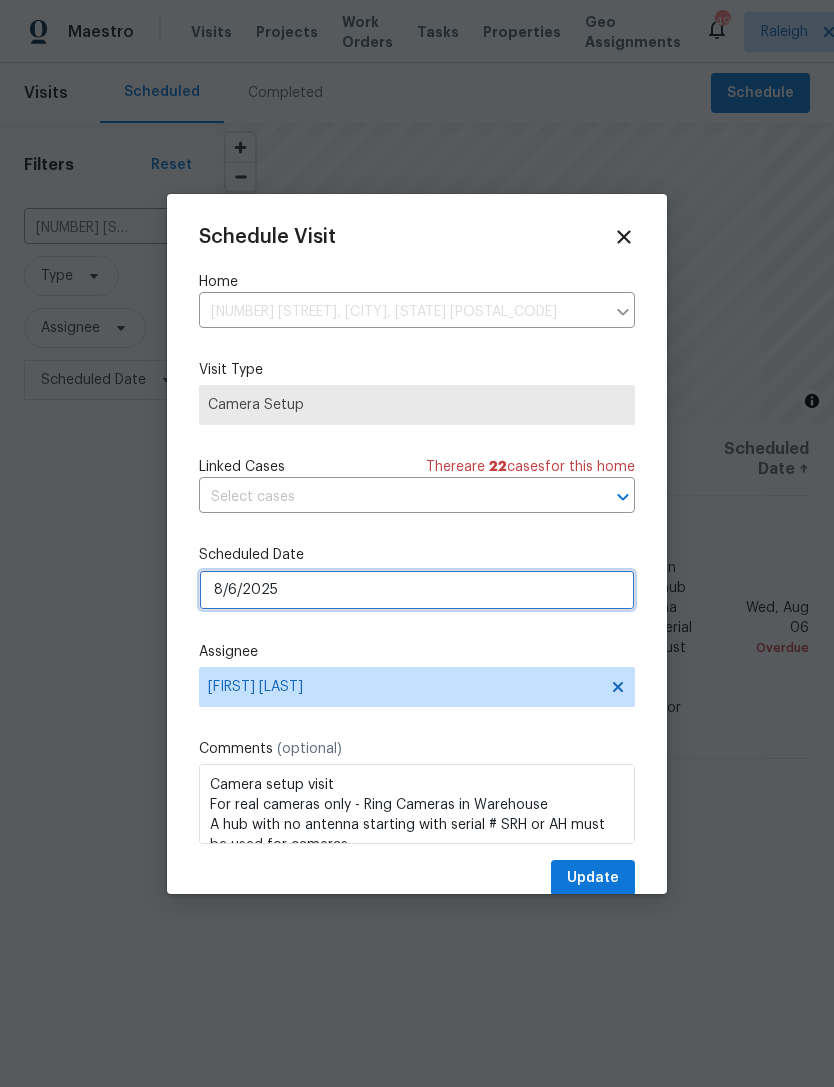 click on "8/6/2025" at bounding box center [417, 590] 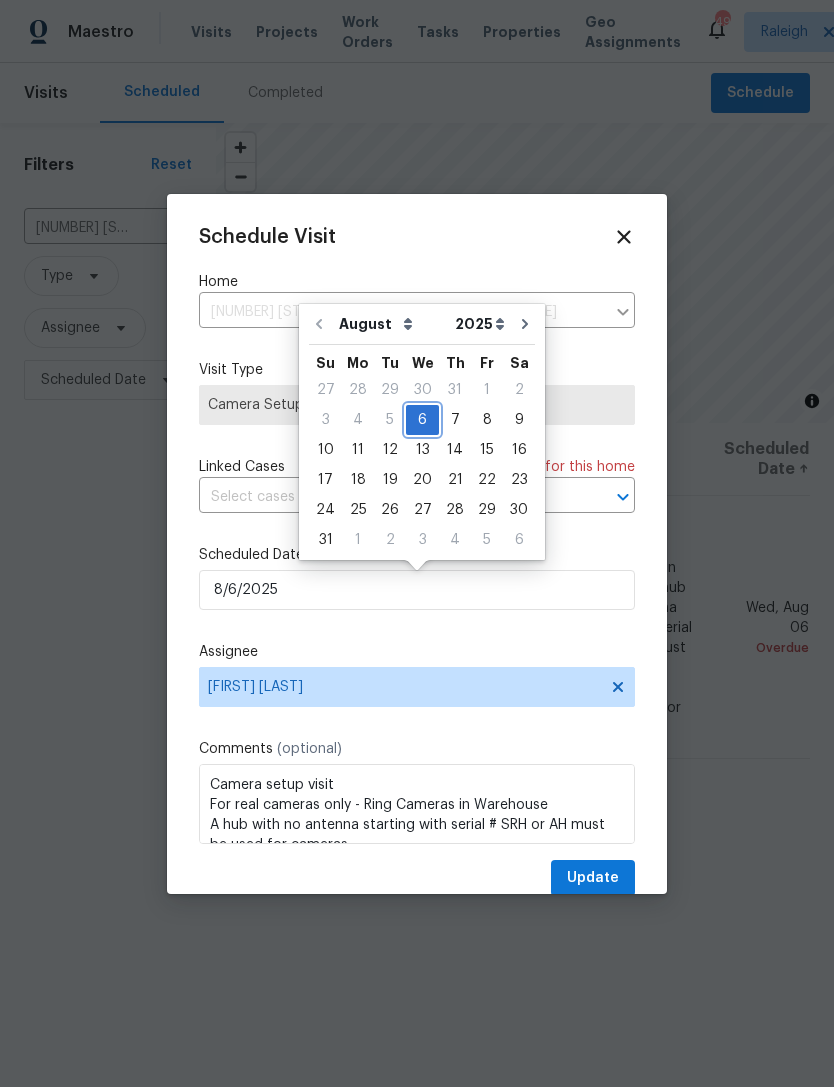 click on "6" at bounding box center (422, 420) 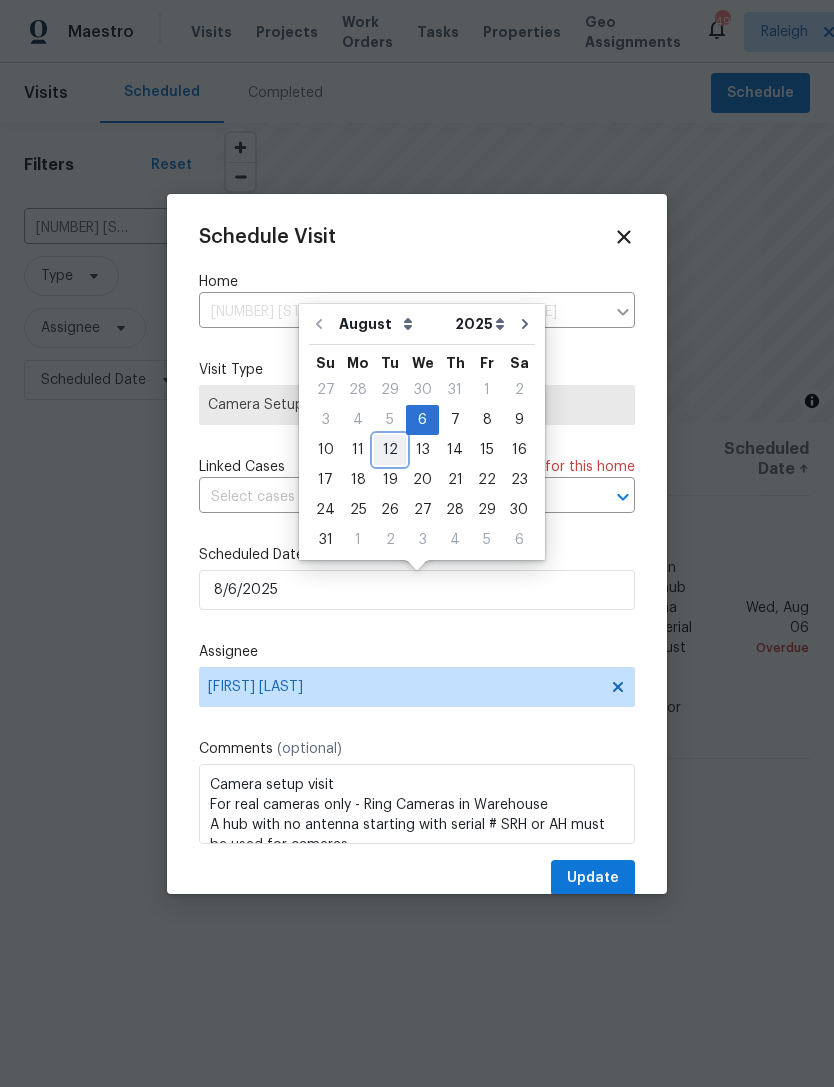 click on "12" at bounding box center [390, 450] 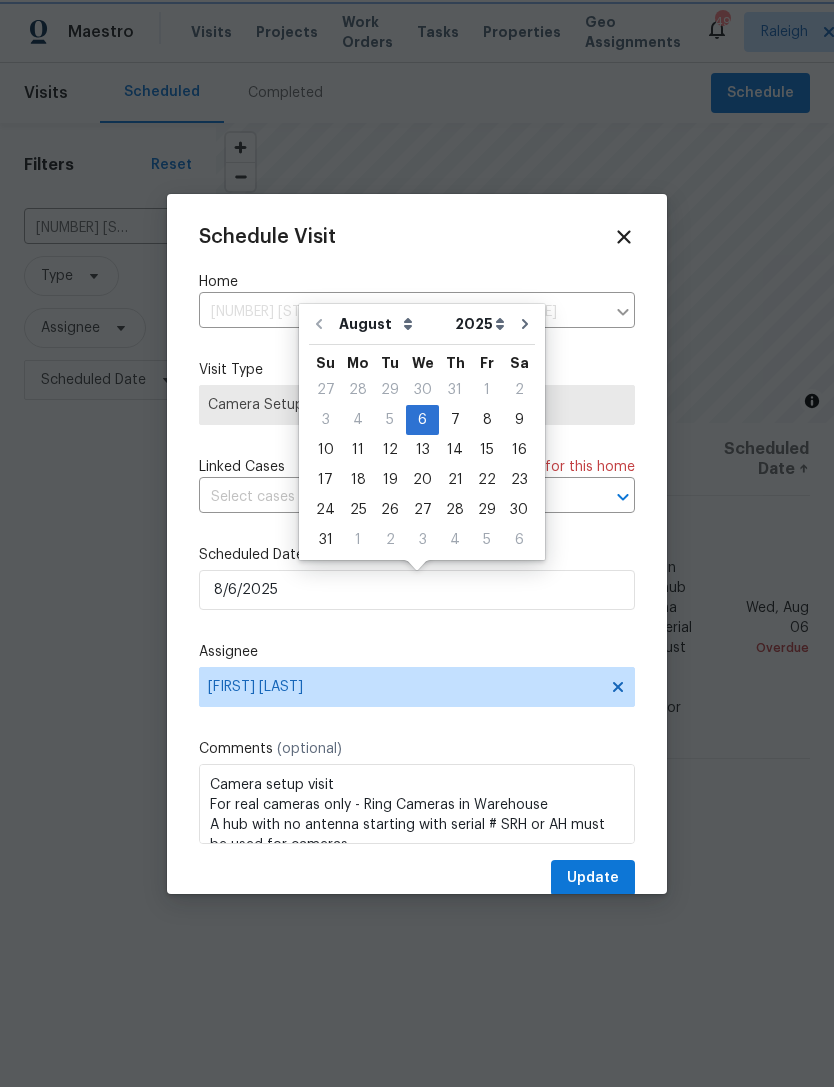 type on "8/12/2025" 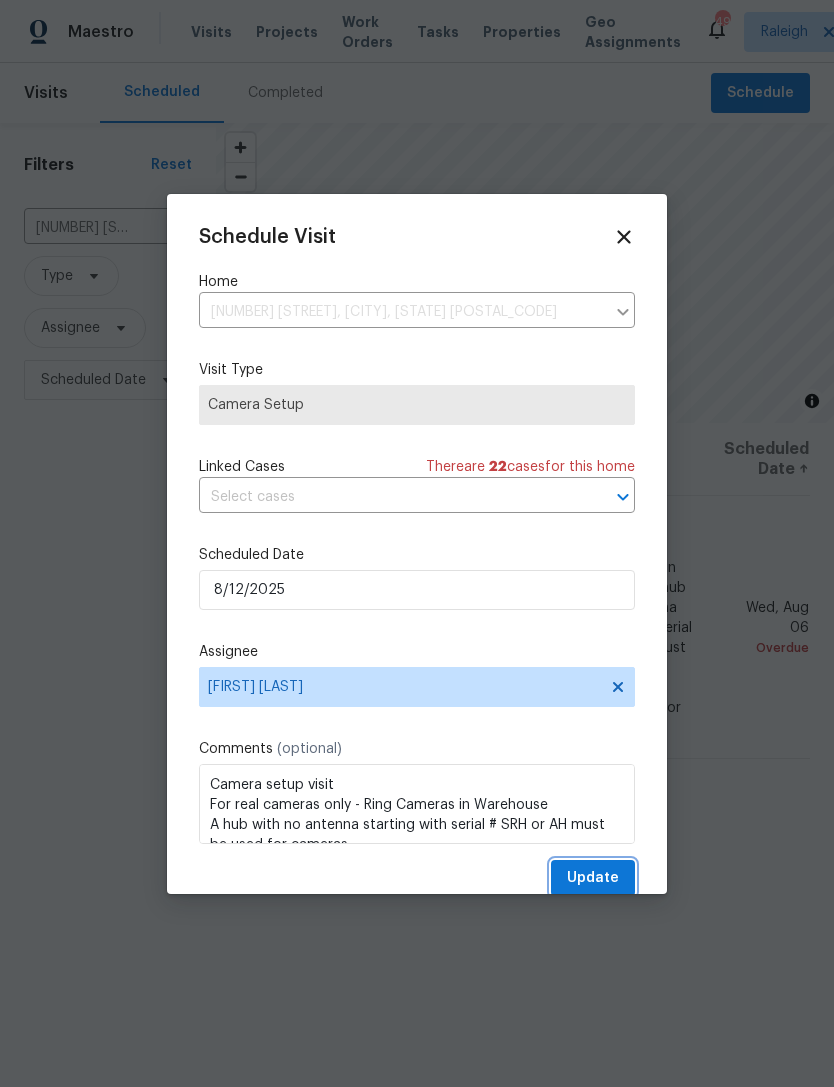 click on "Update" at bounding box center [593, 878] 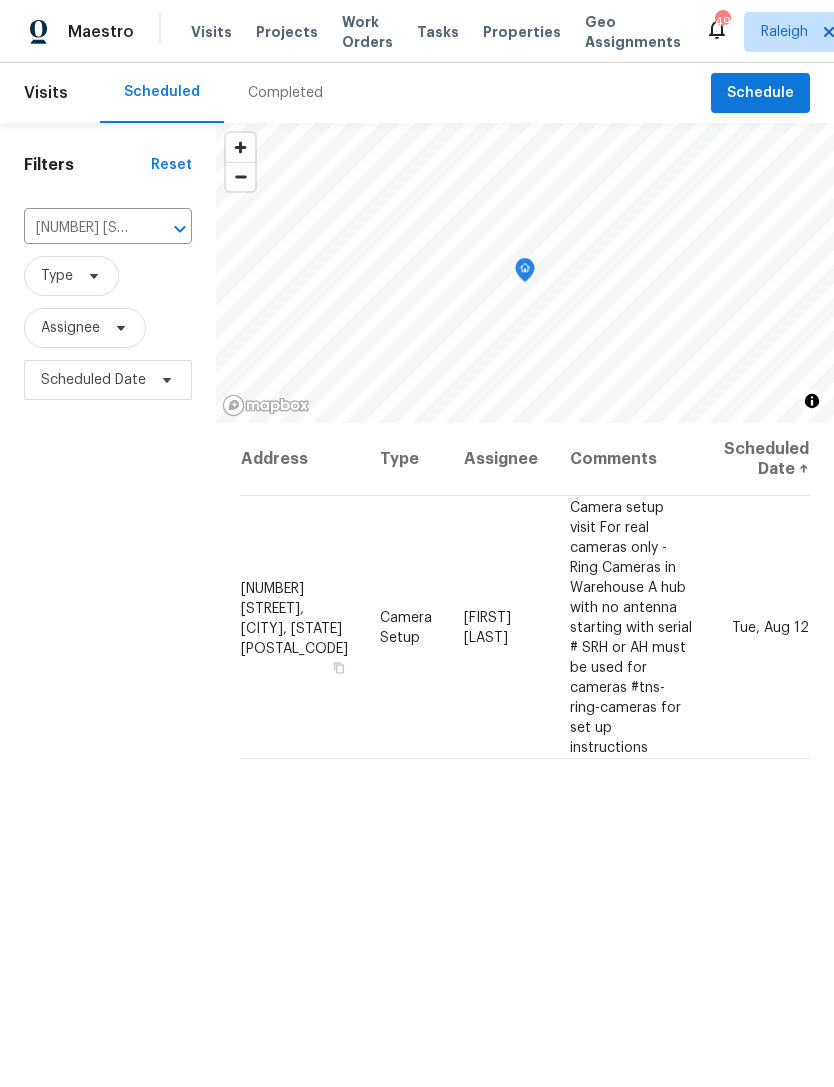 click on "[NUMBER] [STREET], [CITY], [STATE] [POSTAL_CODE]" at bounding box center (80, 228) 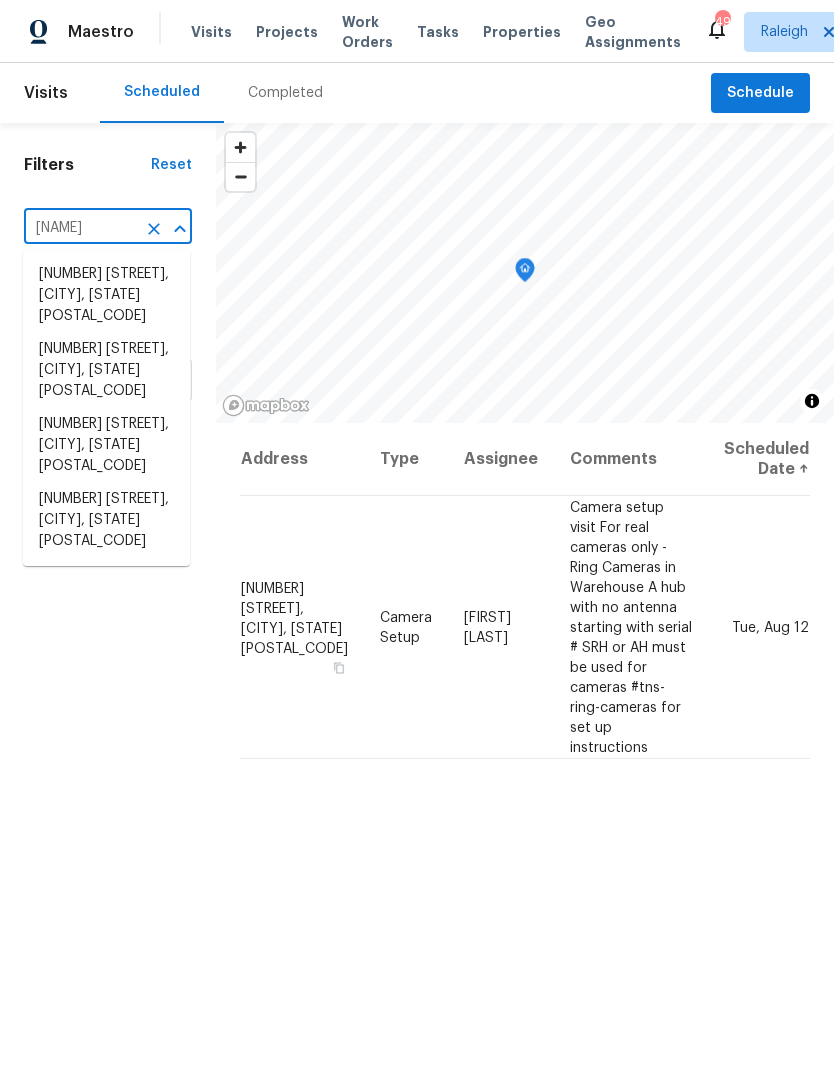 type on "[NAME]" 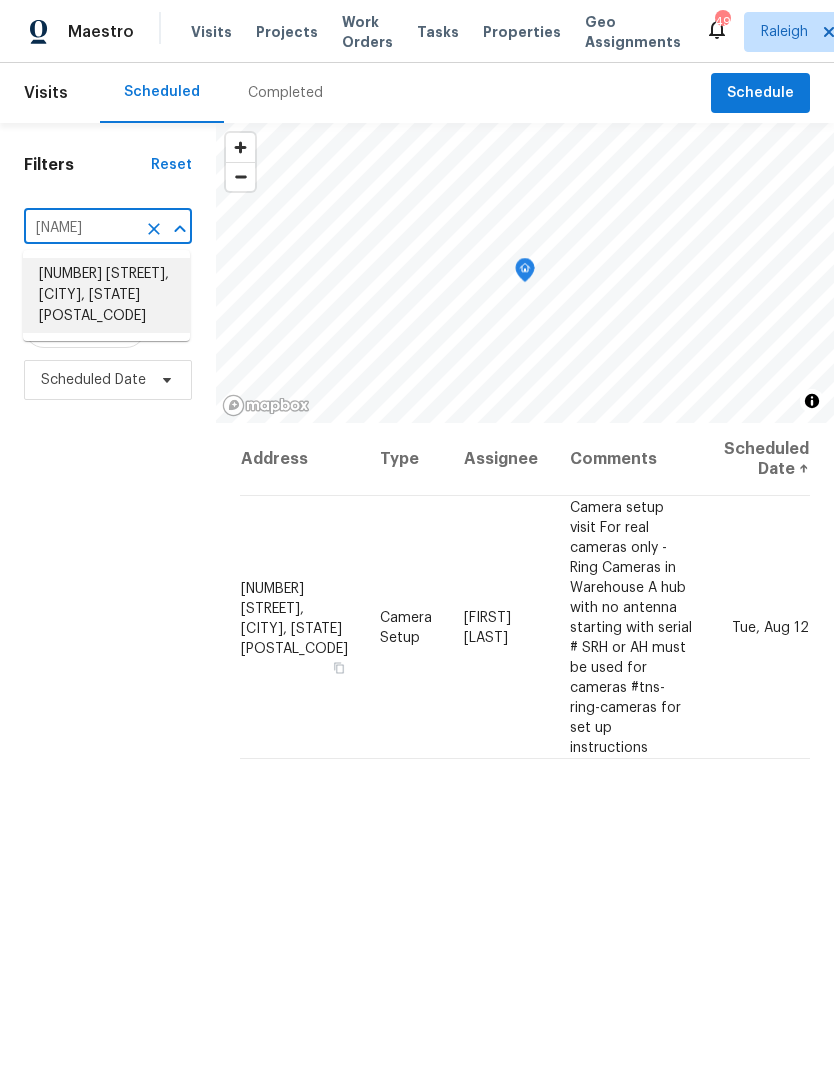 click on "[NUMBER] [STREET], [CITY], [STATE] [POSTAL_CODE]" at bounding box center (106, 295) 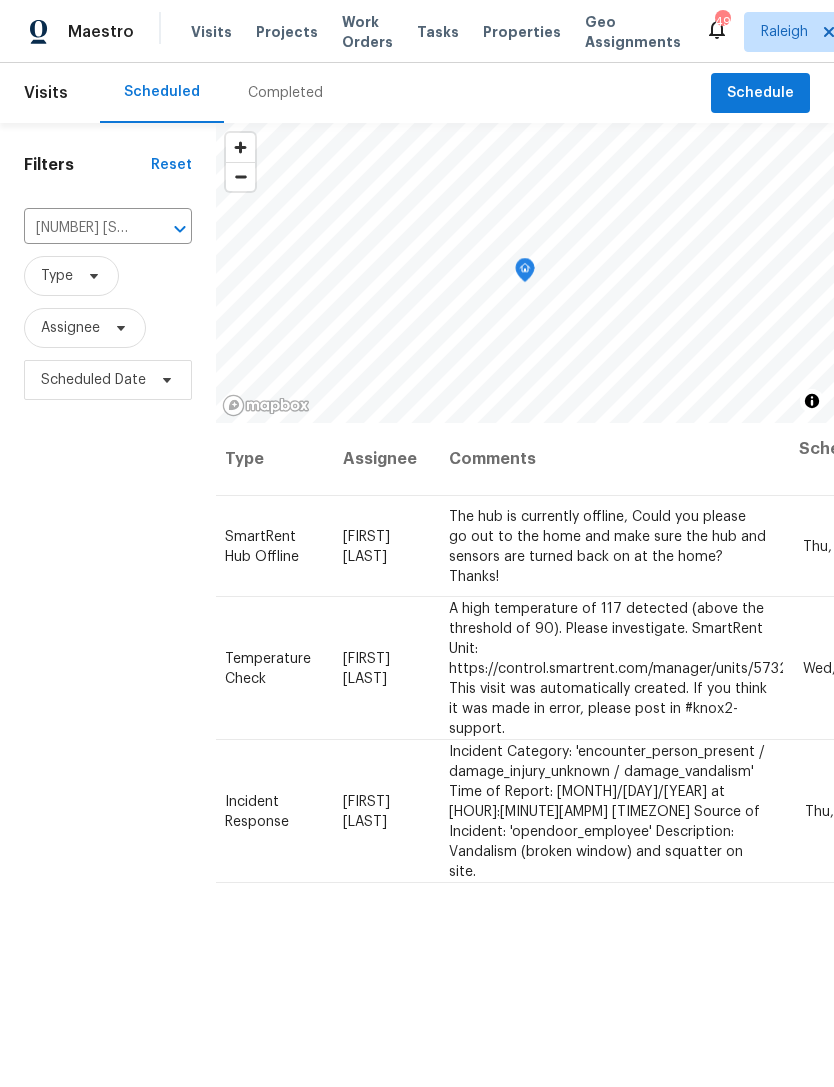 scroll, scrollTop: 0, scrollLeft: 154, axis: horizontal 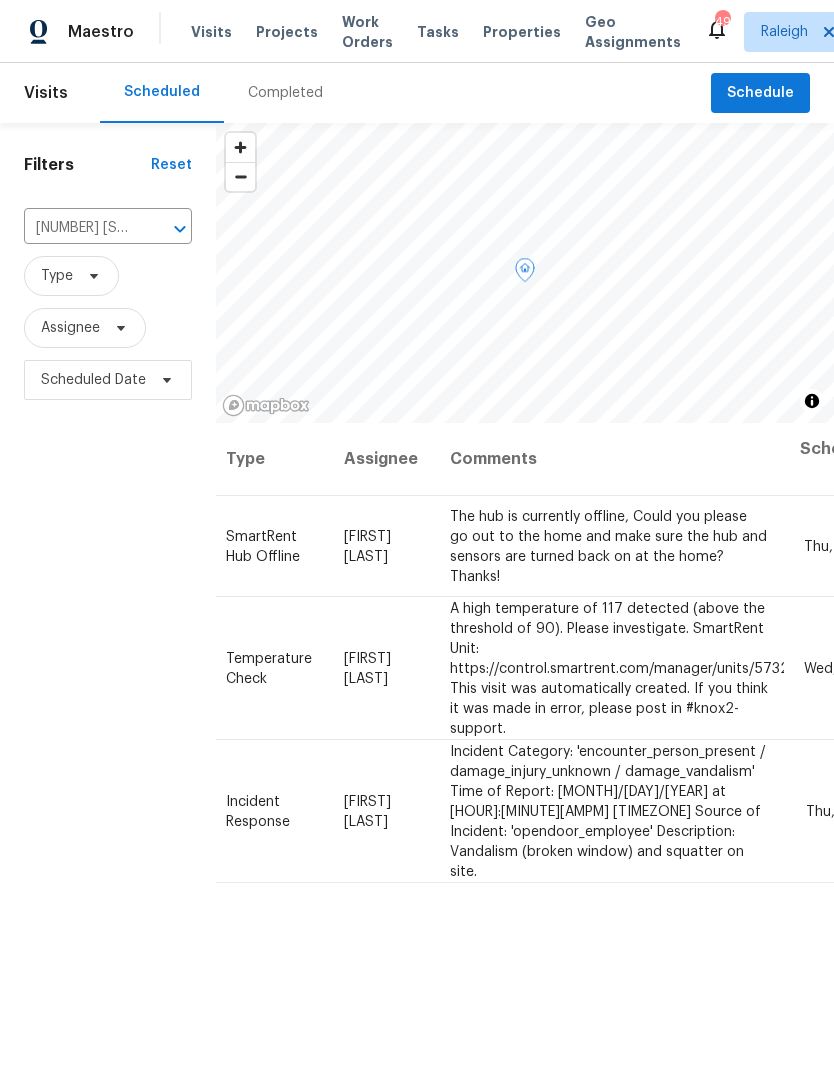 click 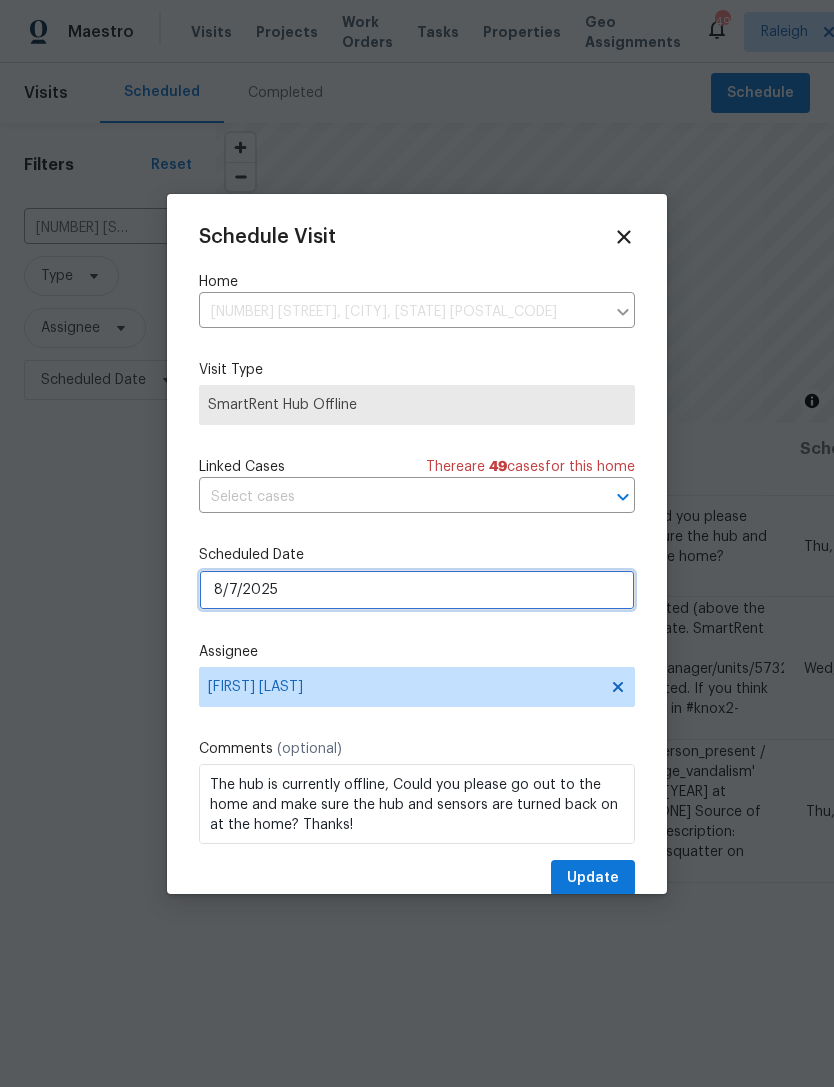 click on "8/7/2025" at bounding box center (417, 590) 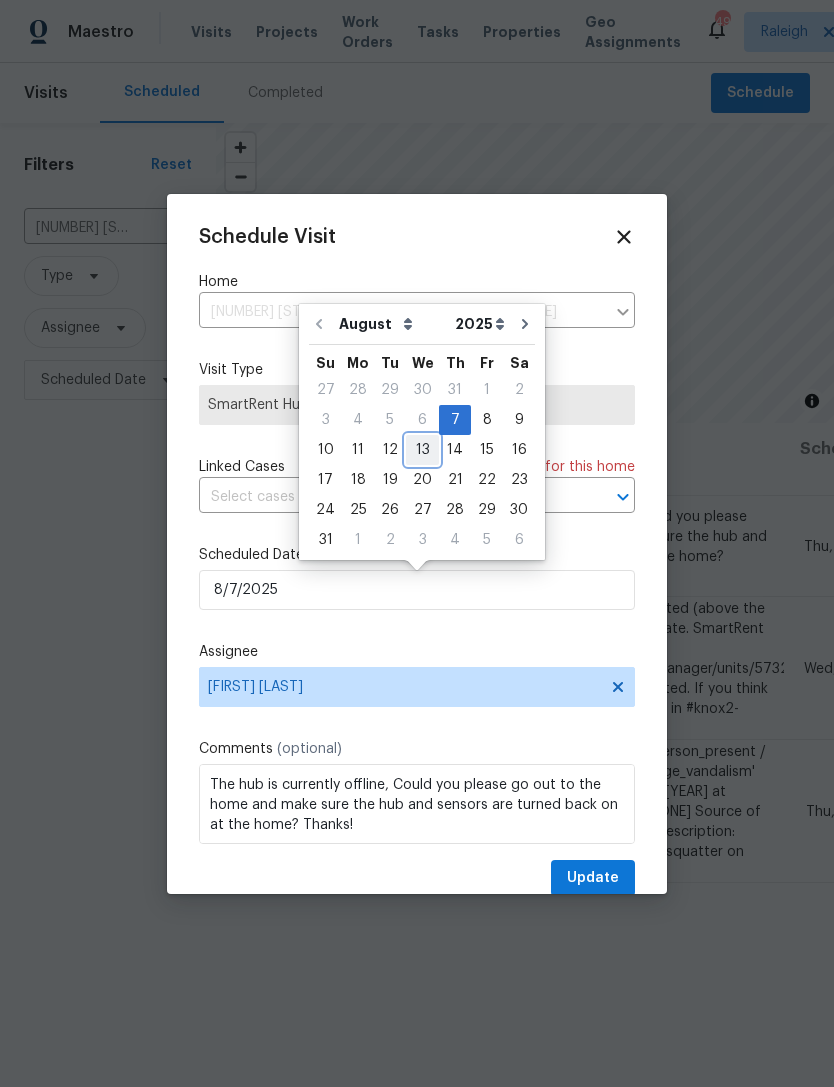 click on "13" at bounding box center (422, 450) 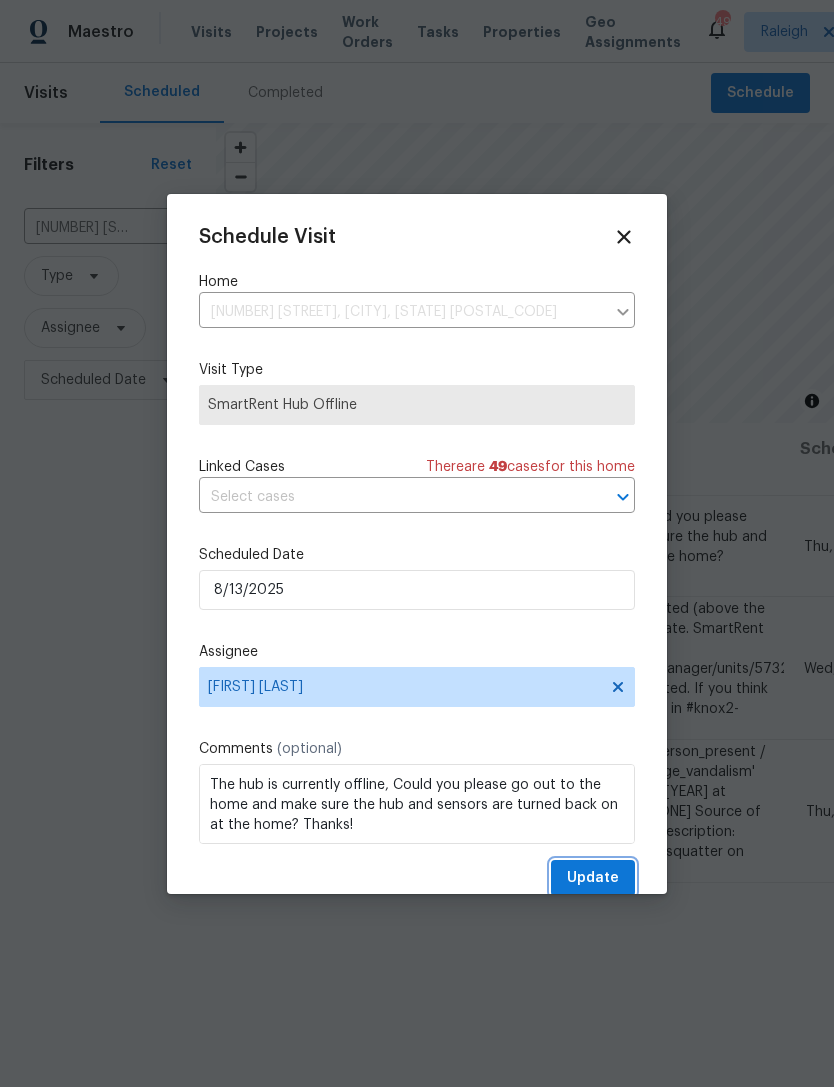 click on "Update" at bounding box center (593, 878) 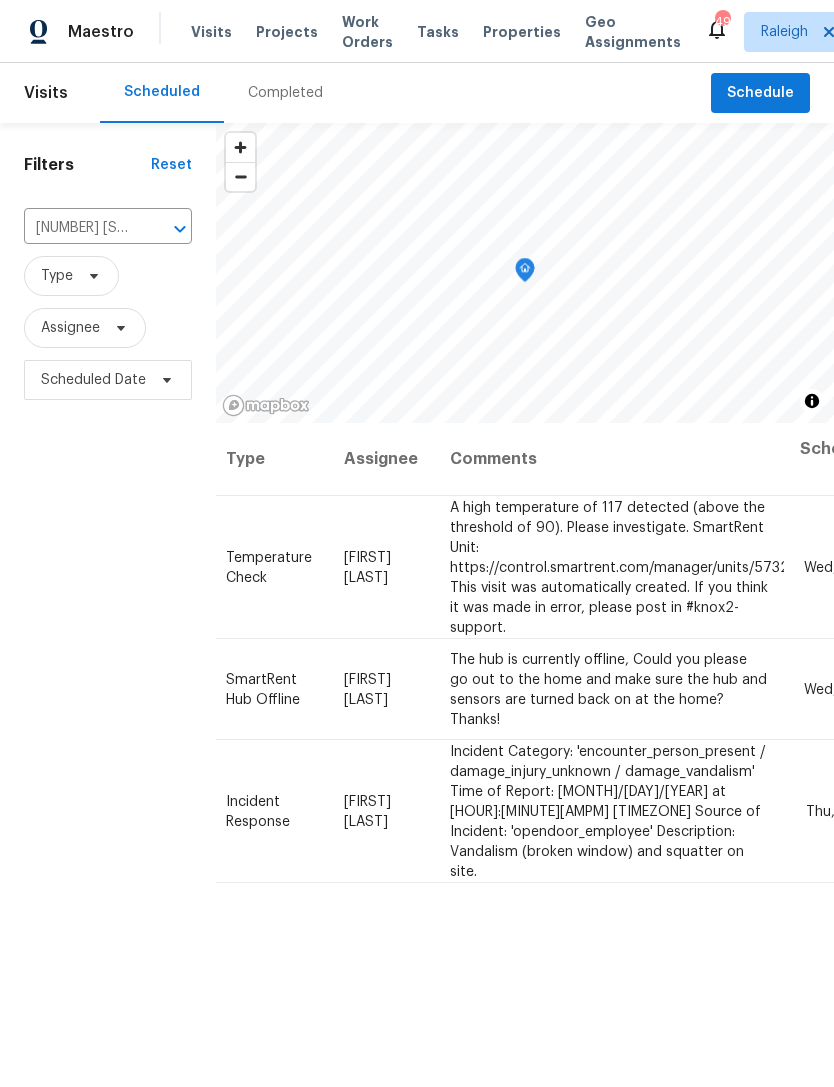 click 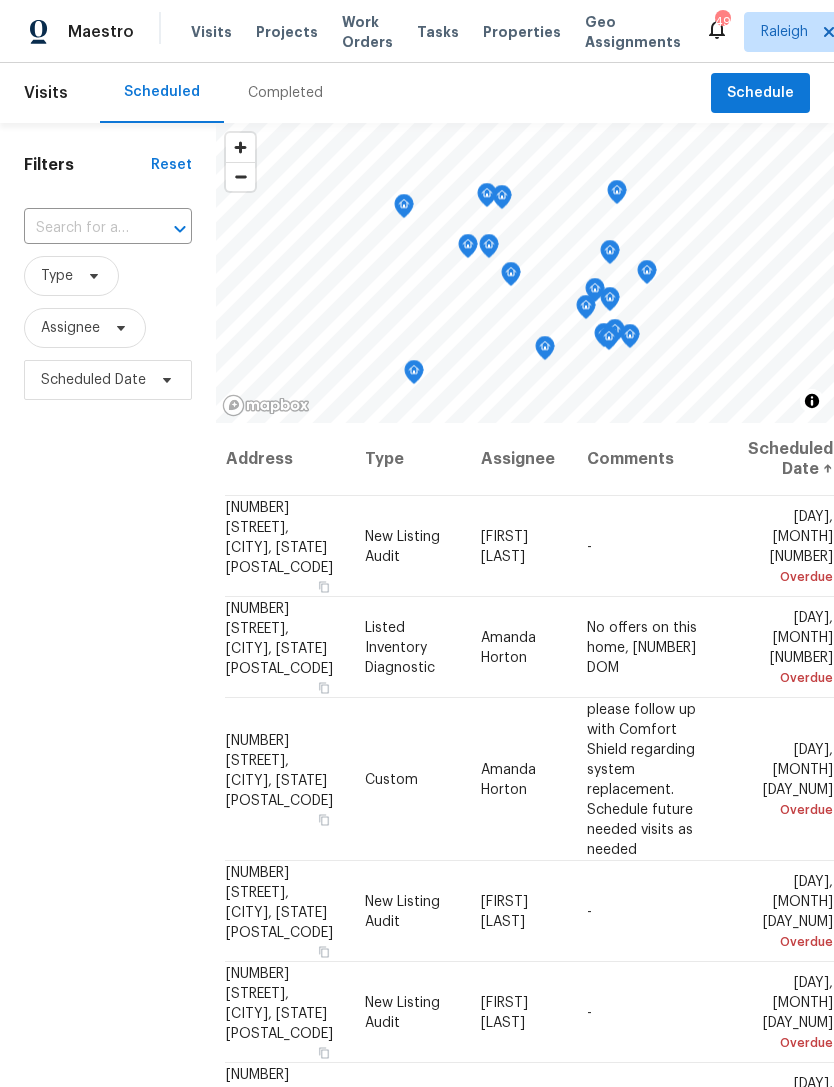 scroll, scrollTop: 0, scrollLeft: 0, axis: both 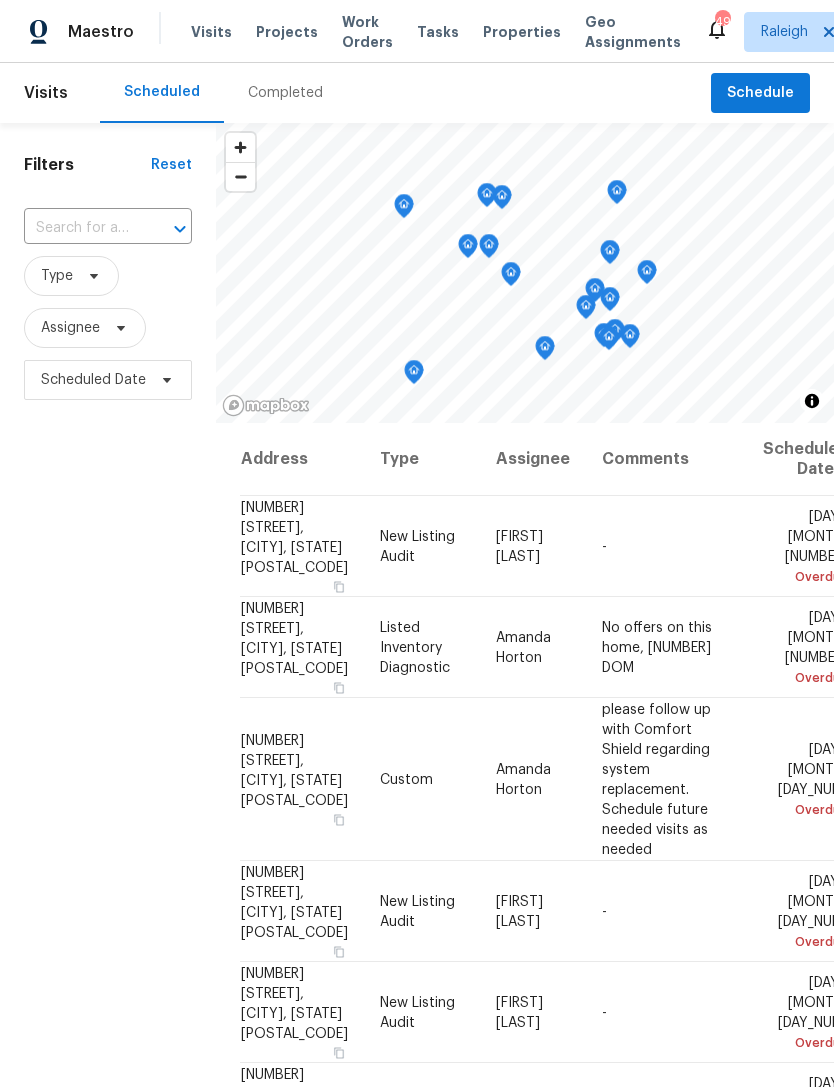 click at bounding box center (80, 228) 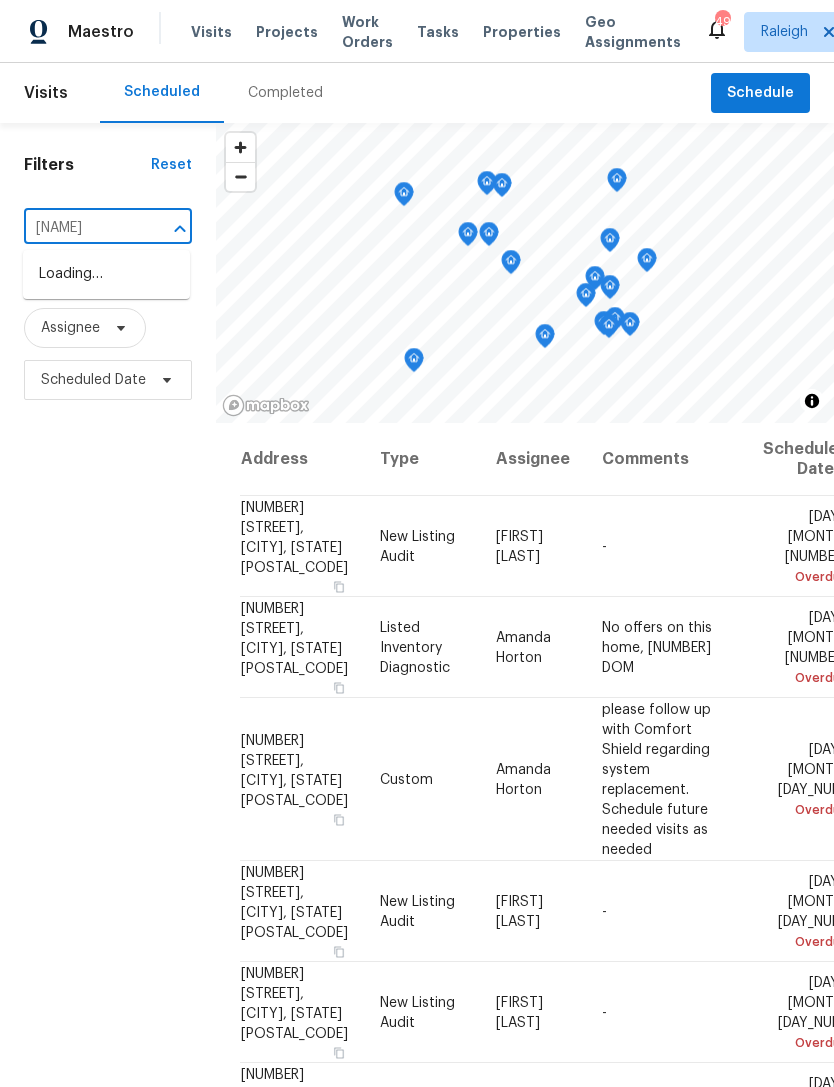 type on "[NAME]" 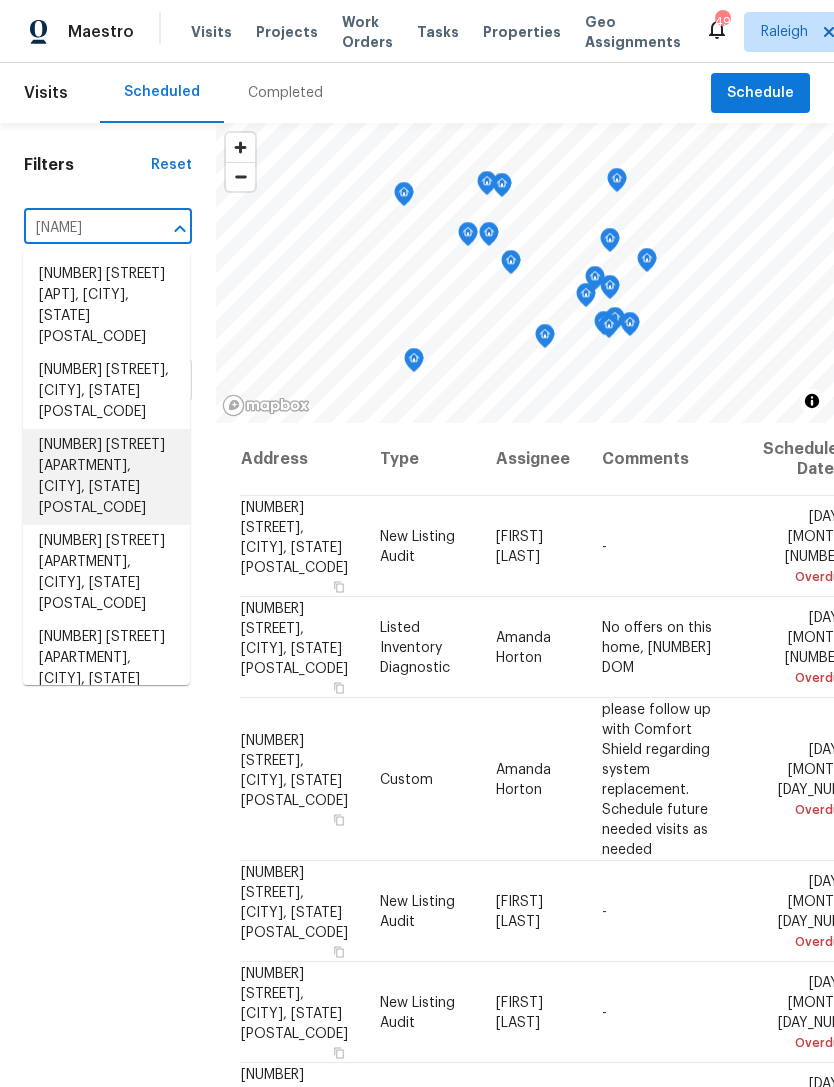 click on "[NUMBER] [STREET] [APARTMENT], [CITY], [STATE] [POSTAL_CODE]" at bounding box center (106, 477) 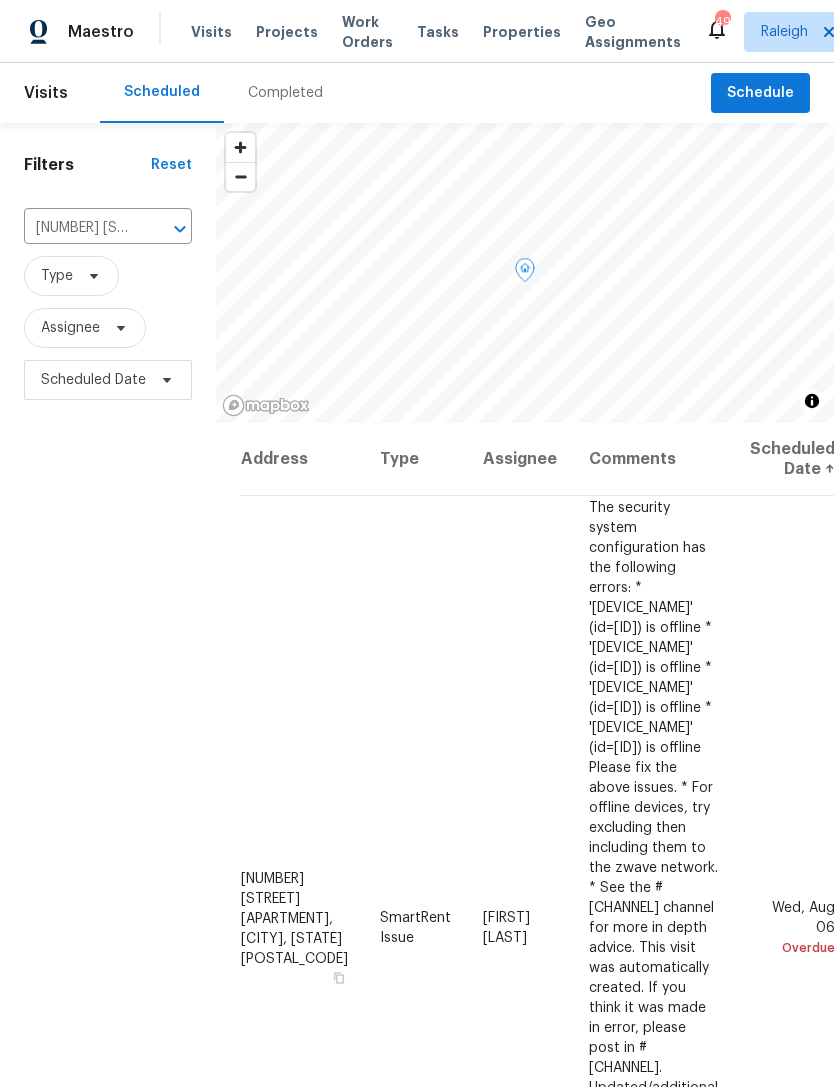 click 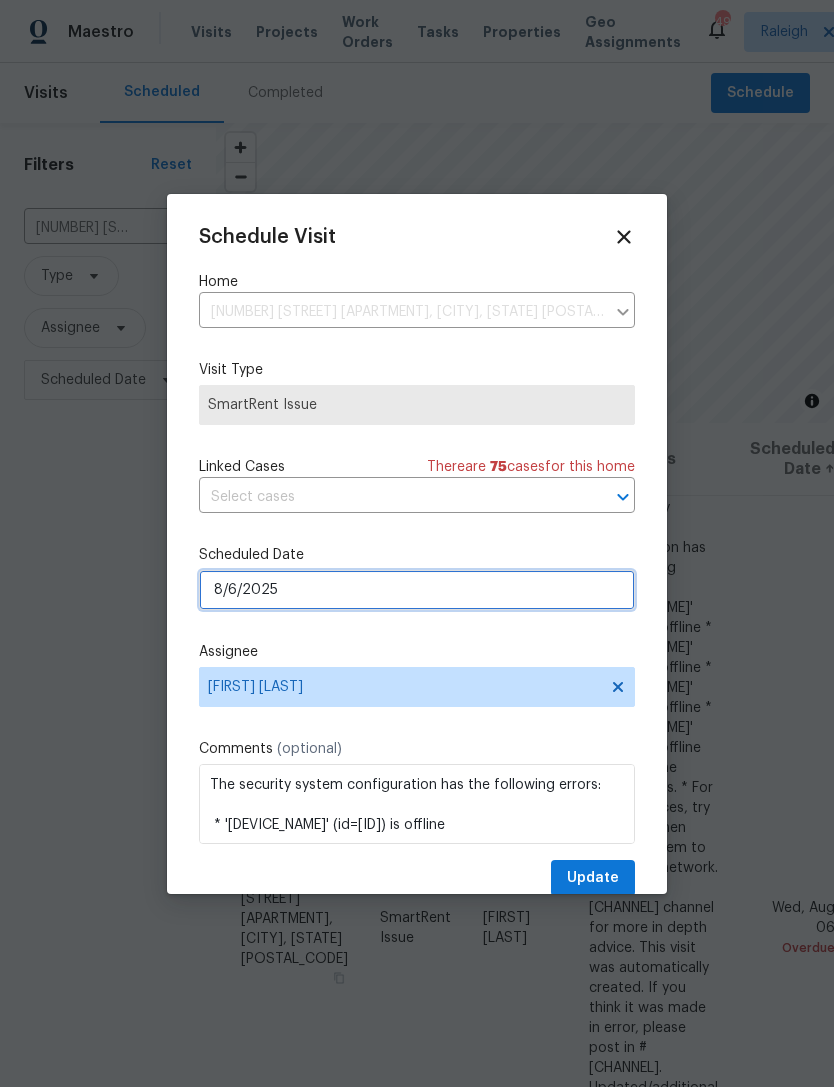 click on "8/6/2025" at bounding box center [417, 590] 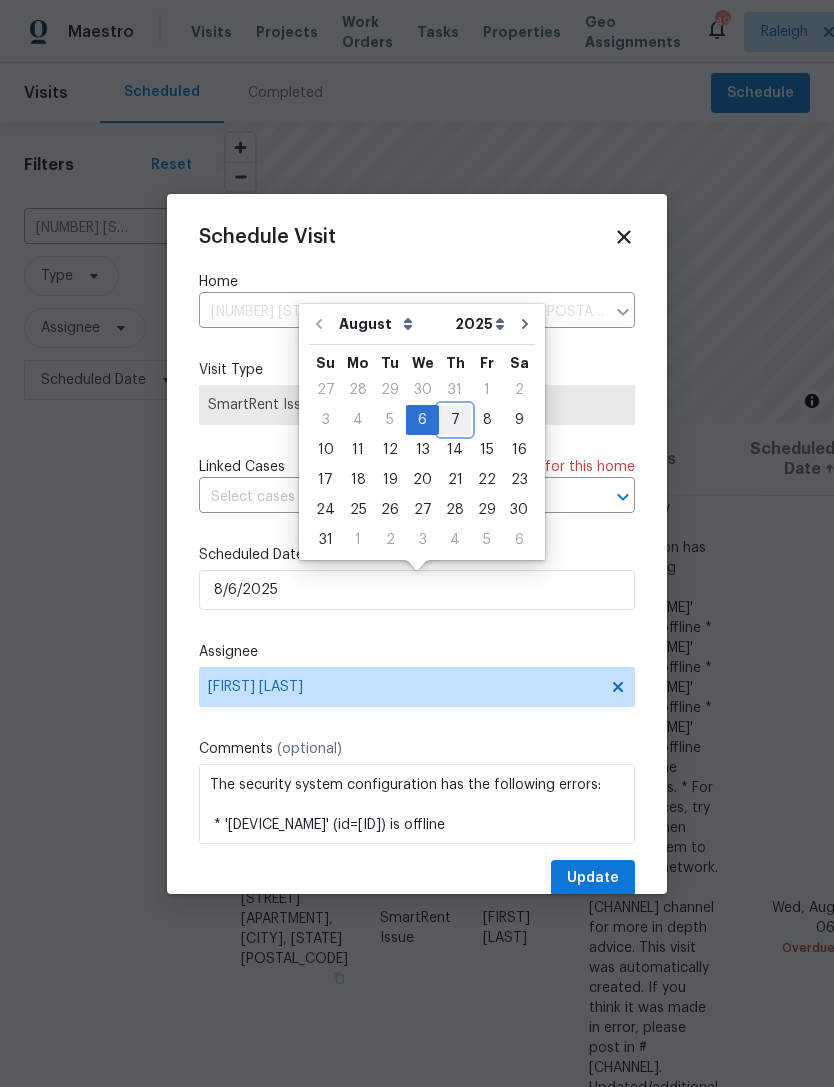 click on "7" at bounding box center [455, 420] 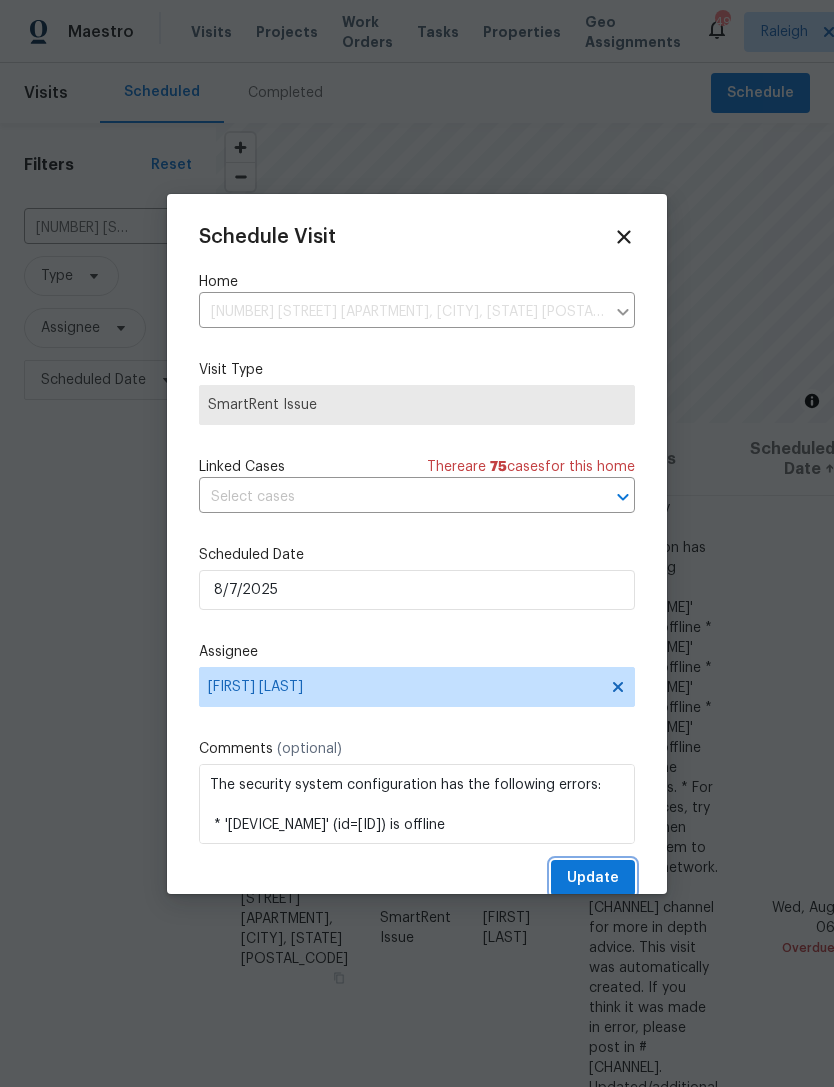 click on "Update" at bounding box center [593, 878] 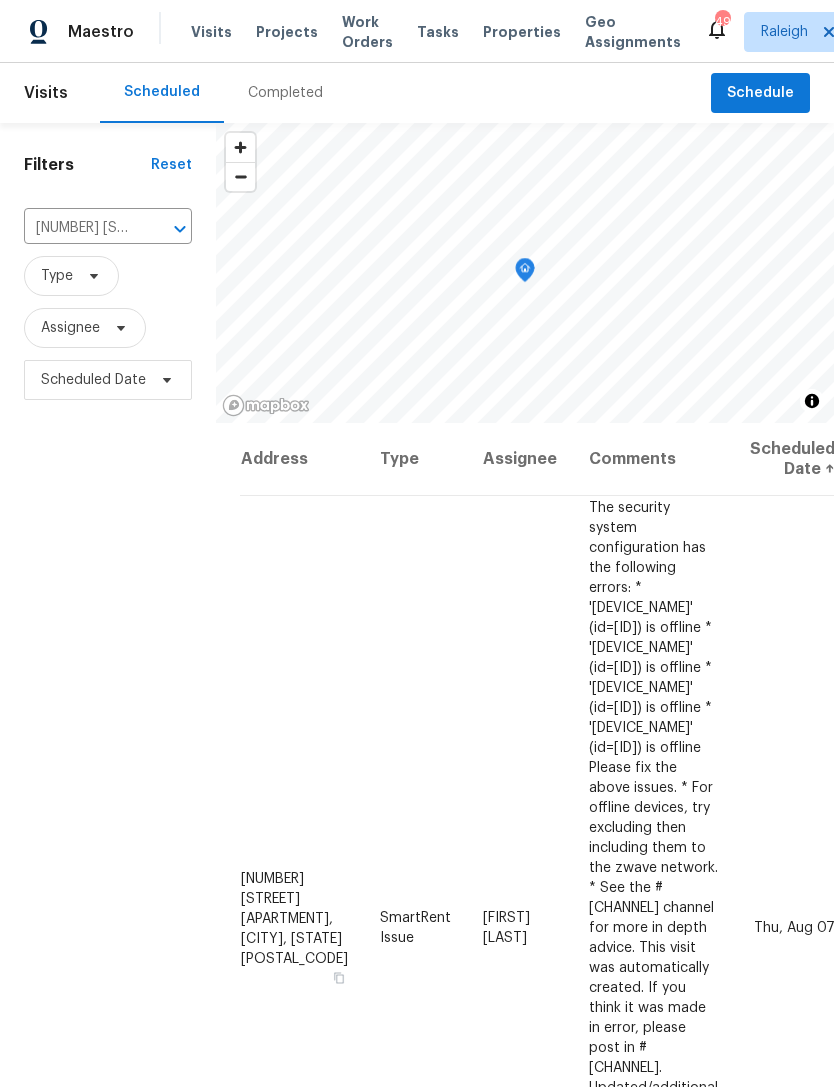 click on "[NUMBER] [STREET] [APARTMENT], [CITY], [STATE] [POSTAL_CODE]" at bounding box center (80, 228) 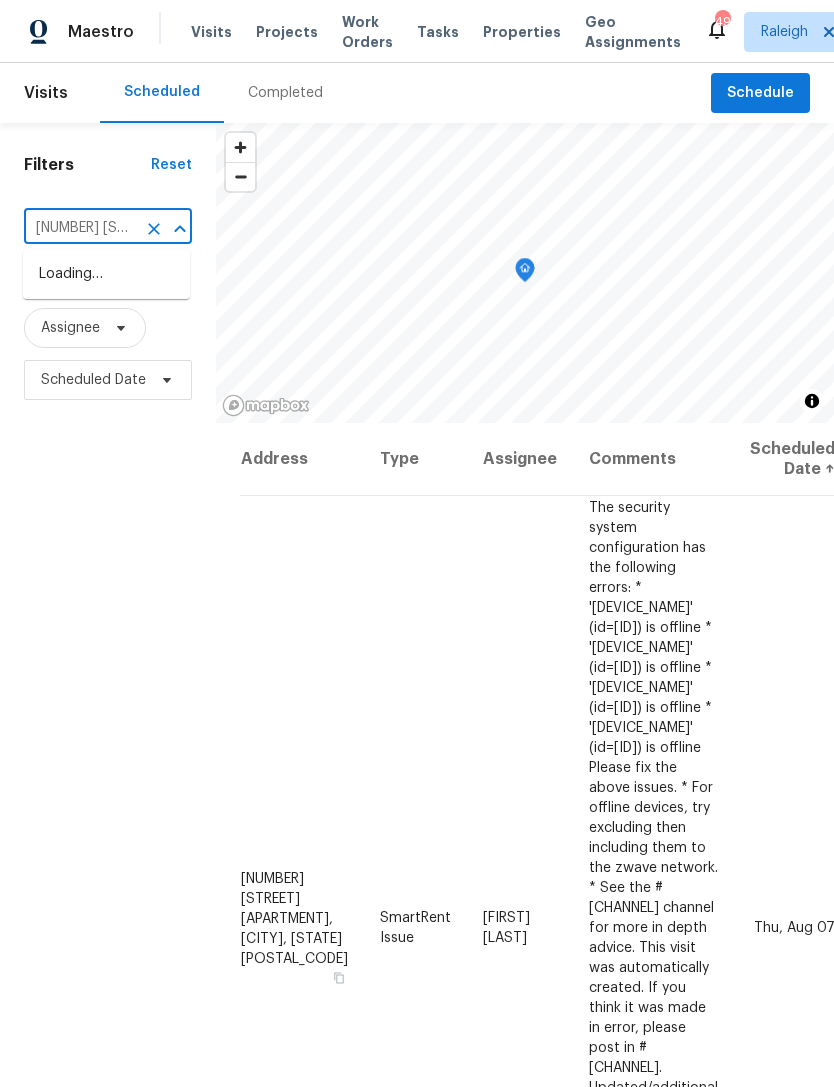type on "[NUMBER] [WORD]" 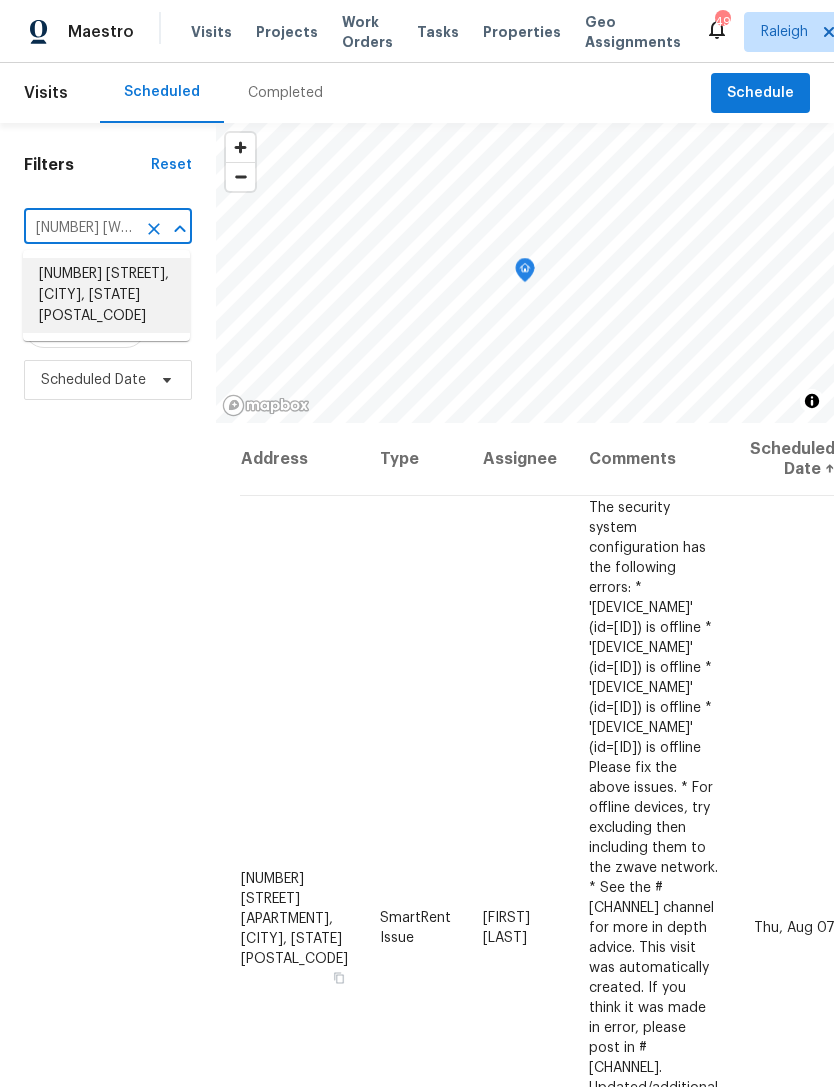click on "[NUMBER] [STREET], [CITY], [STATE] [POSTAL_CODE]" at bounding box center (106, 295) 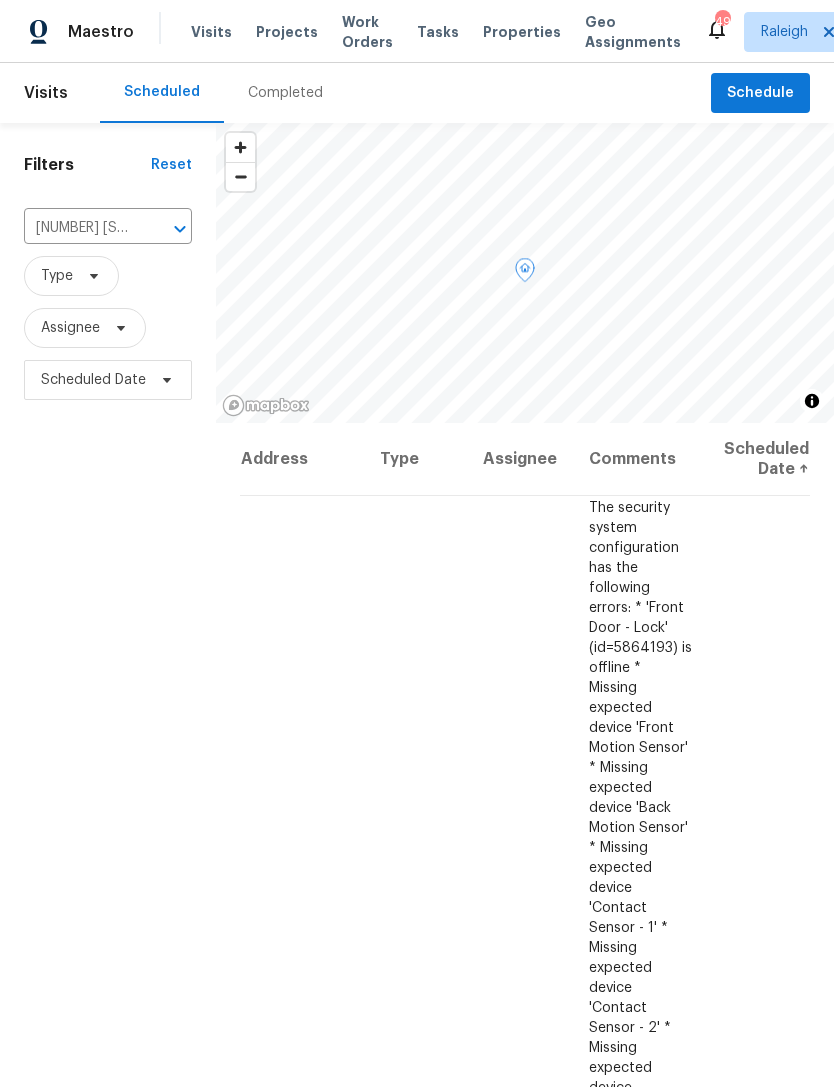 click 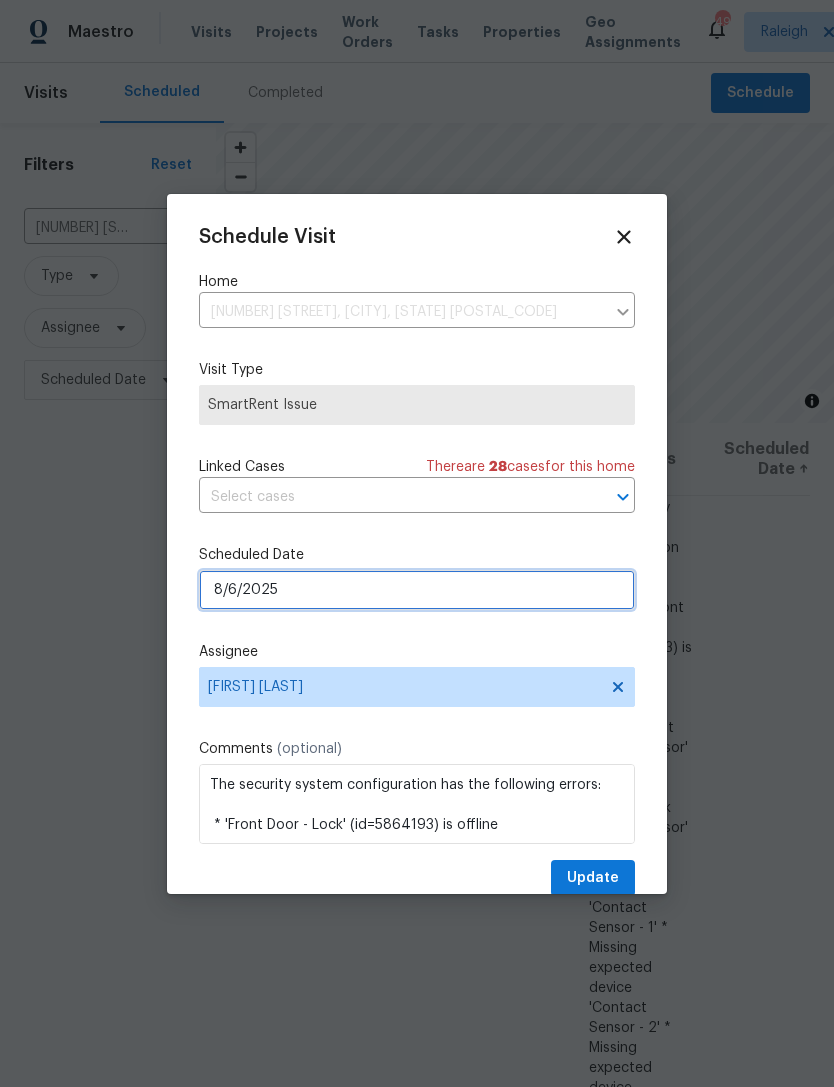click on "8/6/2025" at bounding box center [417, 590] 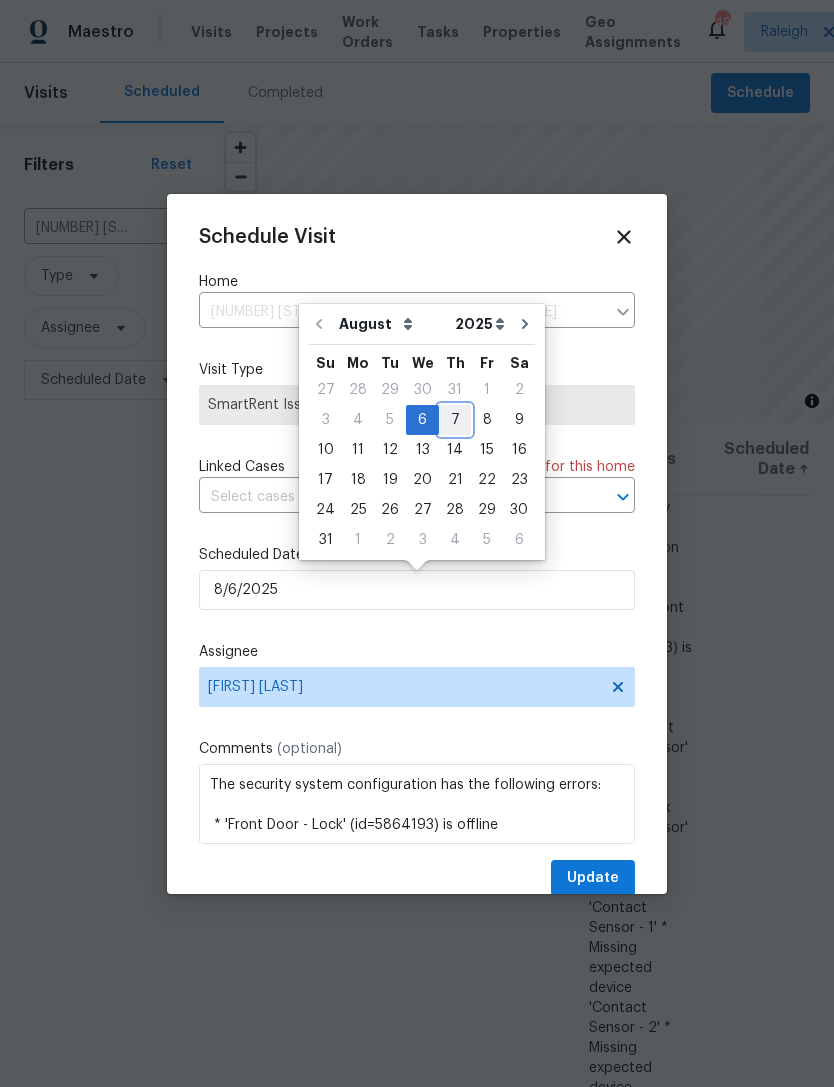 click on "7" at bounding box center [455, 420] 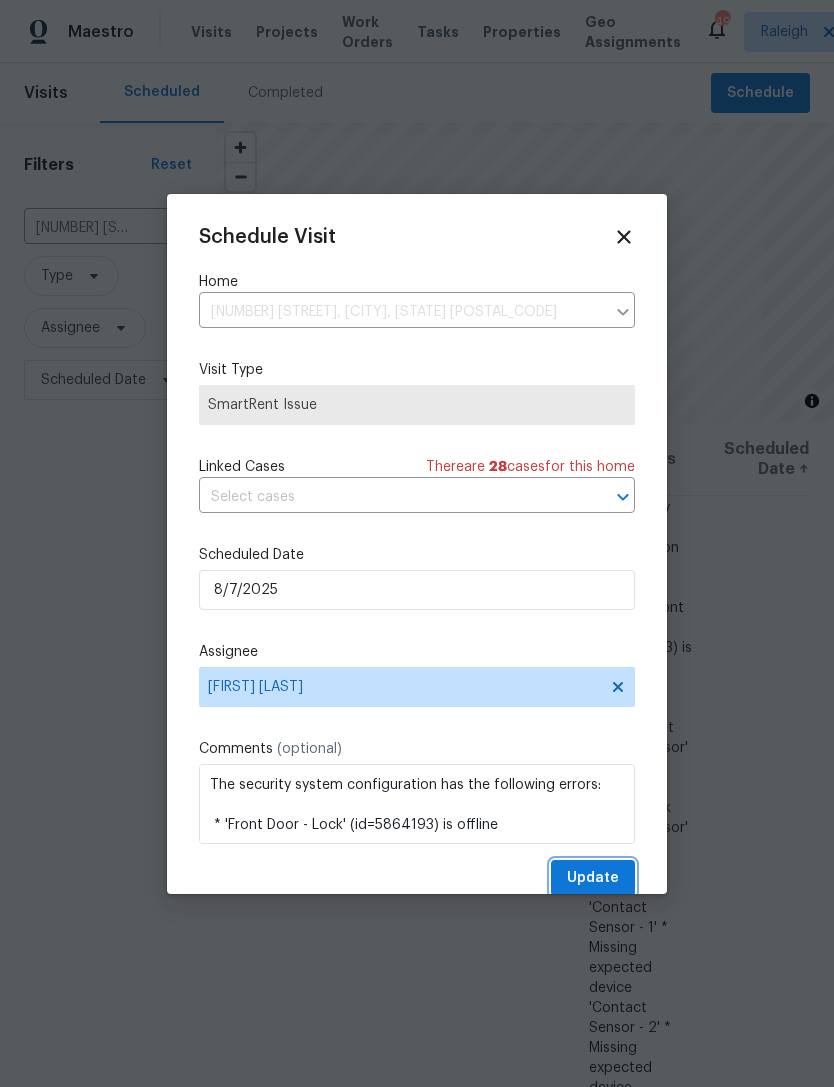click on "Update" at bounding box center (593, 878) 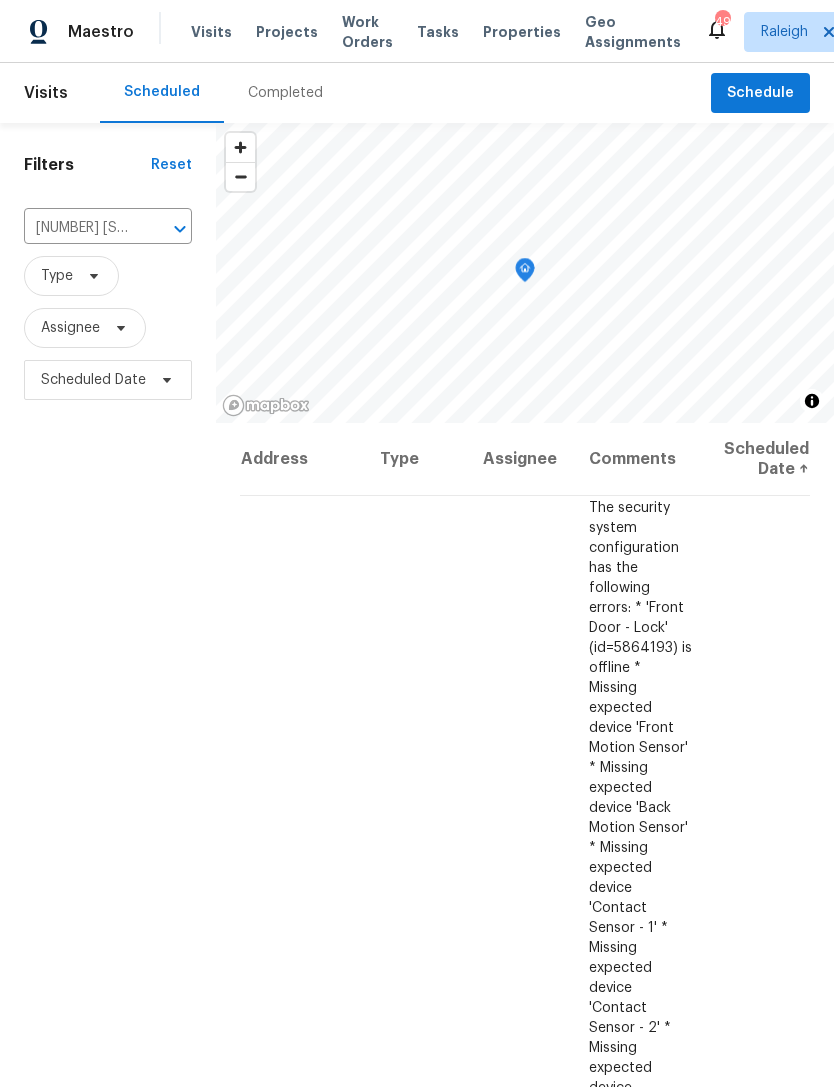 click on "[NUMBER] [STREET], [CITY], [STATE] [POSTAL_CODE]" at bounding box center (80, 228) 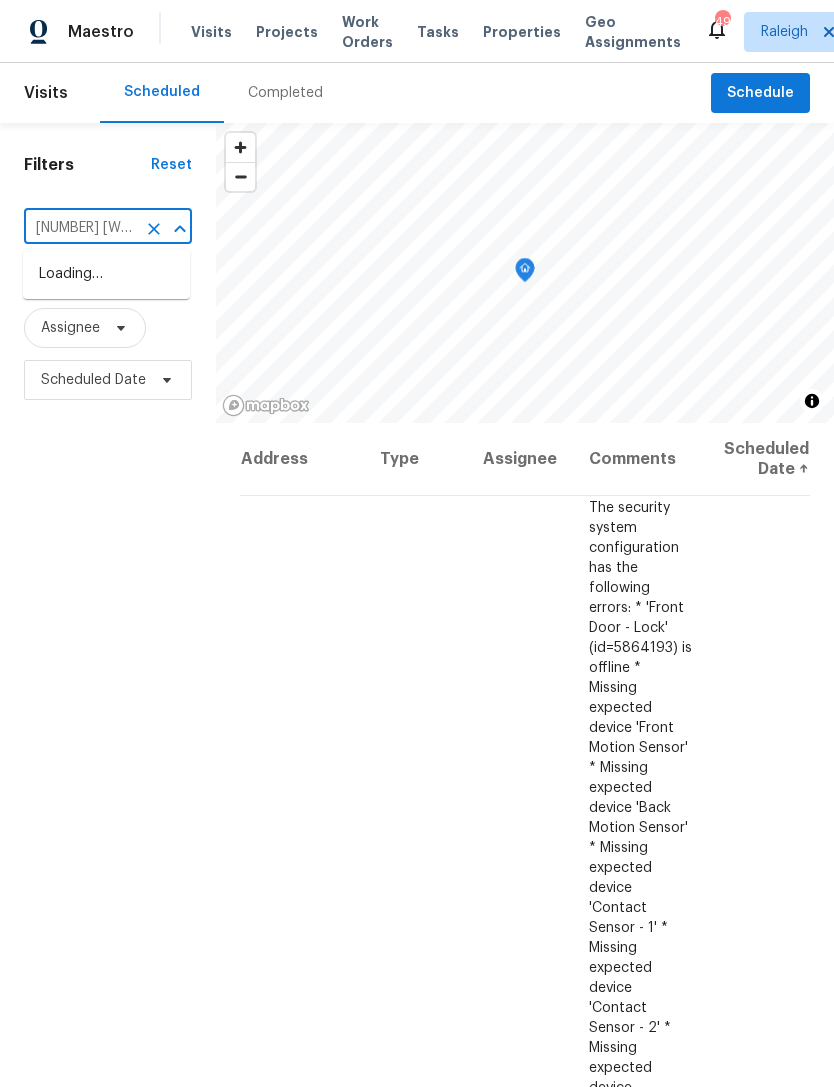 type on "[NUMBER] [STREET]" 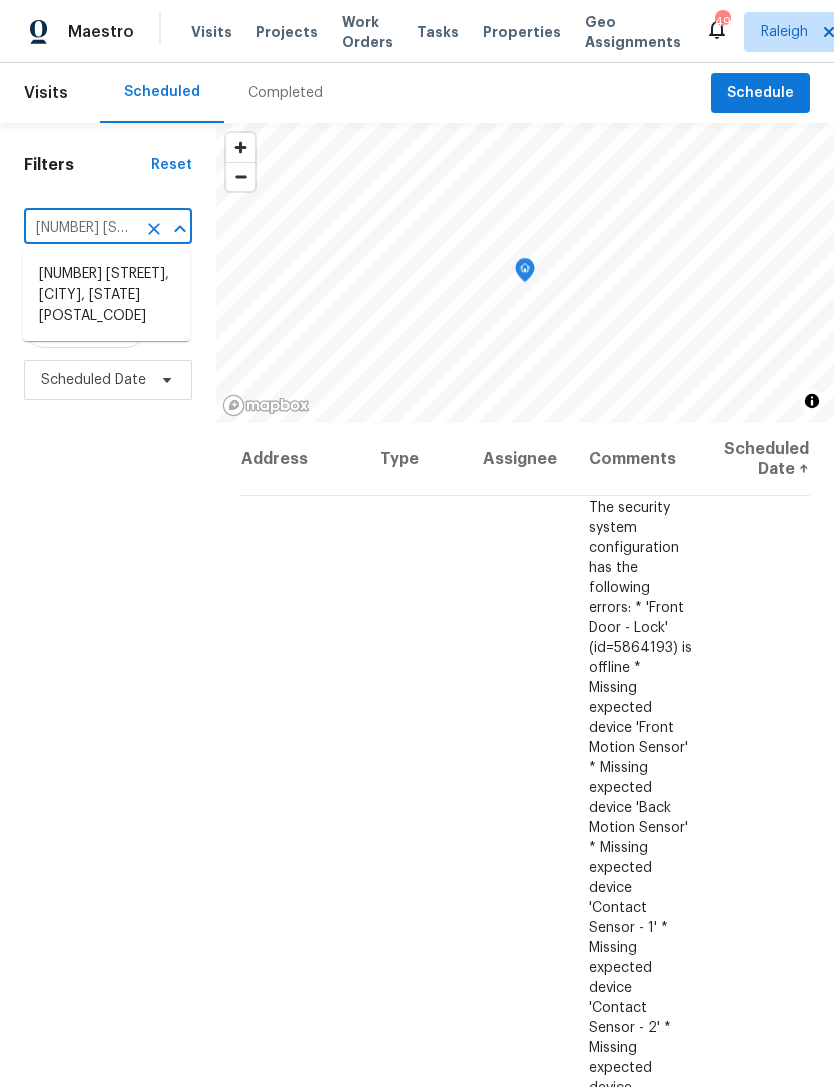 click on "[NUMBER] [STREET], [CITY], [STATE] [POSTAL_CODE]" at bounding box center [106, 295] 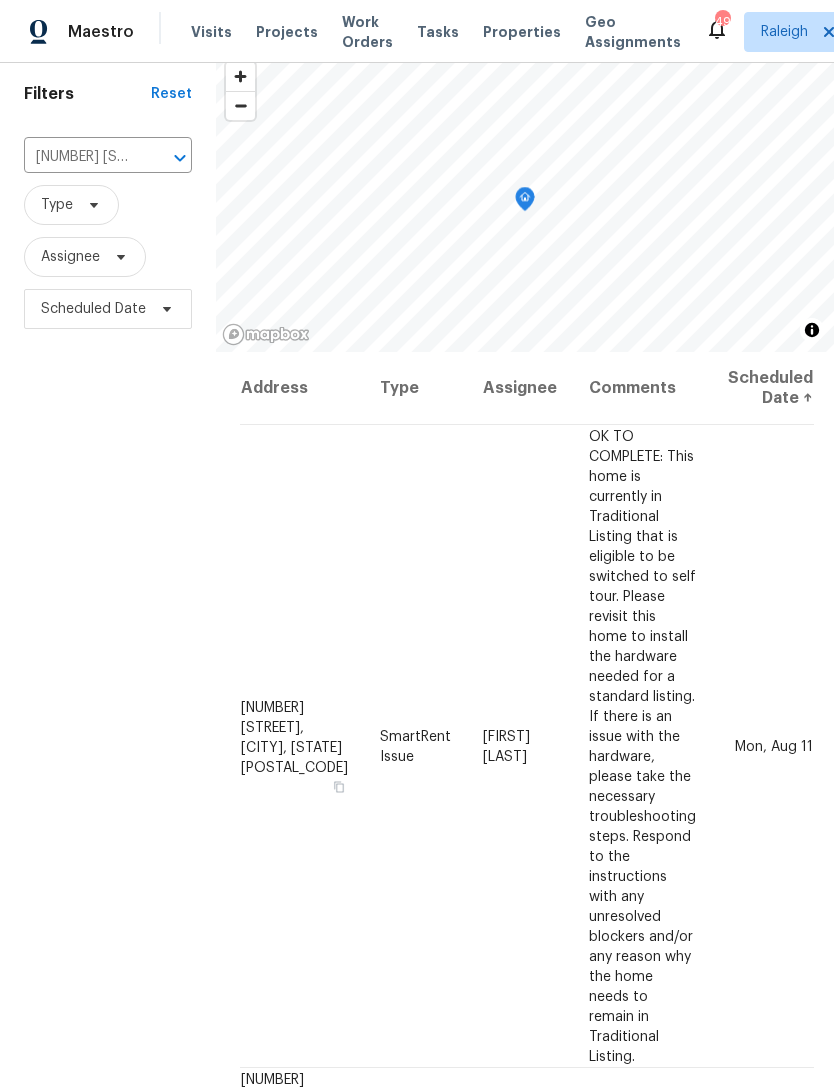 scroll, scrollTop: 63, scrollLeft: 0, axis: vertical 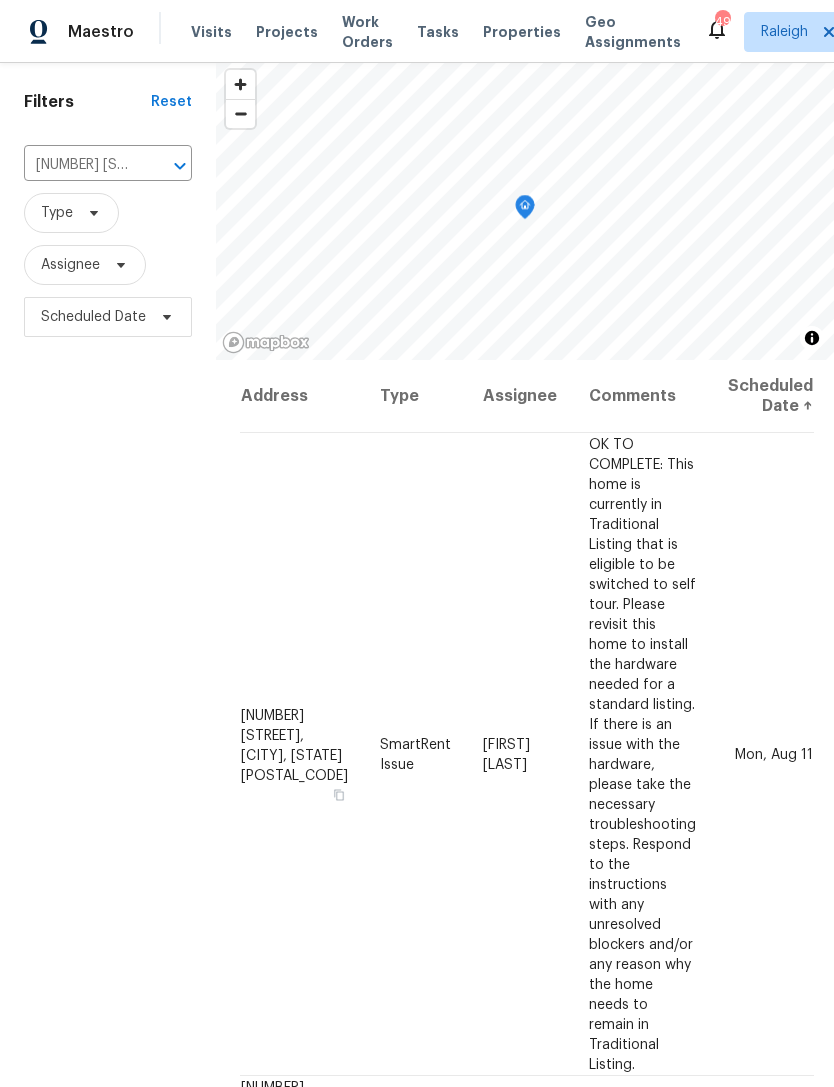 click on "Filters Reset [NUMBER] [STREET], [CITY], [STATE] [POSTAL_CODE] ​ Type Assignee Scheduled Date" at bounding box center [108, 645] 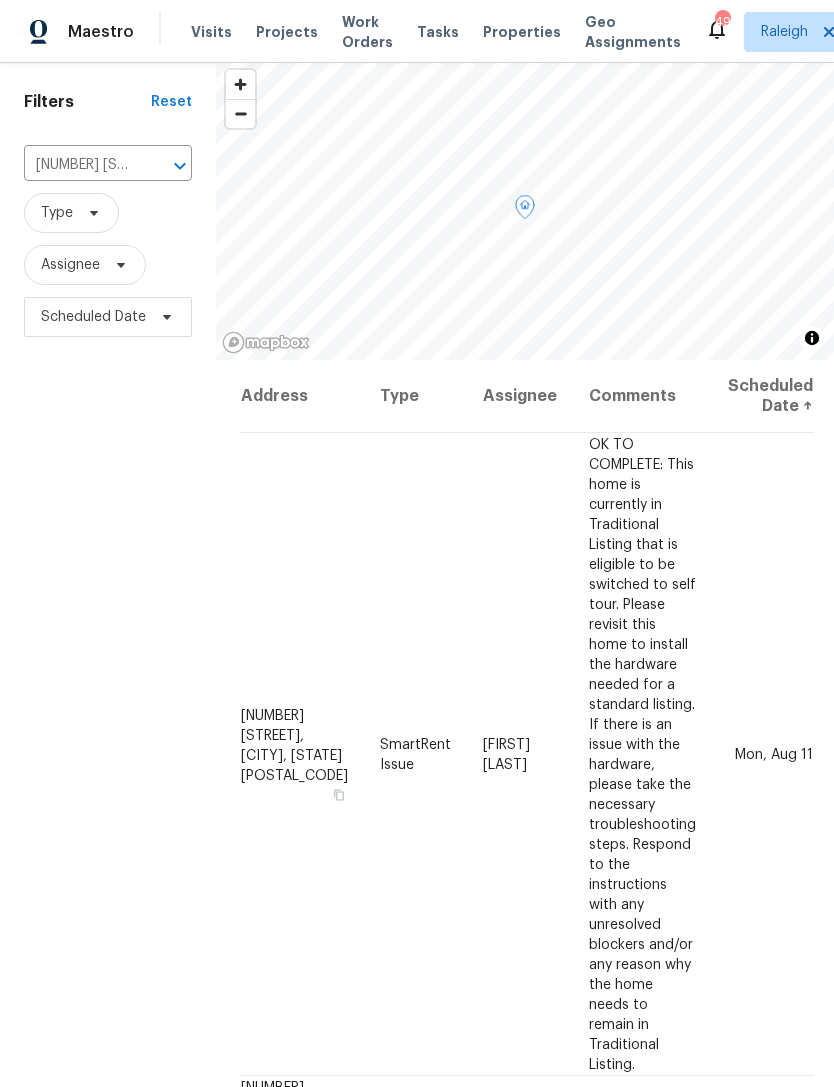 click 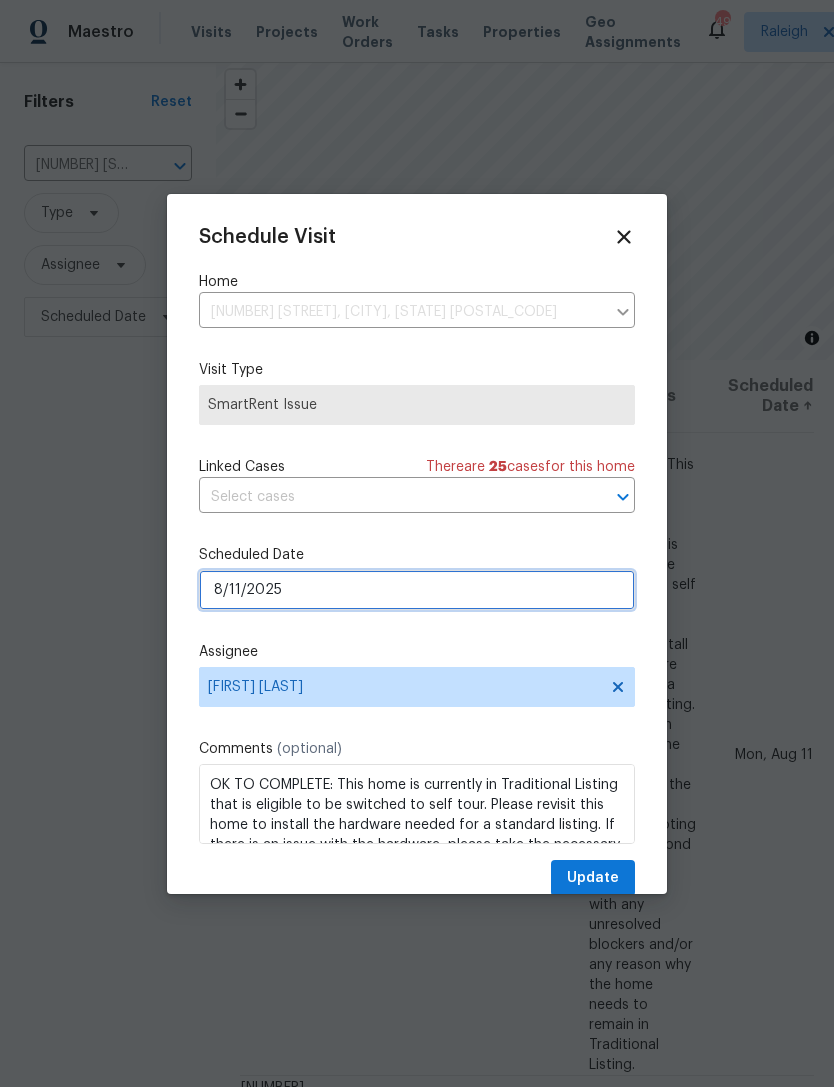 click on "8/11/2025" at bounding box center (417, 590) 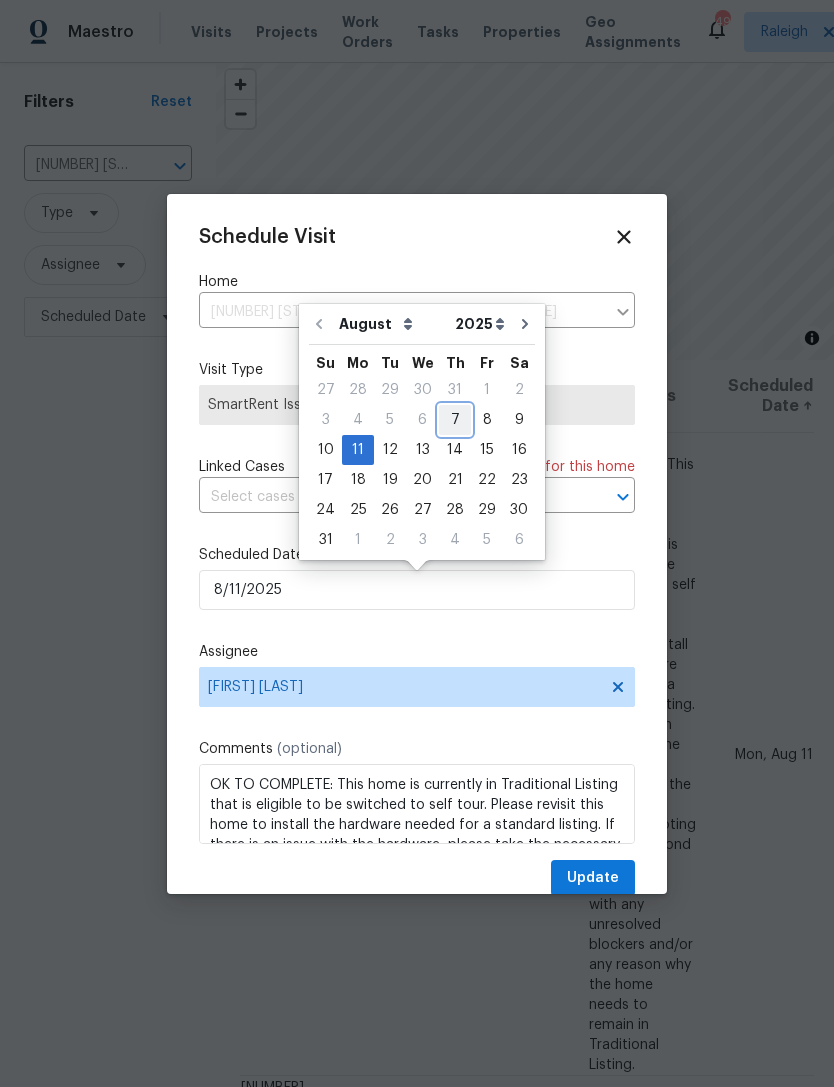 click on "7" at bounding box center (455, 420) 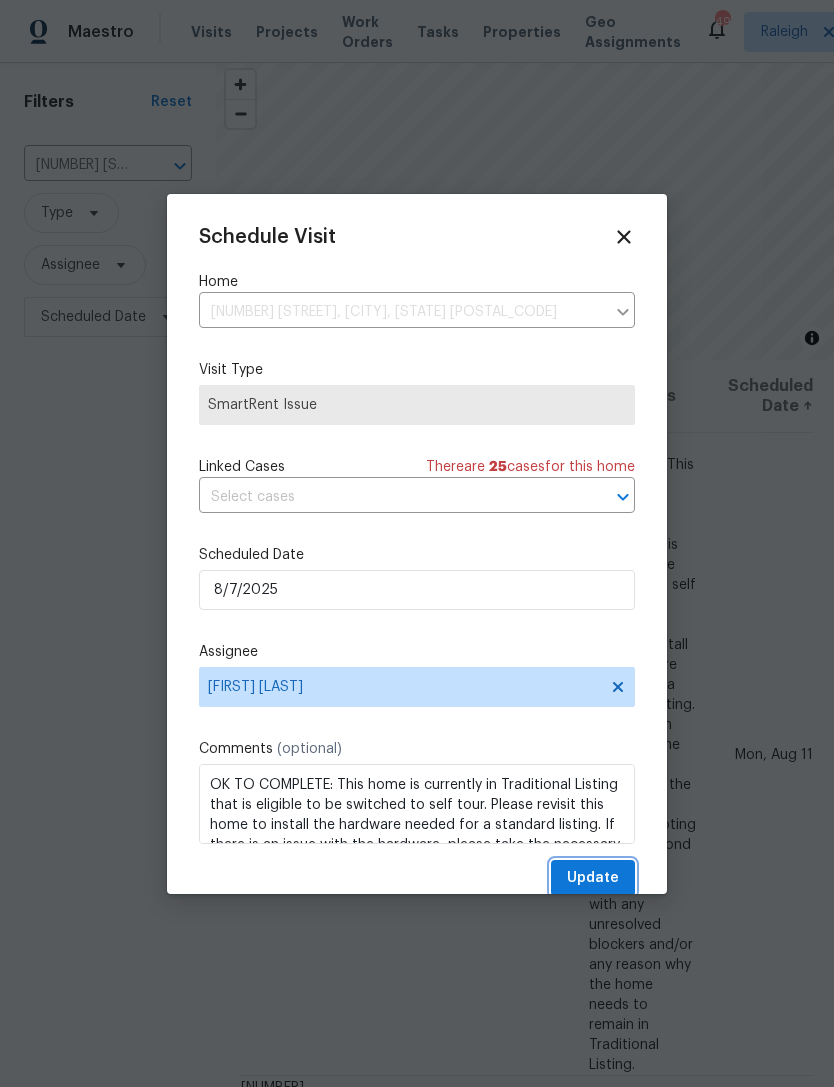 click on "Update" at bounding box center [593, 878] 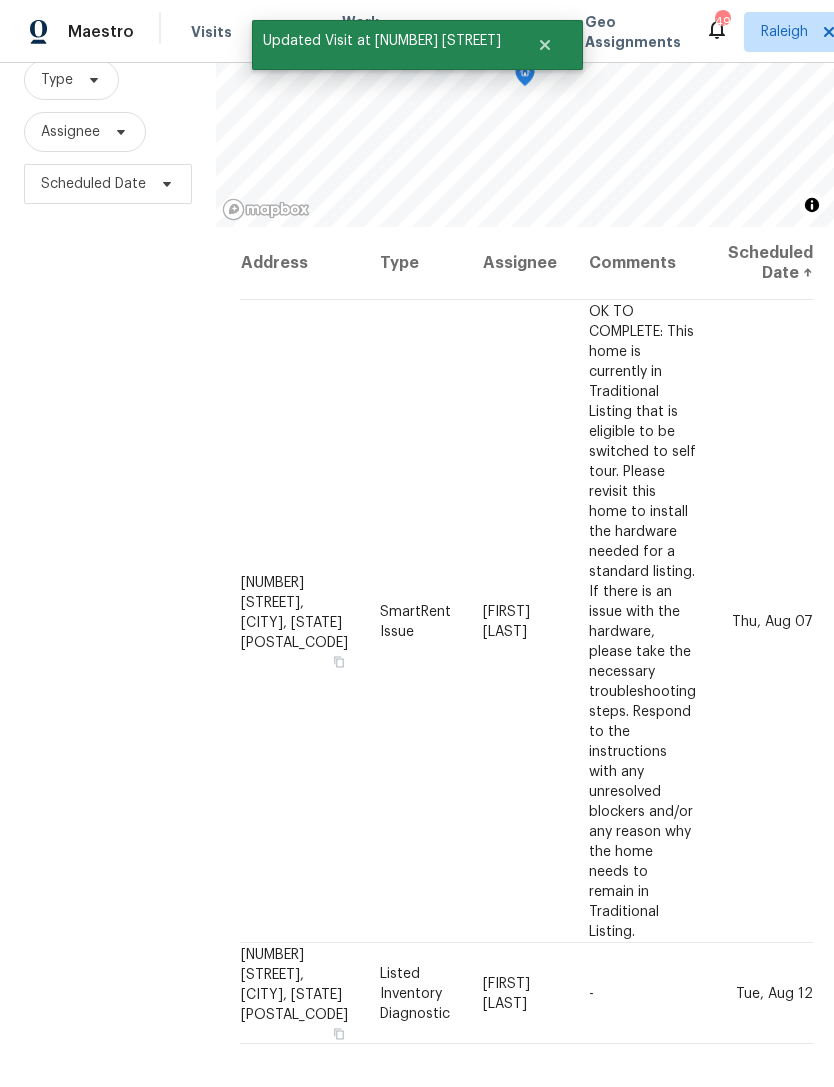 scroll, scrollTop: 135, scrollLeft: 0, axis: vertical 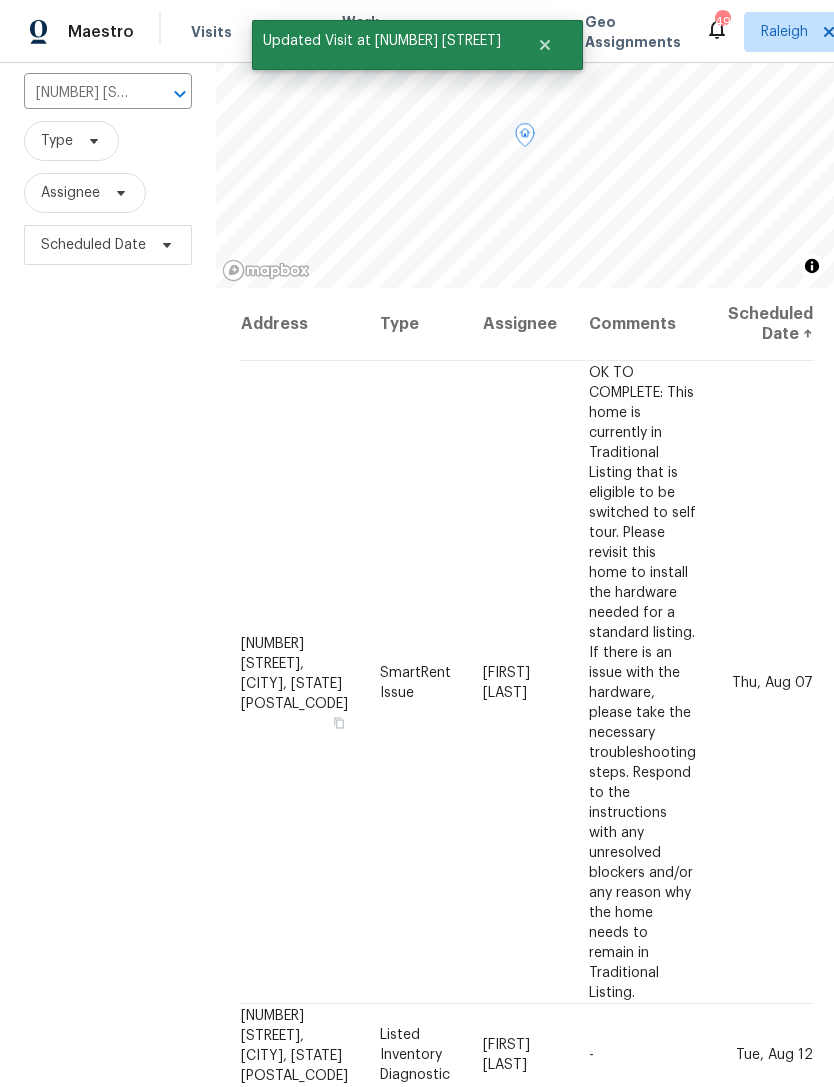 click 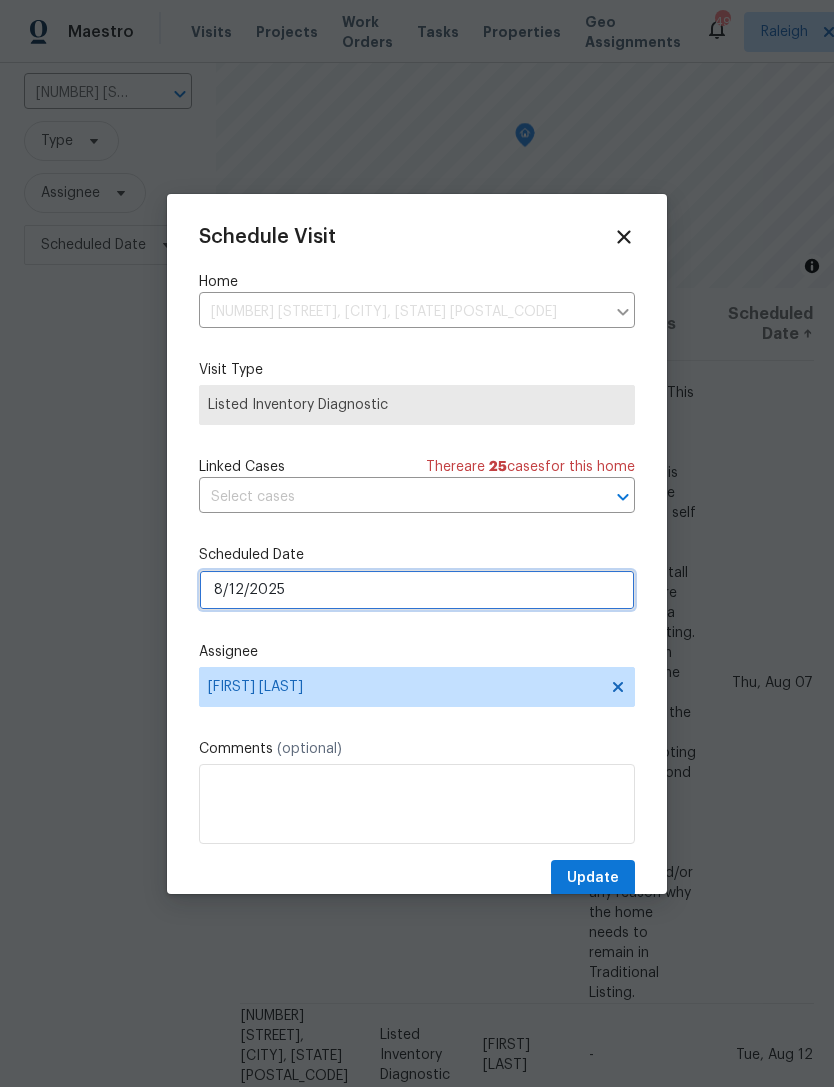 click on "8/12/2025" at bounding box center (417, 590) 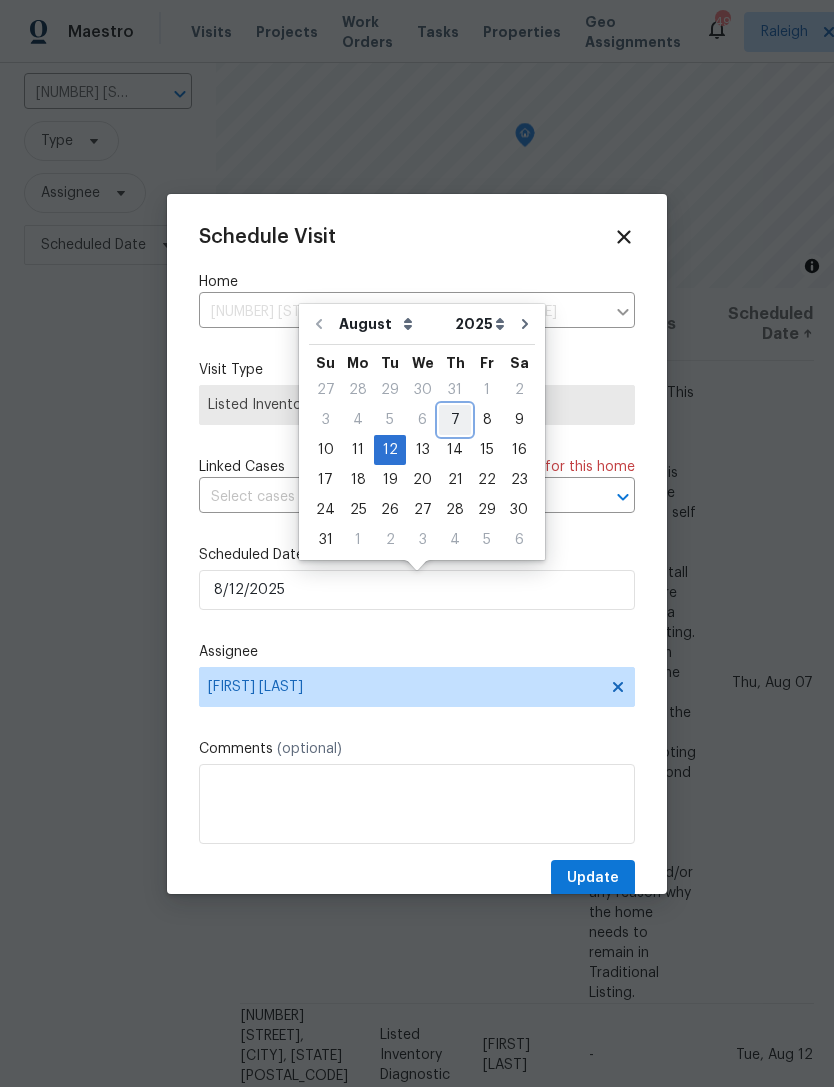 click on "7" at bounding box center [455, 420] 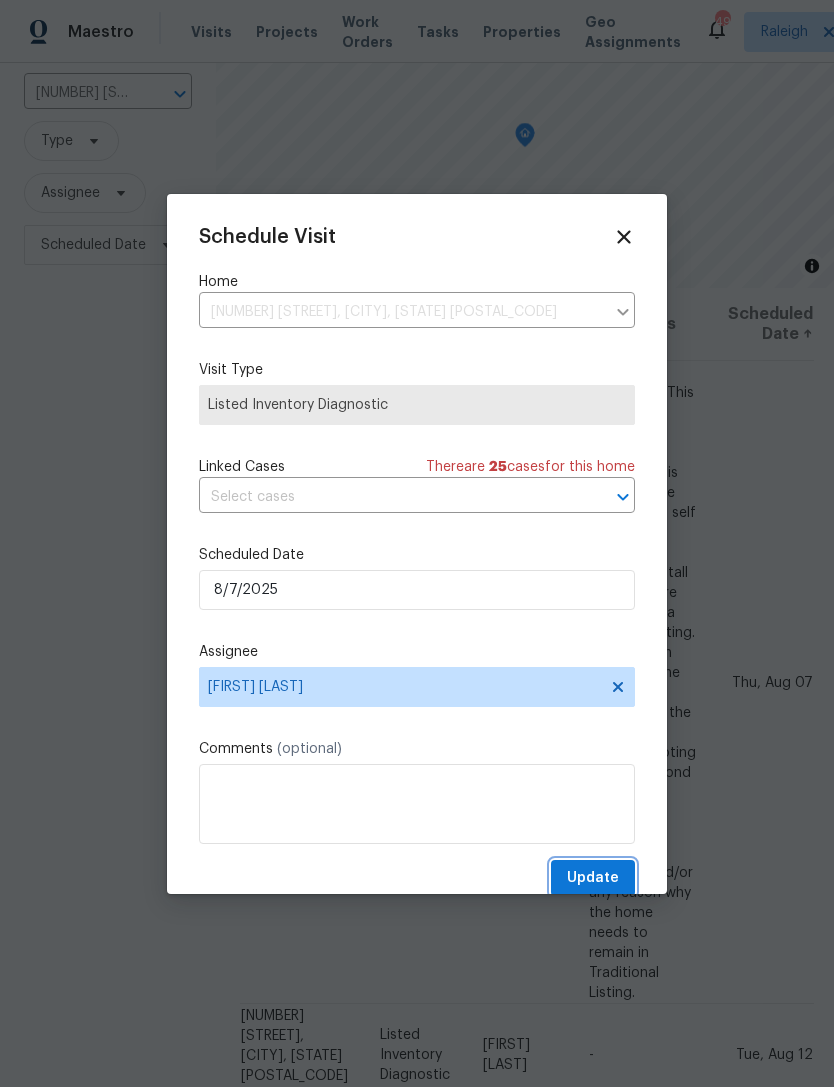 click on "Update" at bounding box center [593, 878] 